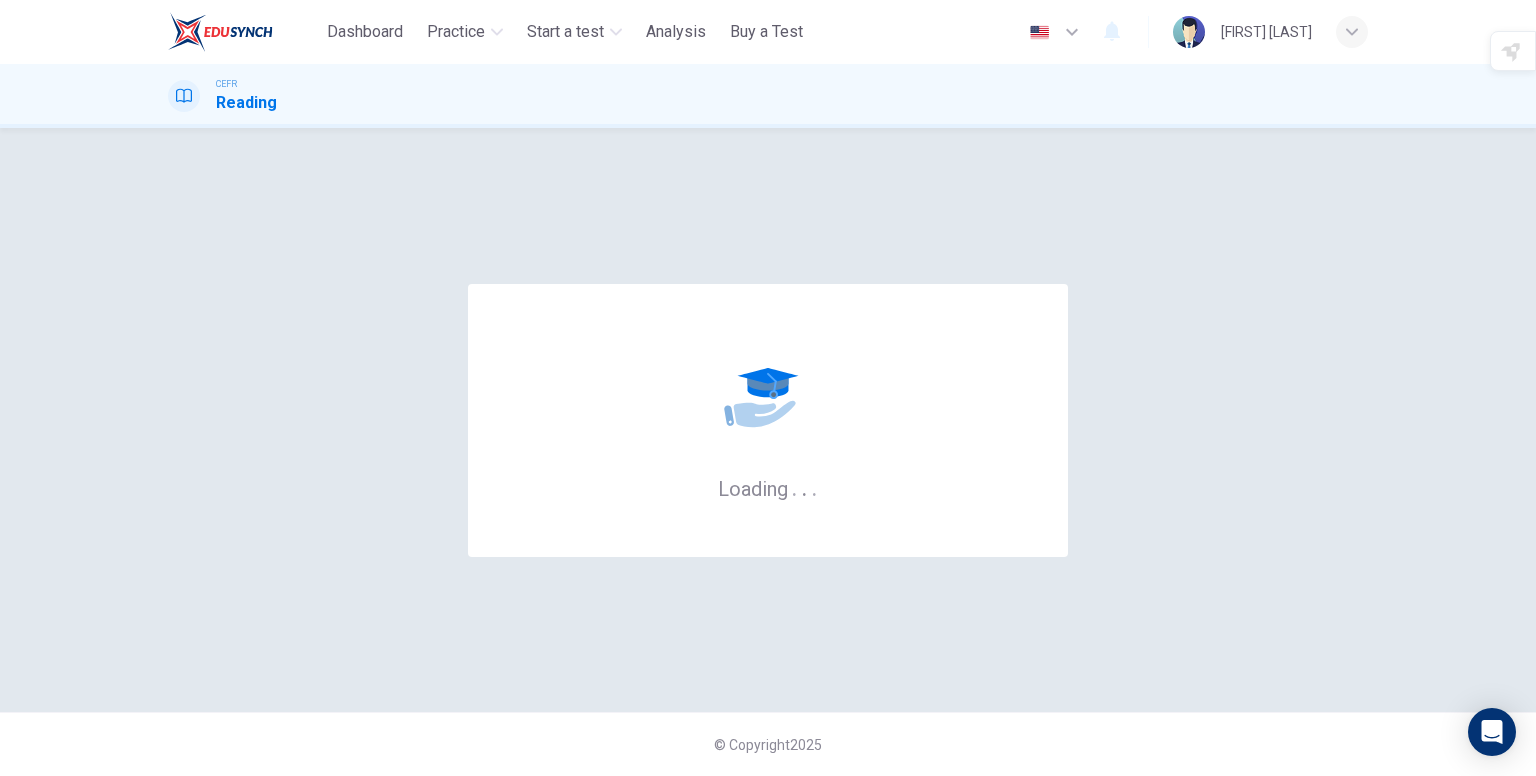 scroll, scrollTop: 0, scrollLeft: 0, axis: both 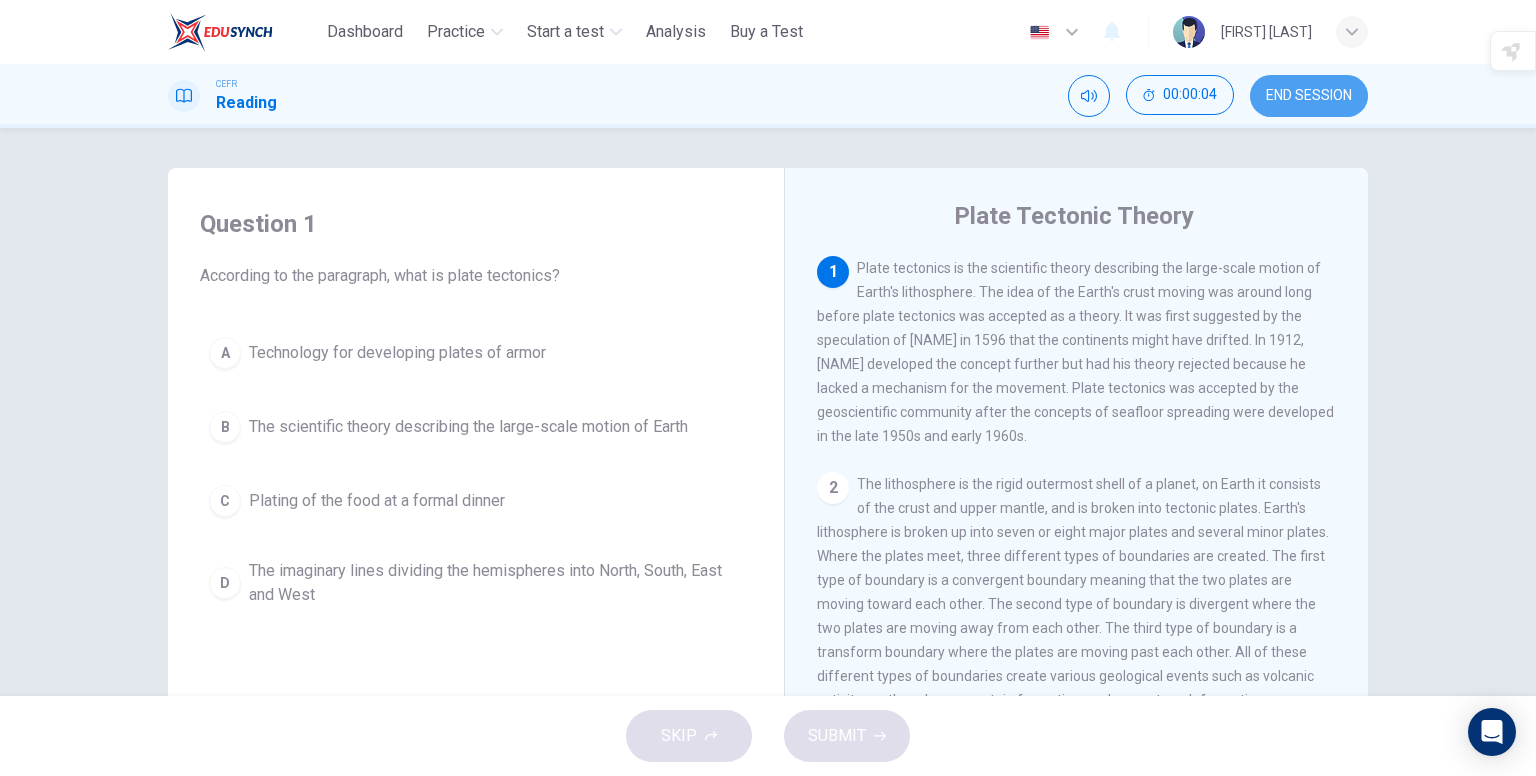 click on "END SESSION" at bounding box center (1309, 96) 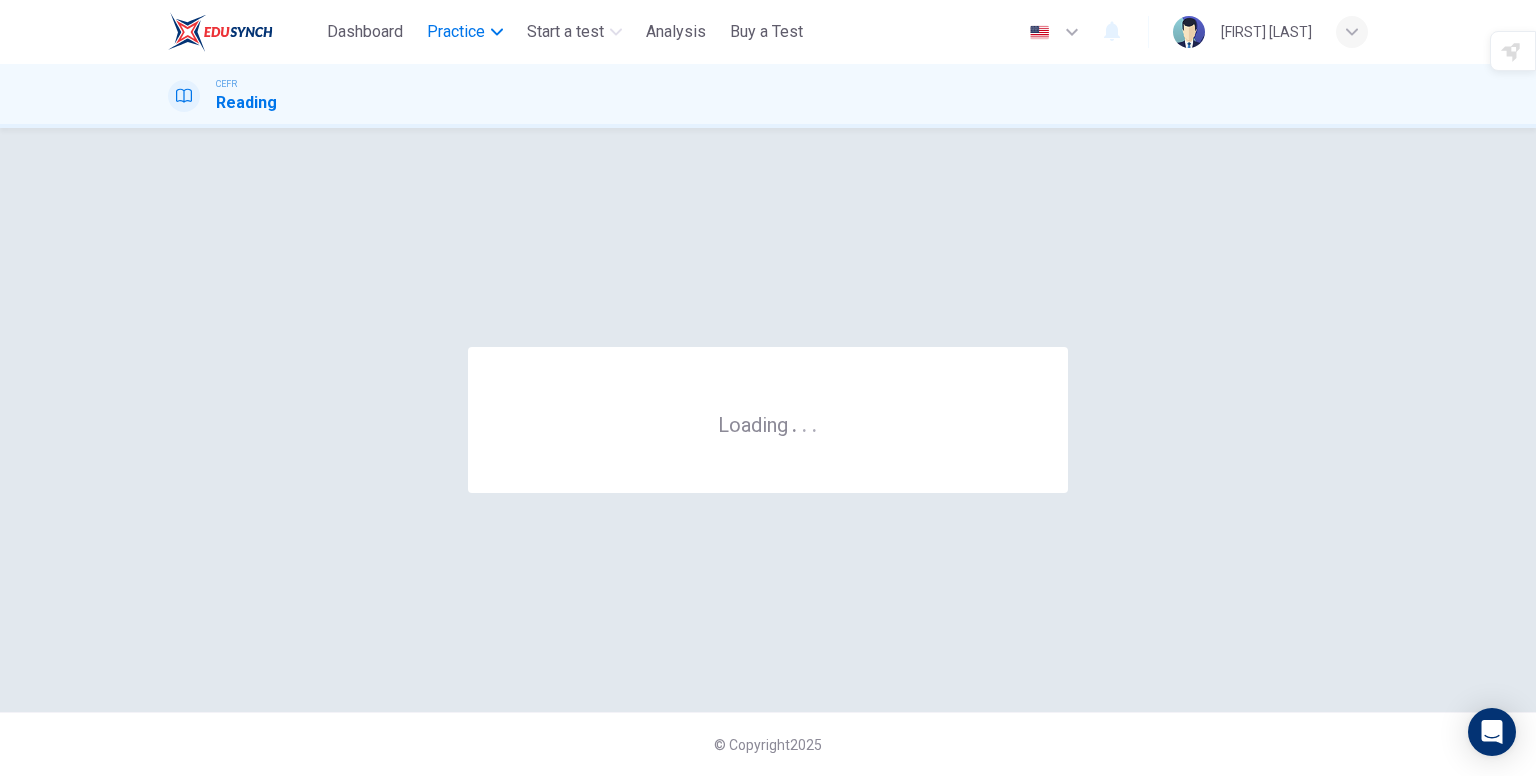 scroll, scrollTop: 0, scrollLeft: 0, axis: both 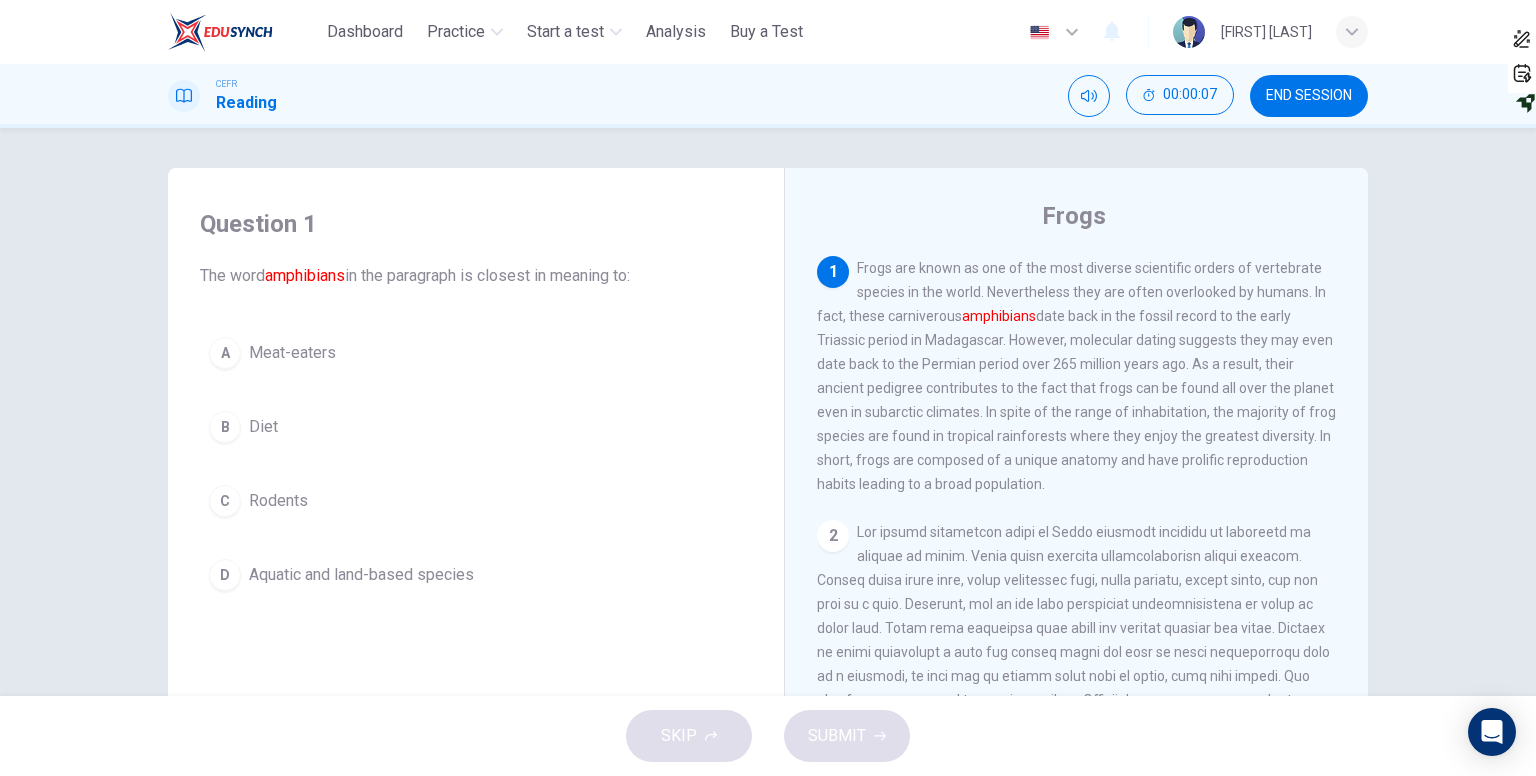 click on "D" at bounding box center [225, 353] 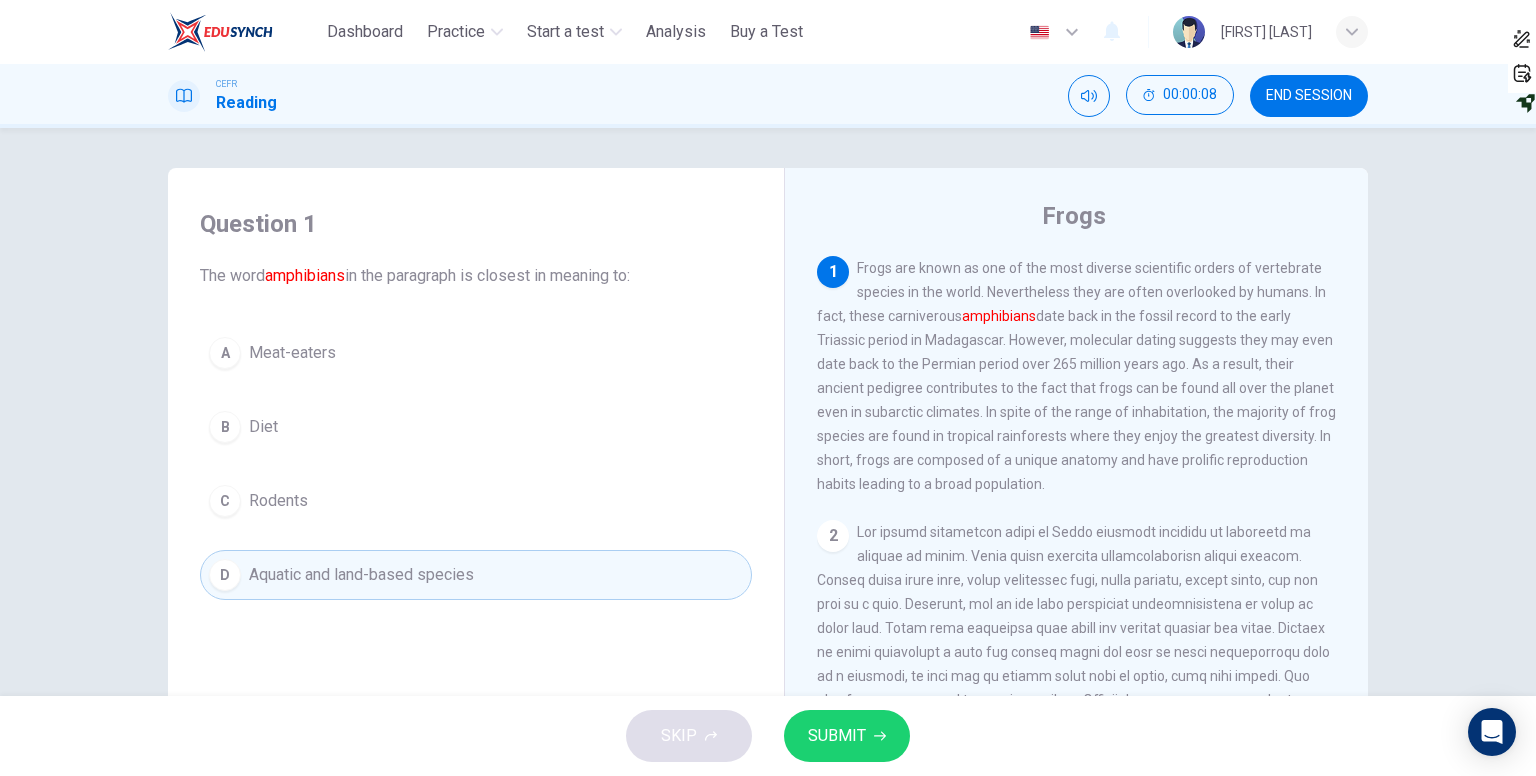 click on "SUBMIT" at bounding box center [837, 736] 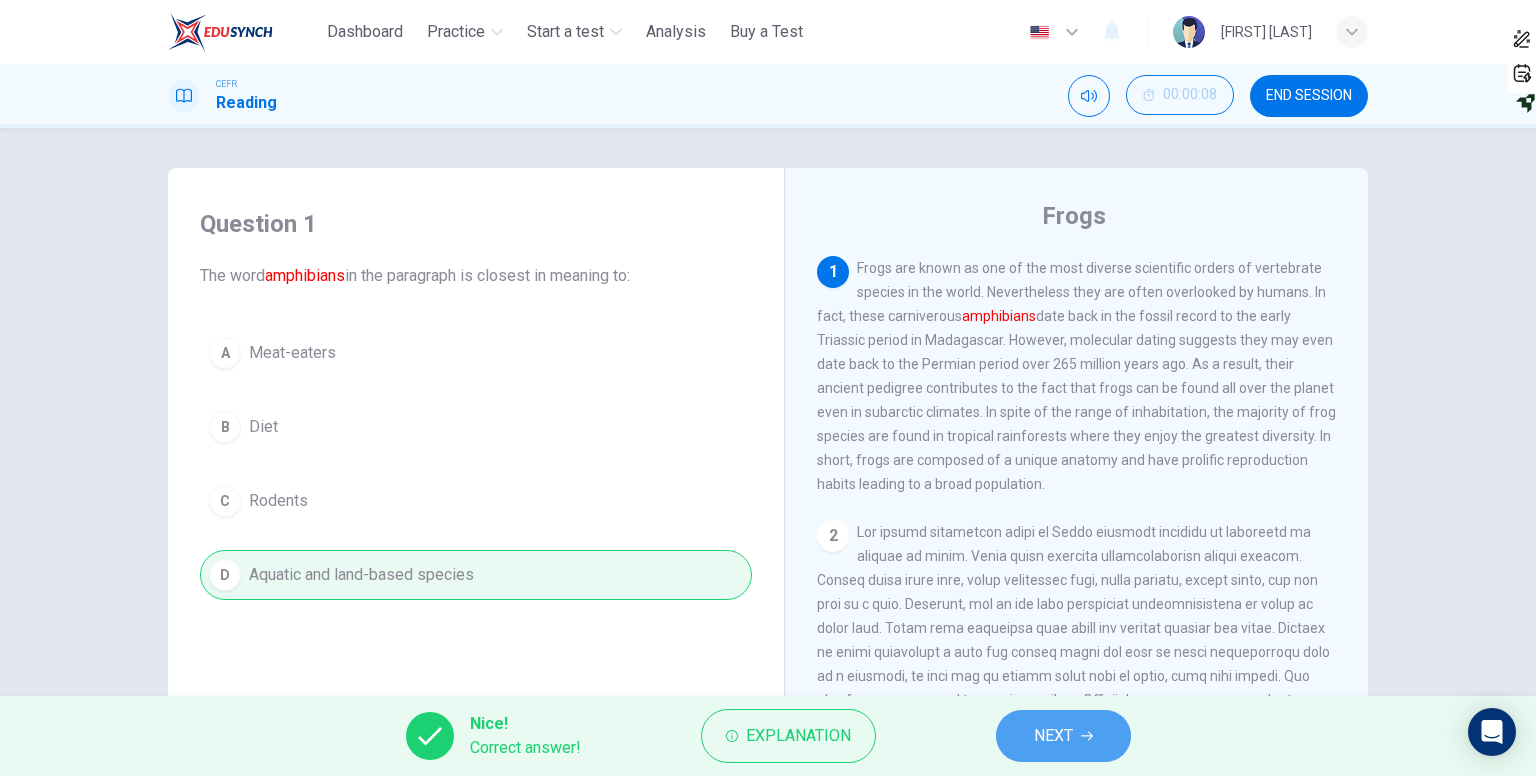 click on "NEXT" at bounding box center (1063, 736) 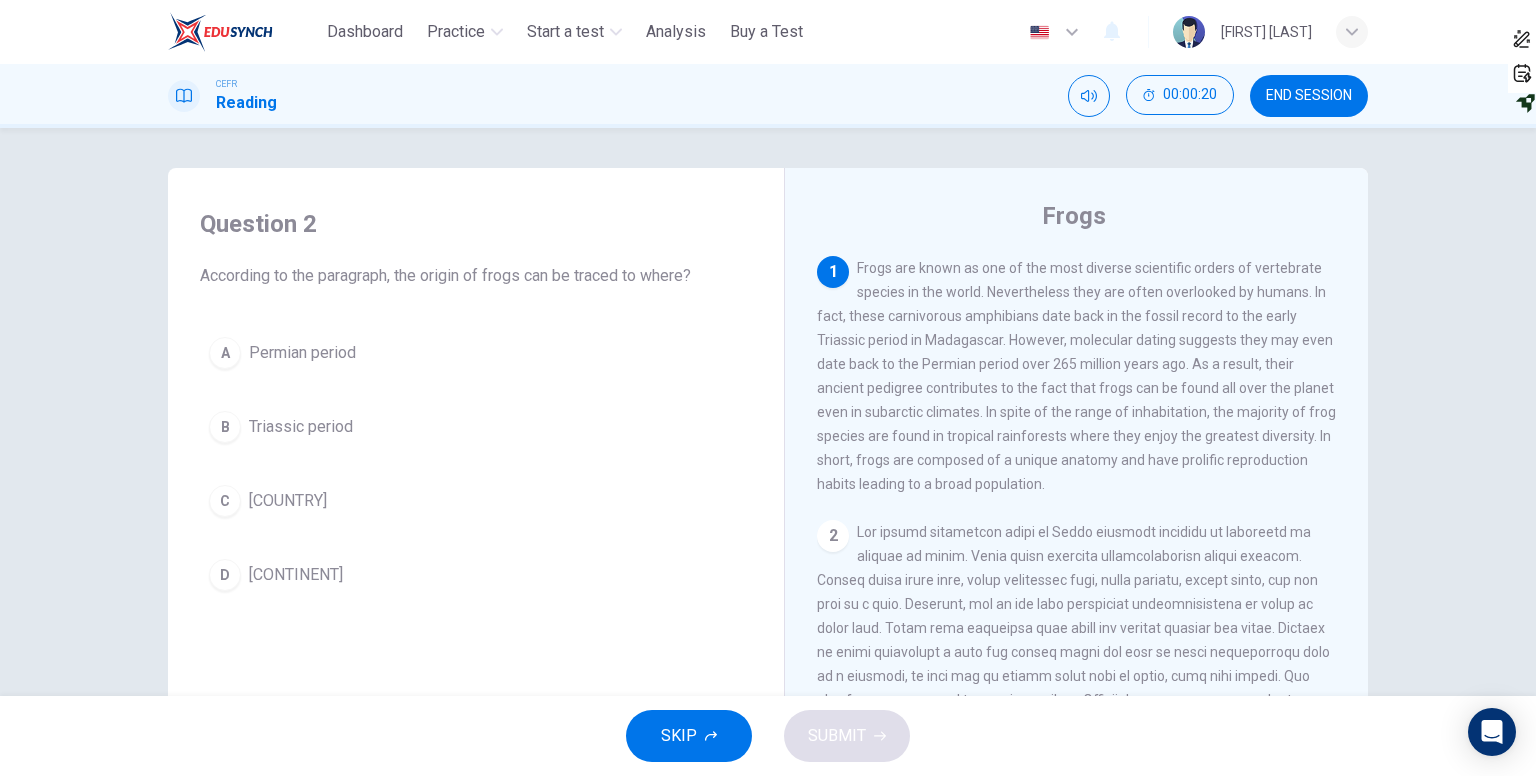 click on "B" at bounding box center [225, 353] 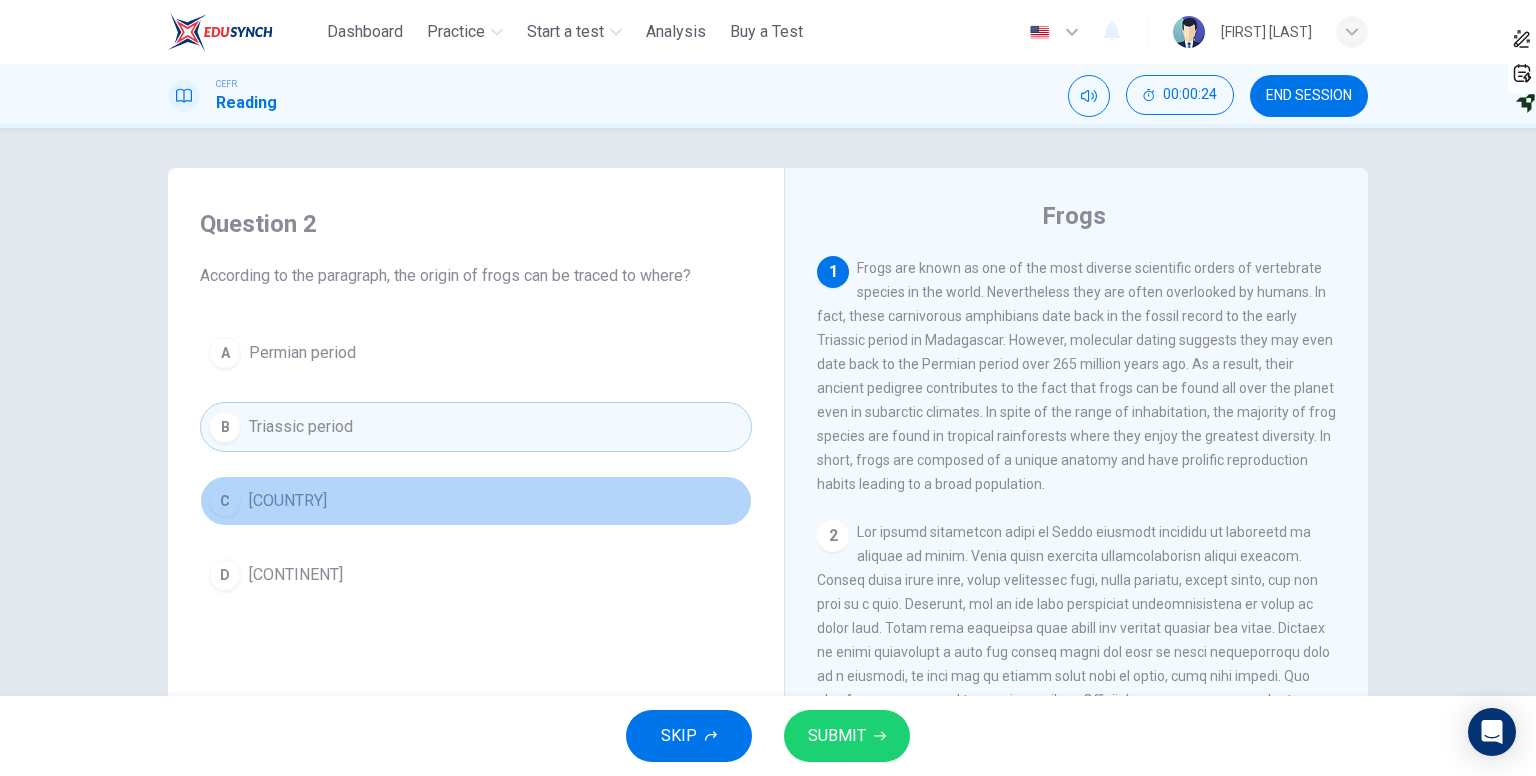 click on "Madagascar" at bounding box center [302, 353] 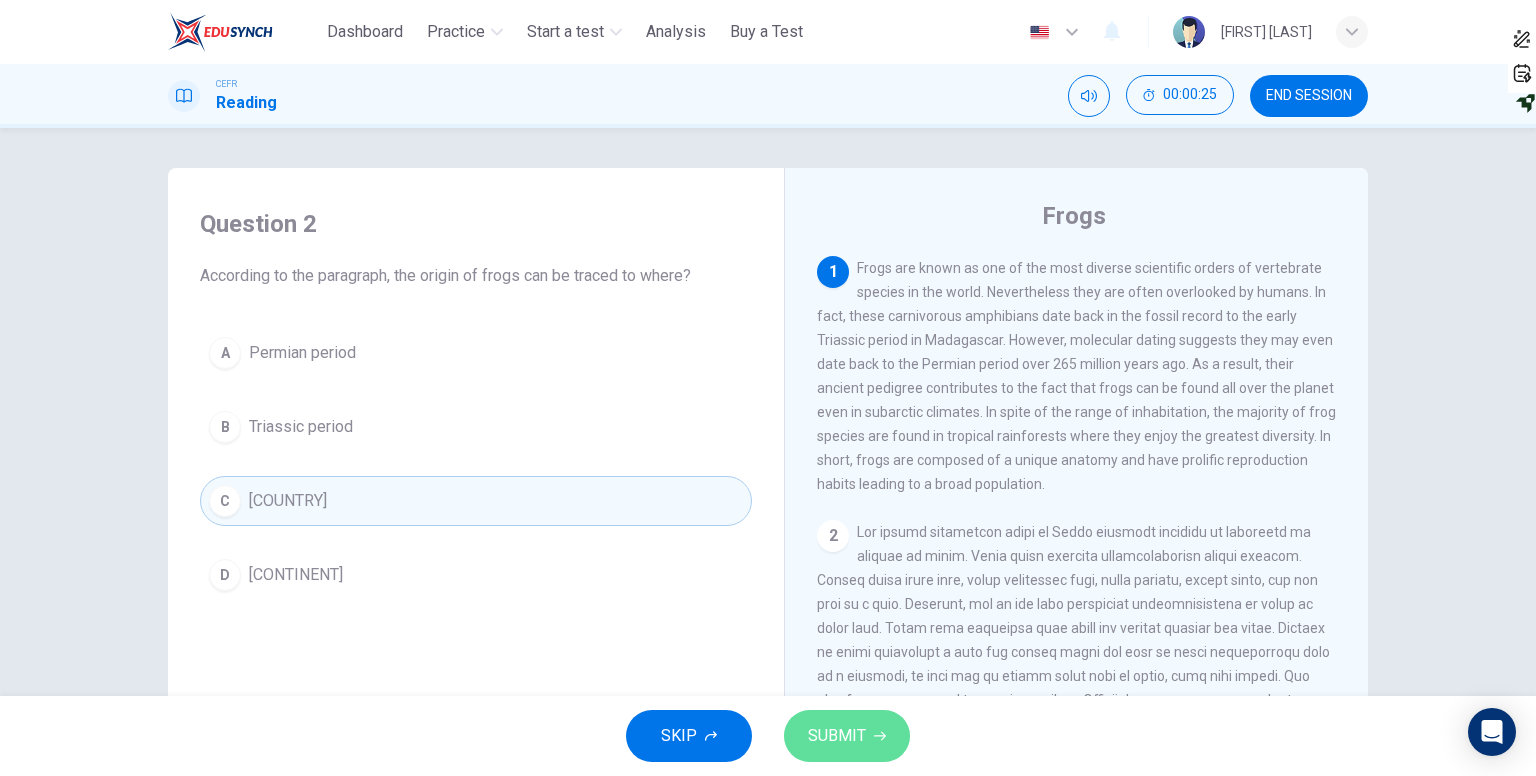 click on "SUBMIT" at bounding box center (837, 736) 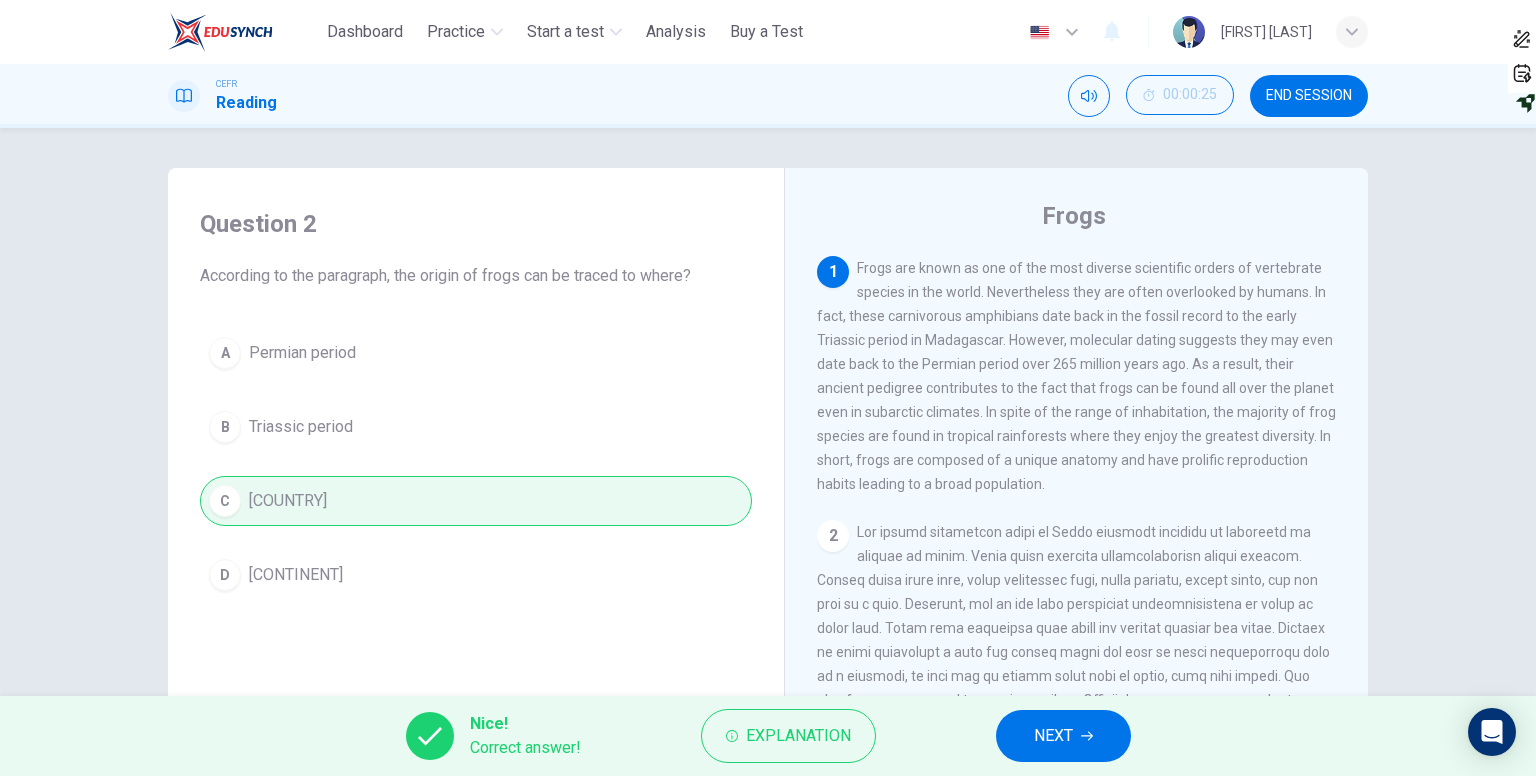 click on "NEXT" at bounding box center [1053, 736] 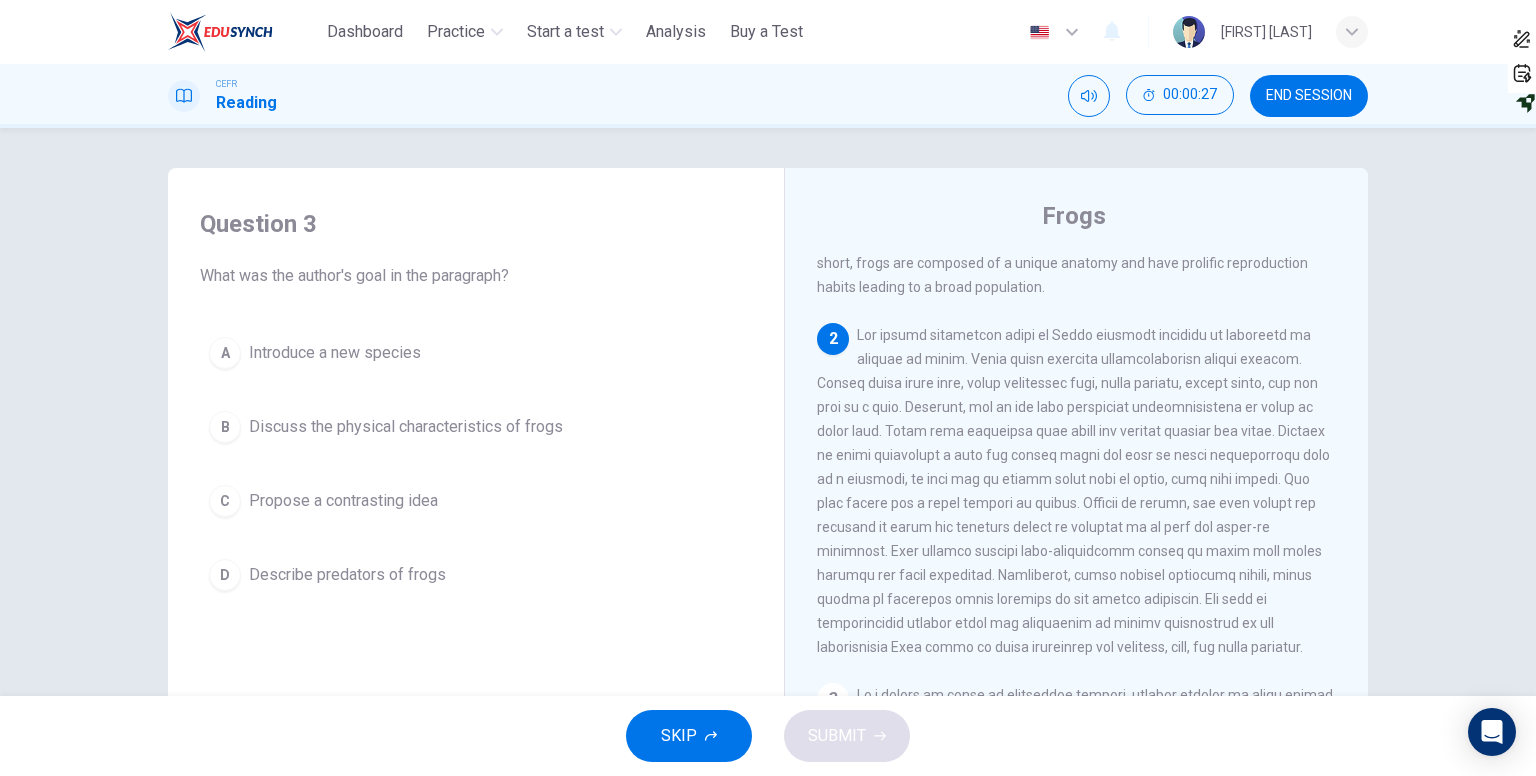 scroll, scrollTop: 200, scrollLeft: 0, axis: vertical 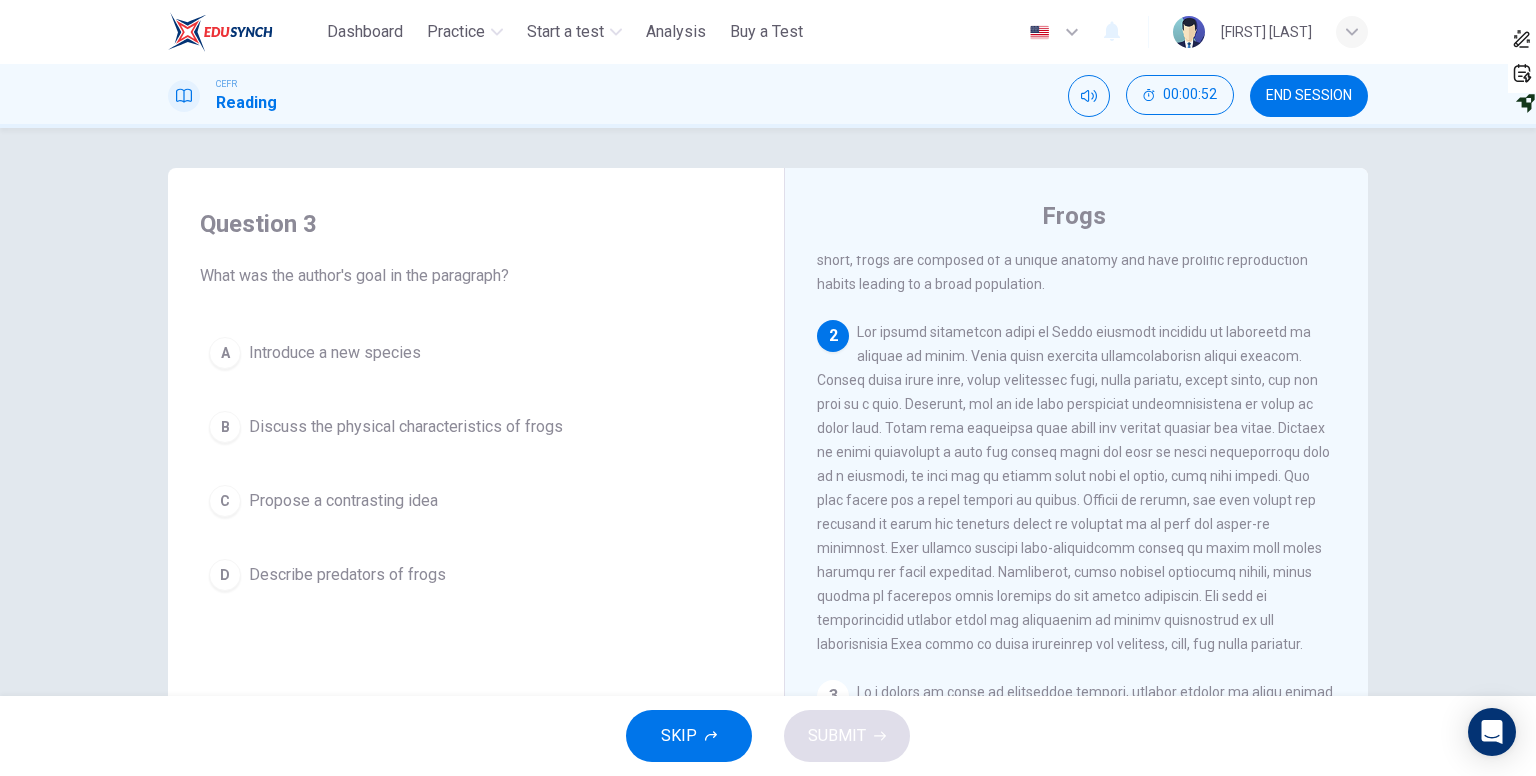 drag, startPoint x: 244, startPoint y: 419, endPoint x: 260, endPoint y: 419, distance: 16 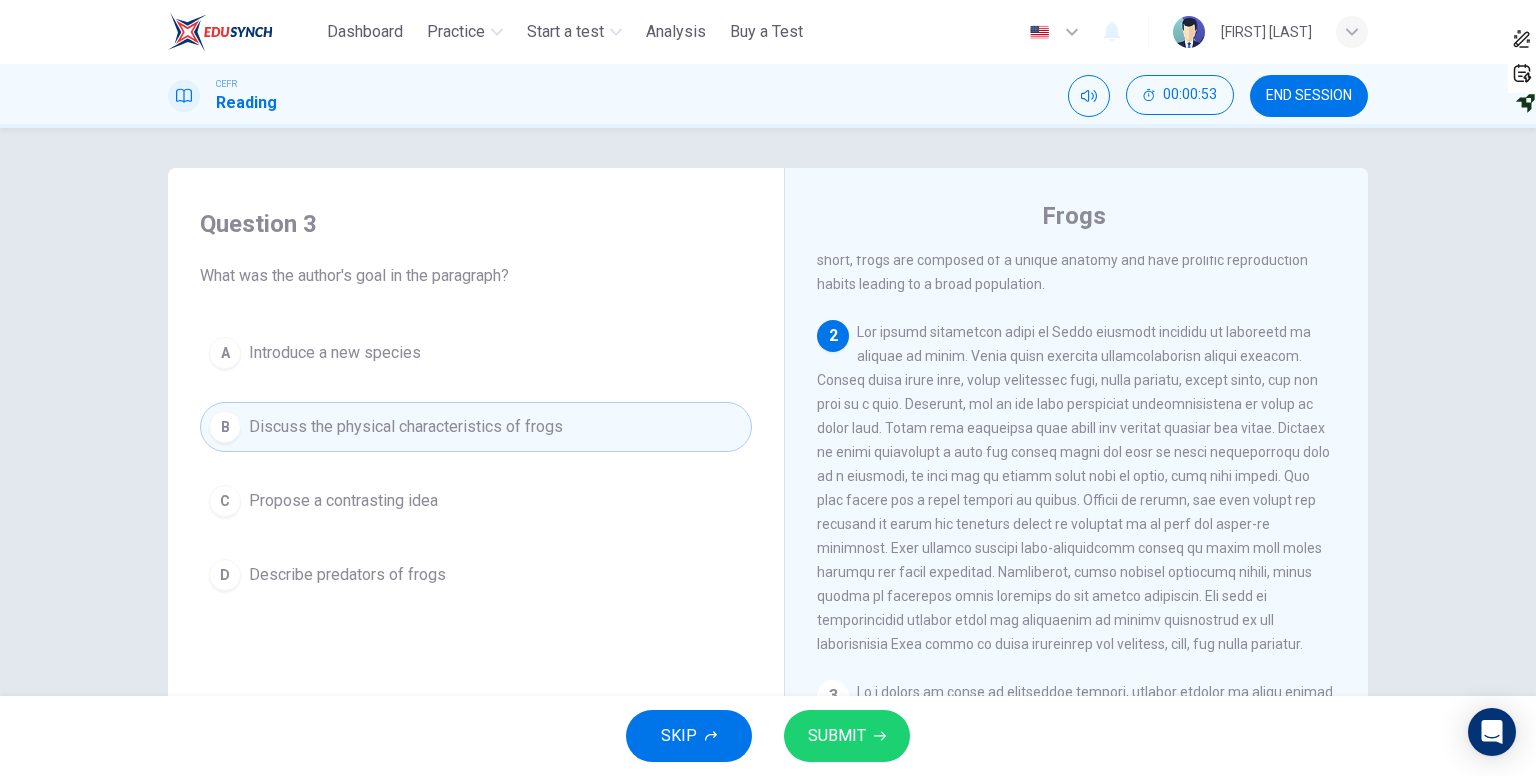 click on "SUBMIT" at bounding box center (847, 736) 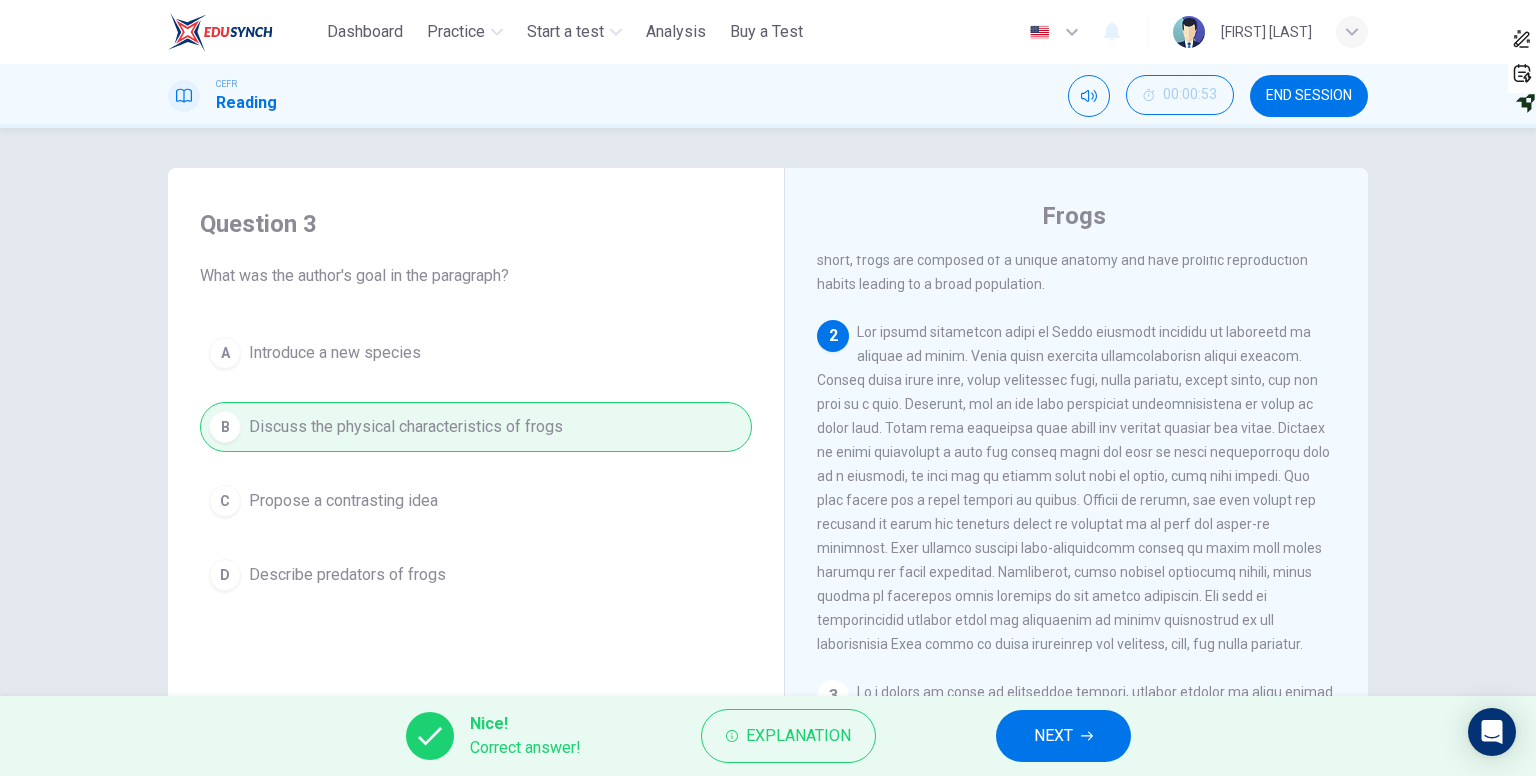 click on "NEXT" at bounding box center [1053, 736] 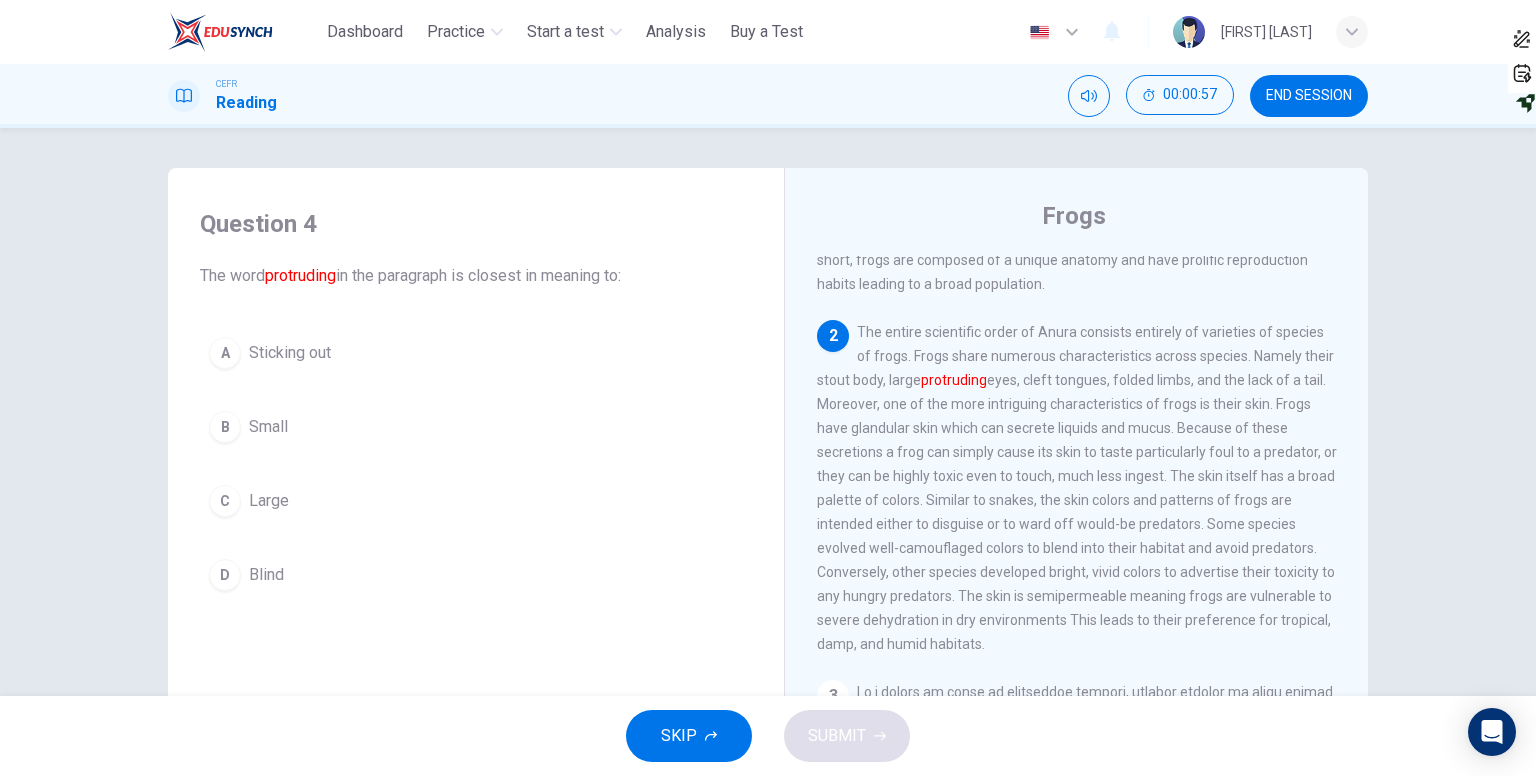 click on "Sticking out" at bounding box center [290, 353] 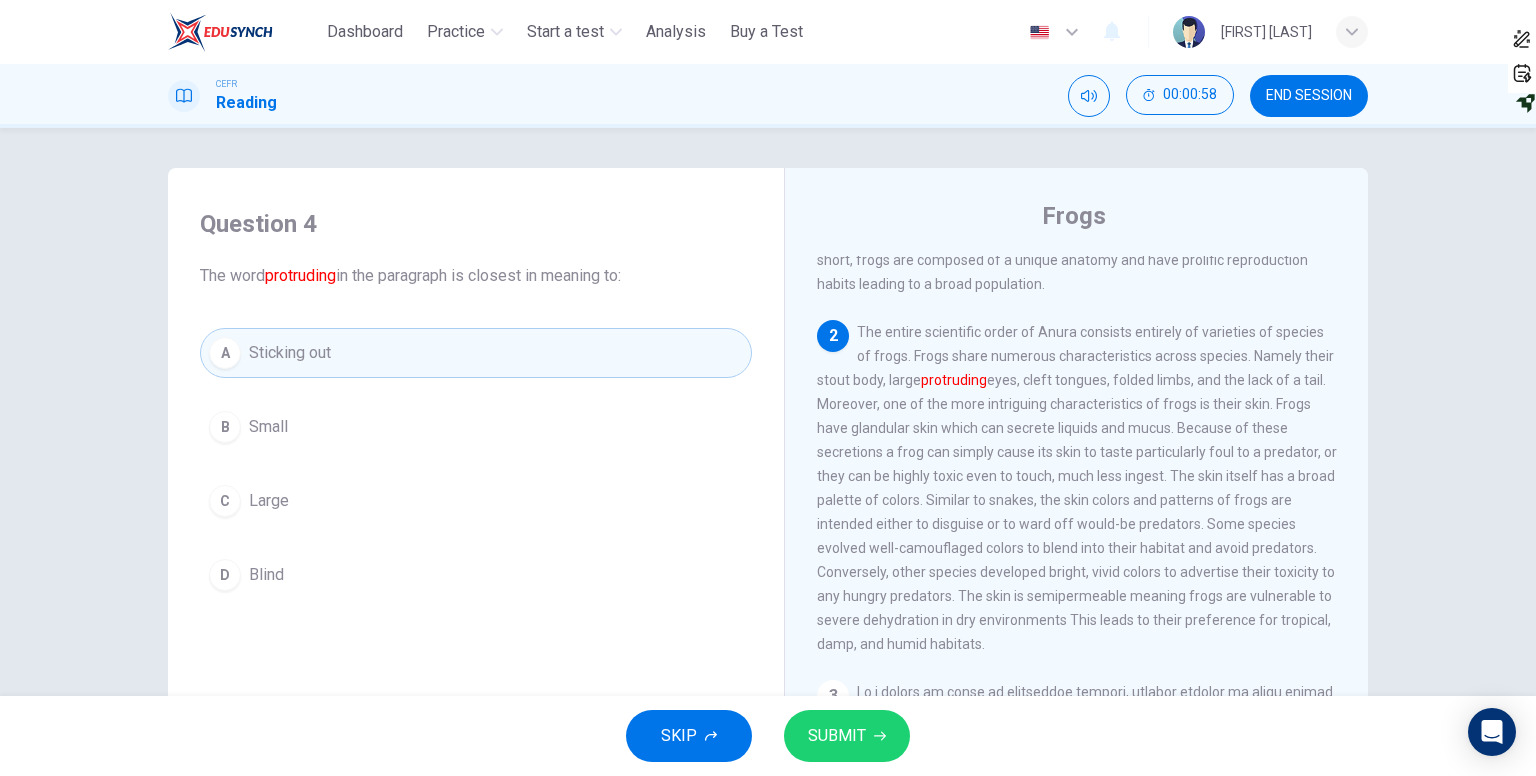 click on "SUBMIT" at bounding box center [837, 736] 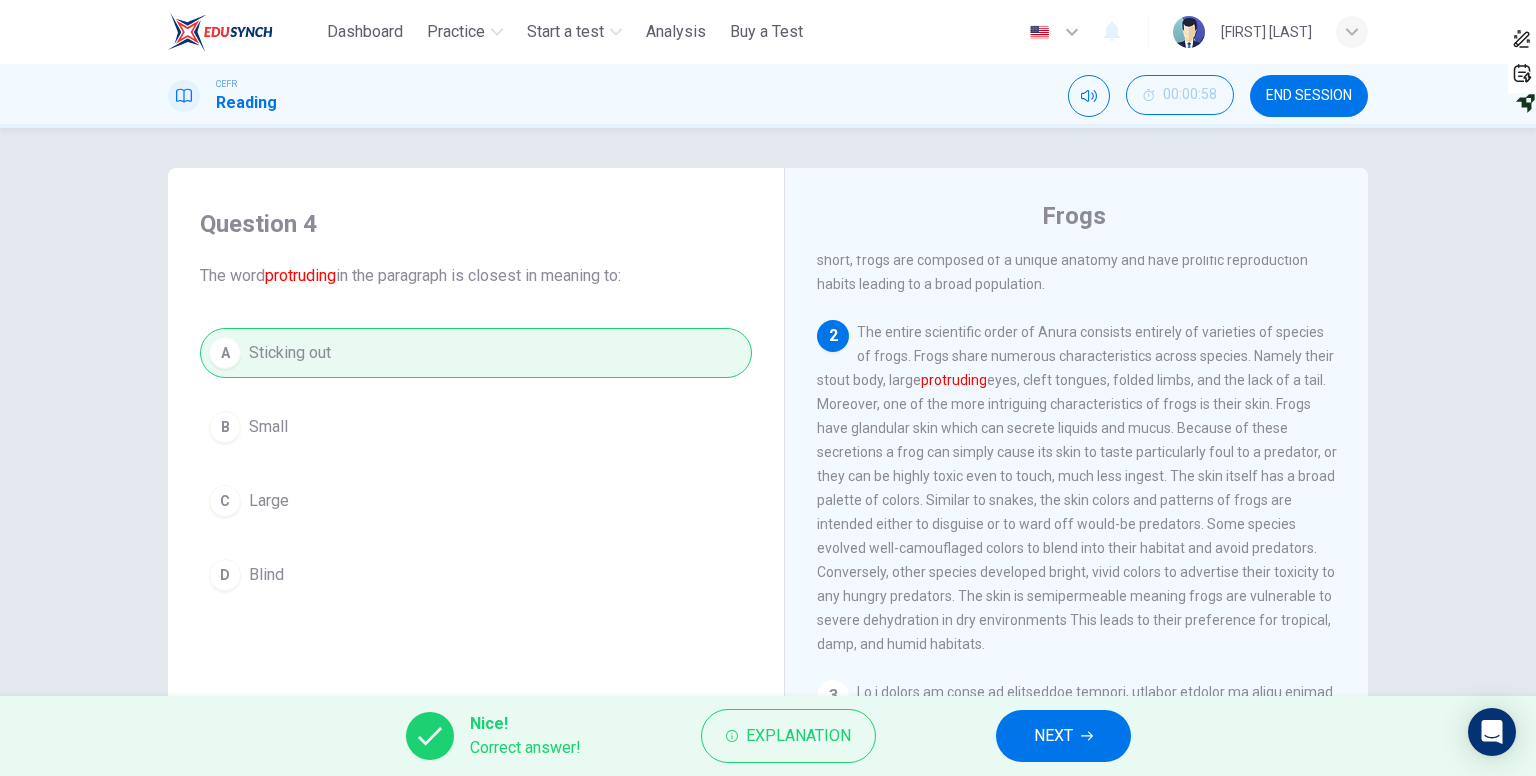 click on "NEXT" at bounding box center (1063, 736) 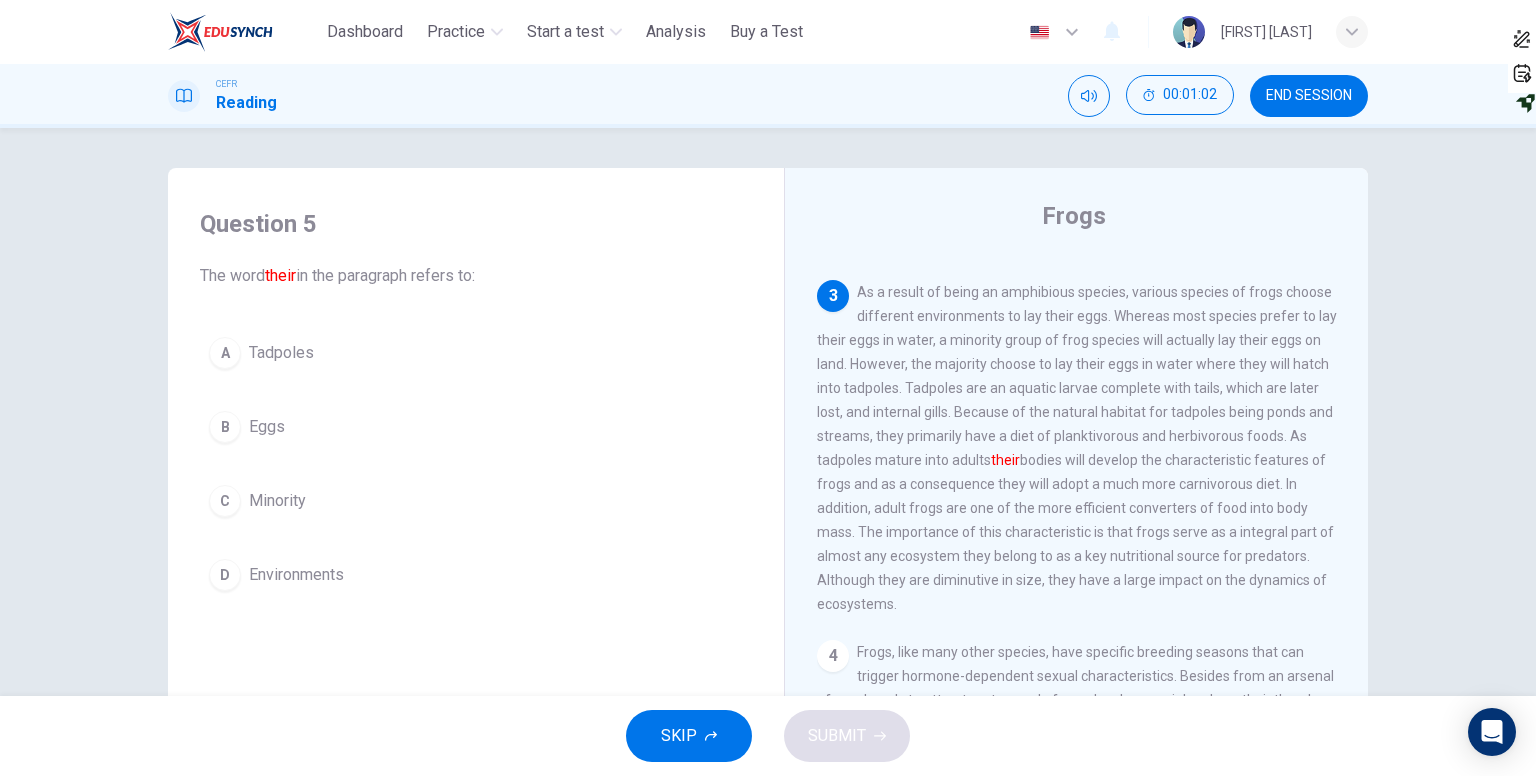 scroll, scrollTop: 600, scrollLeft: 0, axis: vertical 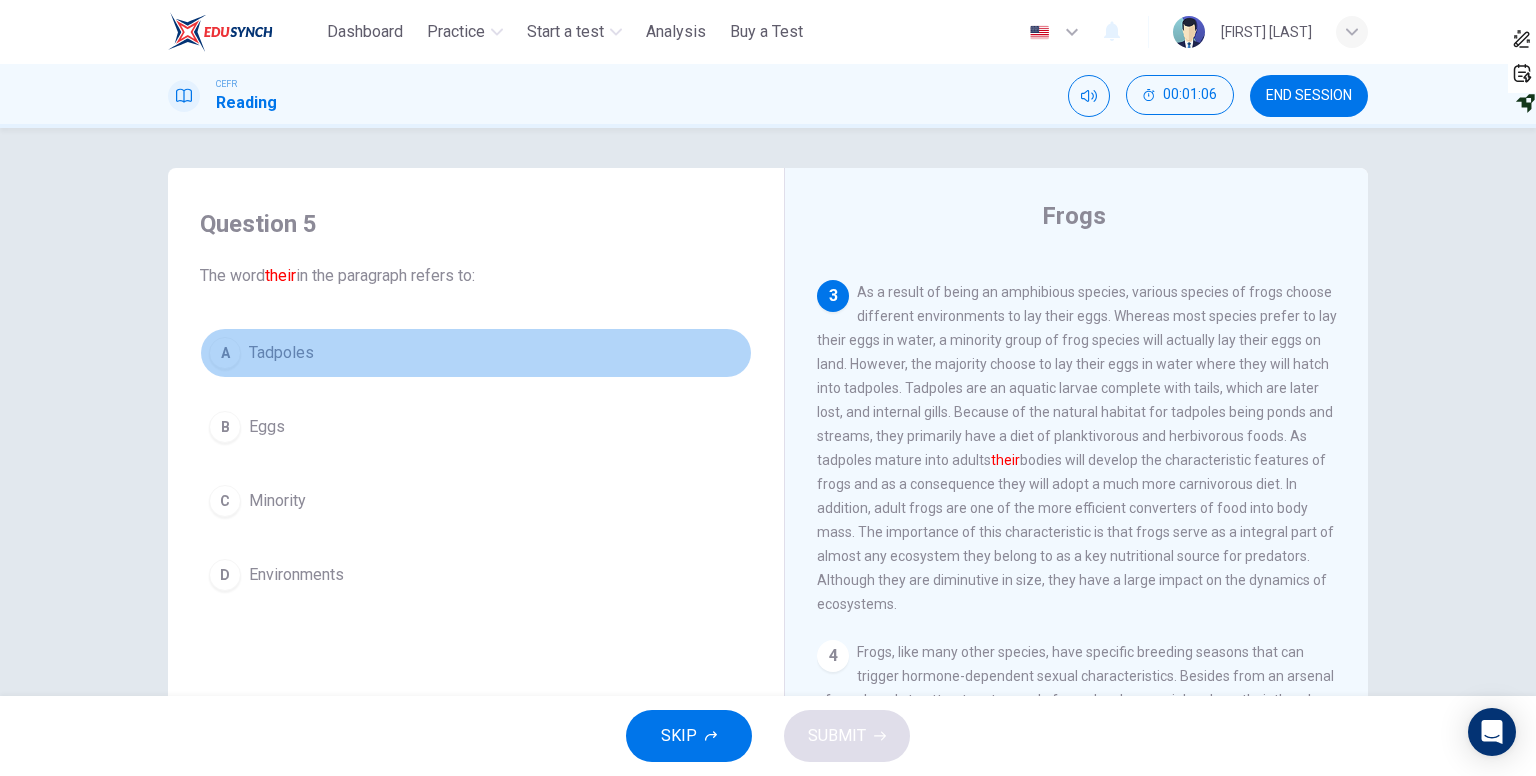 click on "Tadpoles" at bounding box center [281, 353] 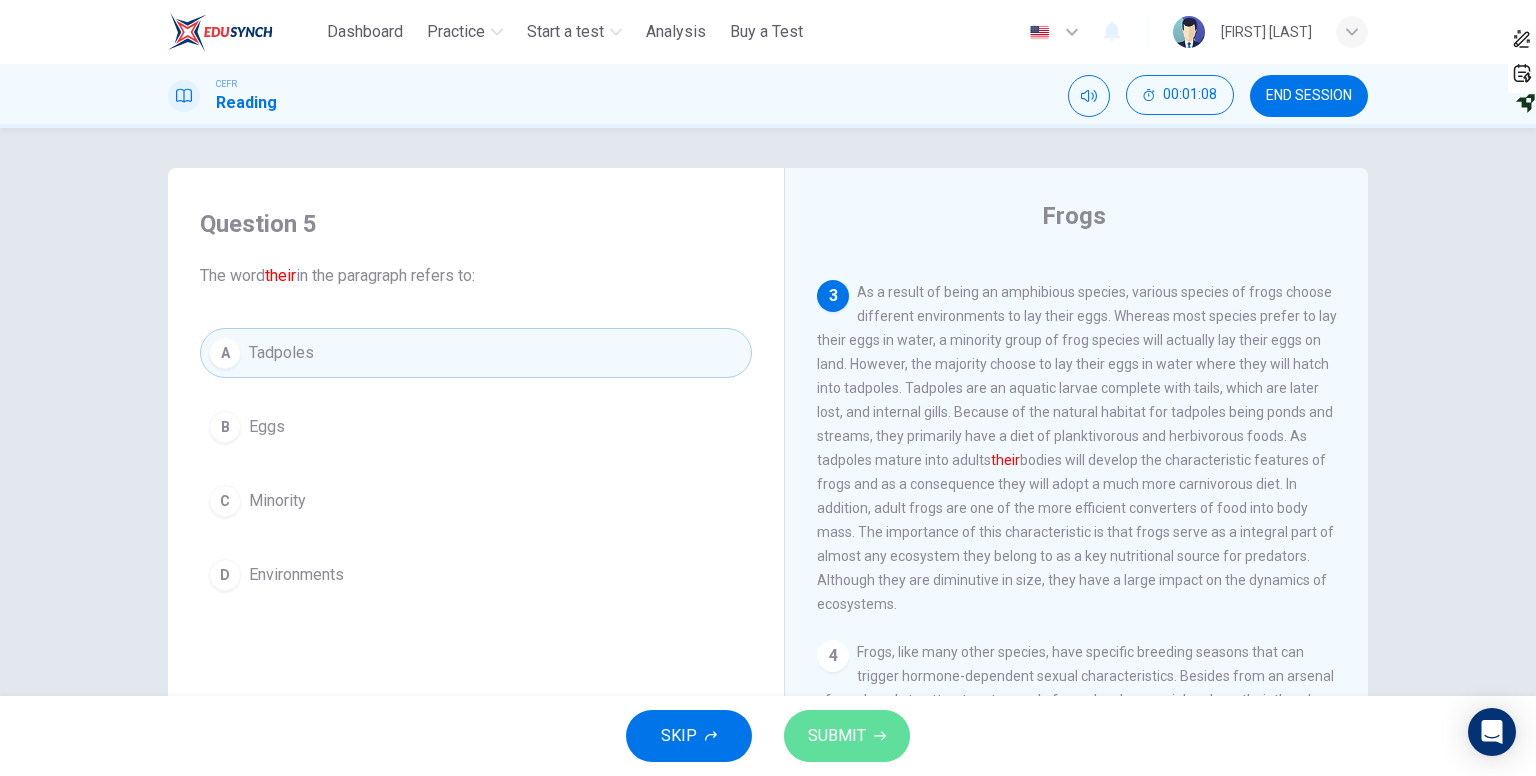 click on "SUBMIT" at bounding box center [837, 736] 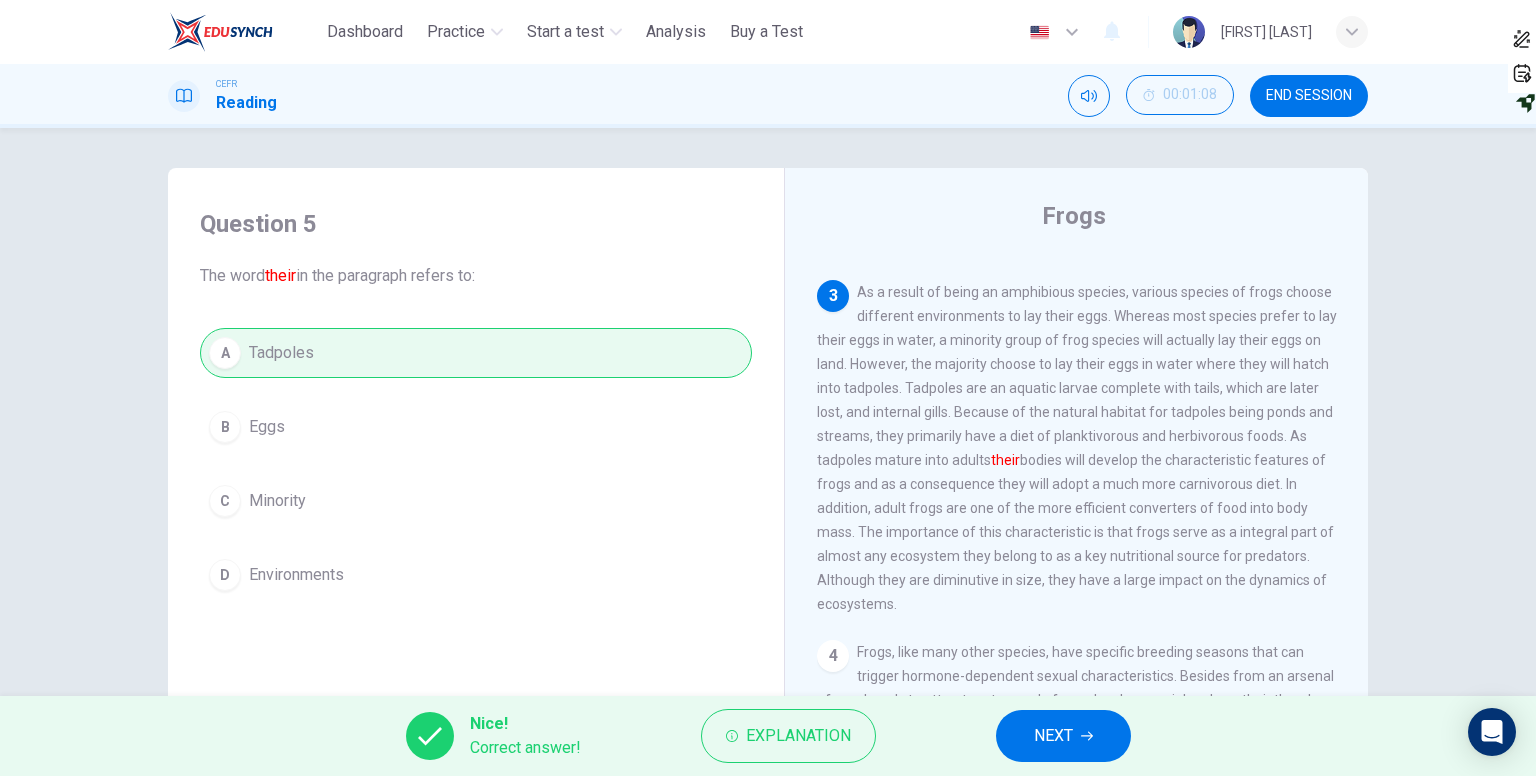 click on "NEXT" at bounding box center [1053, 736] 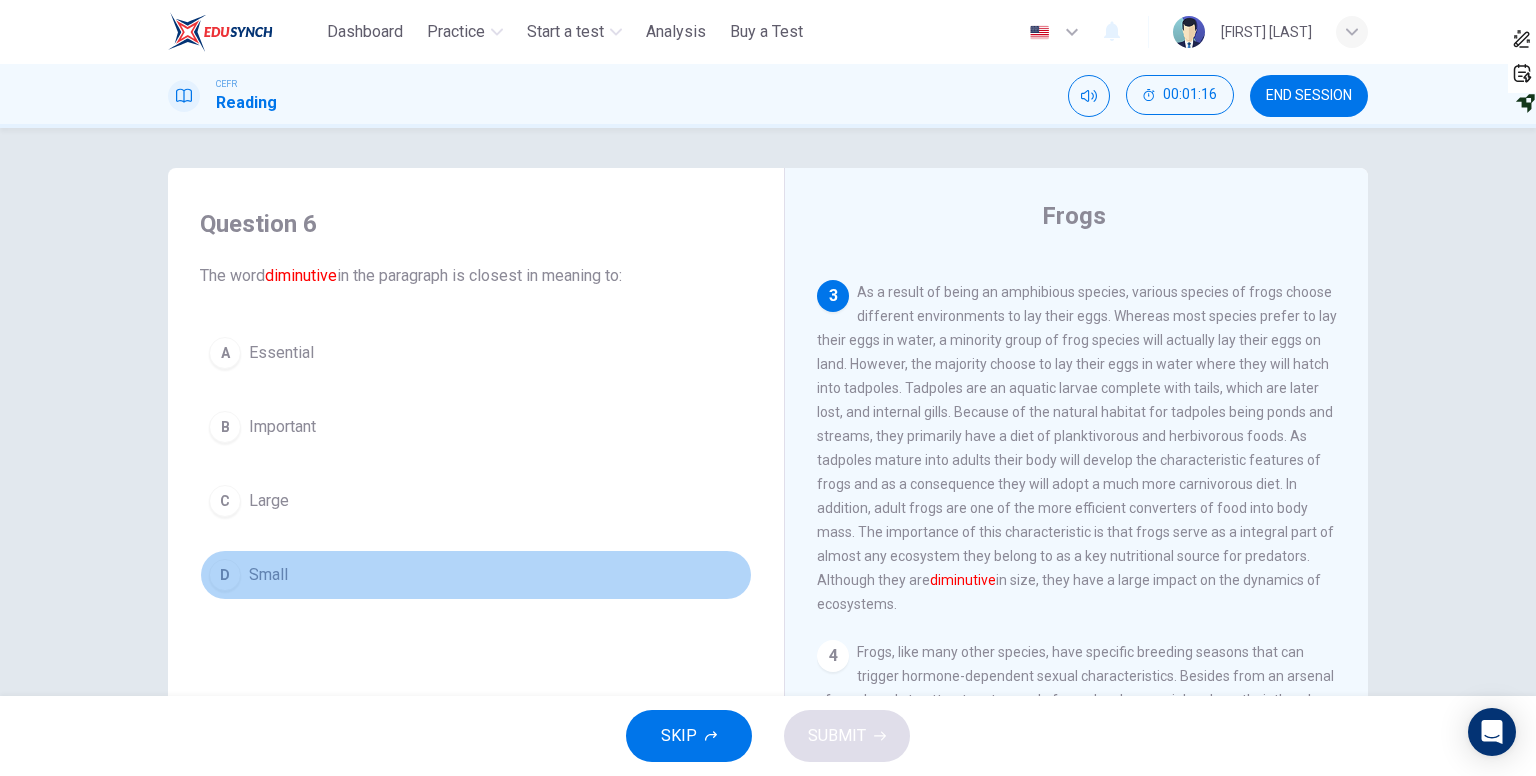 click on "D Small" at bounding box center (476, 575) 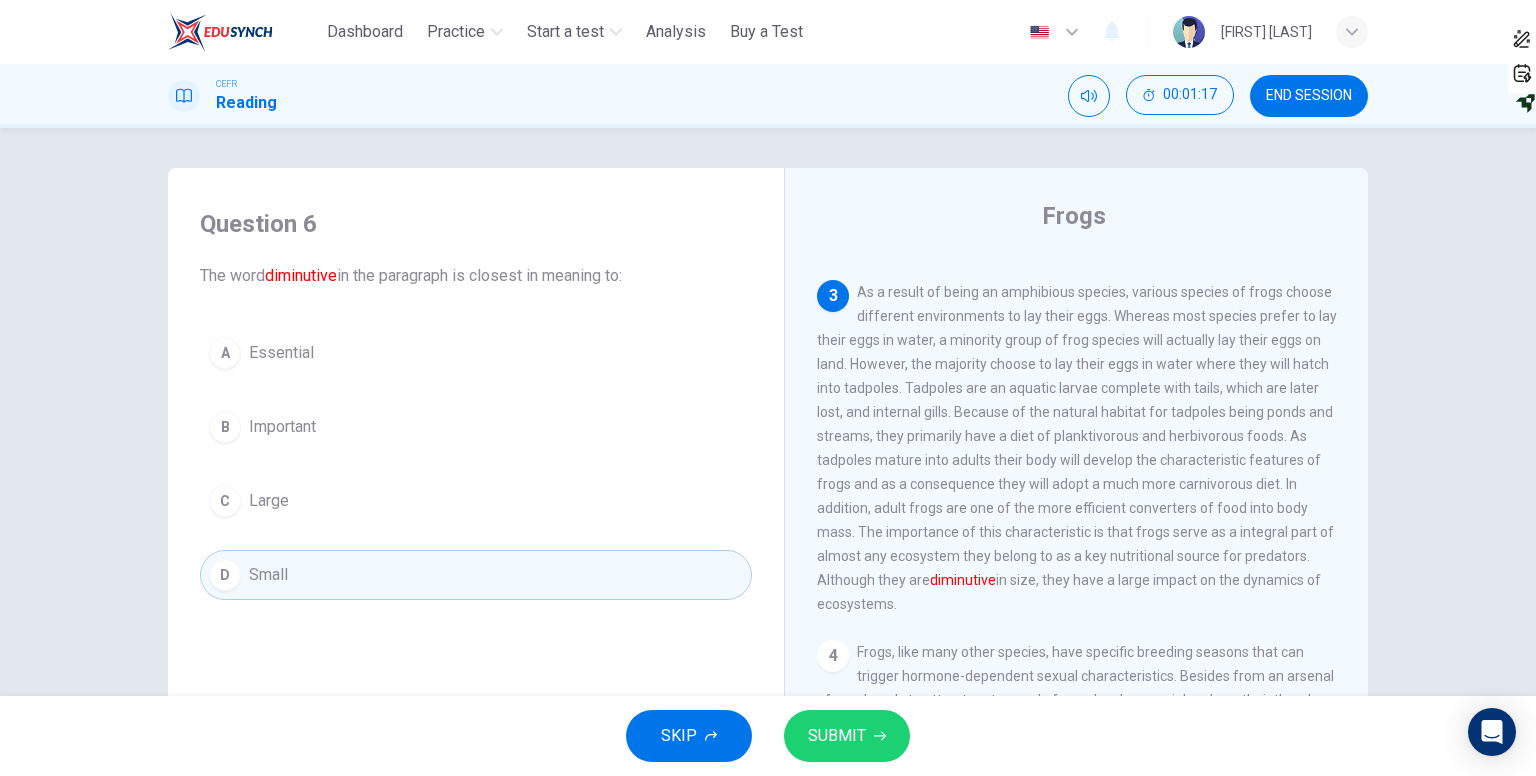 click on "SUBMIT" at bounding box center [847, 736] 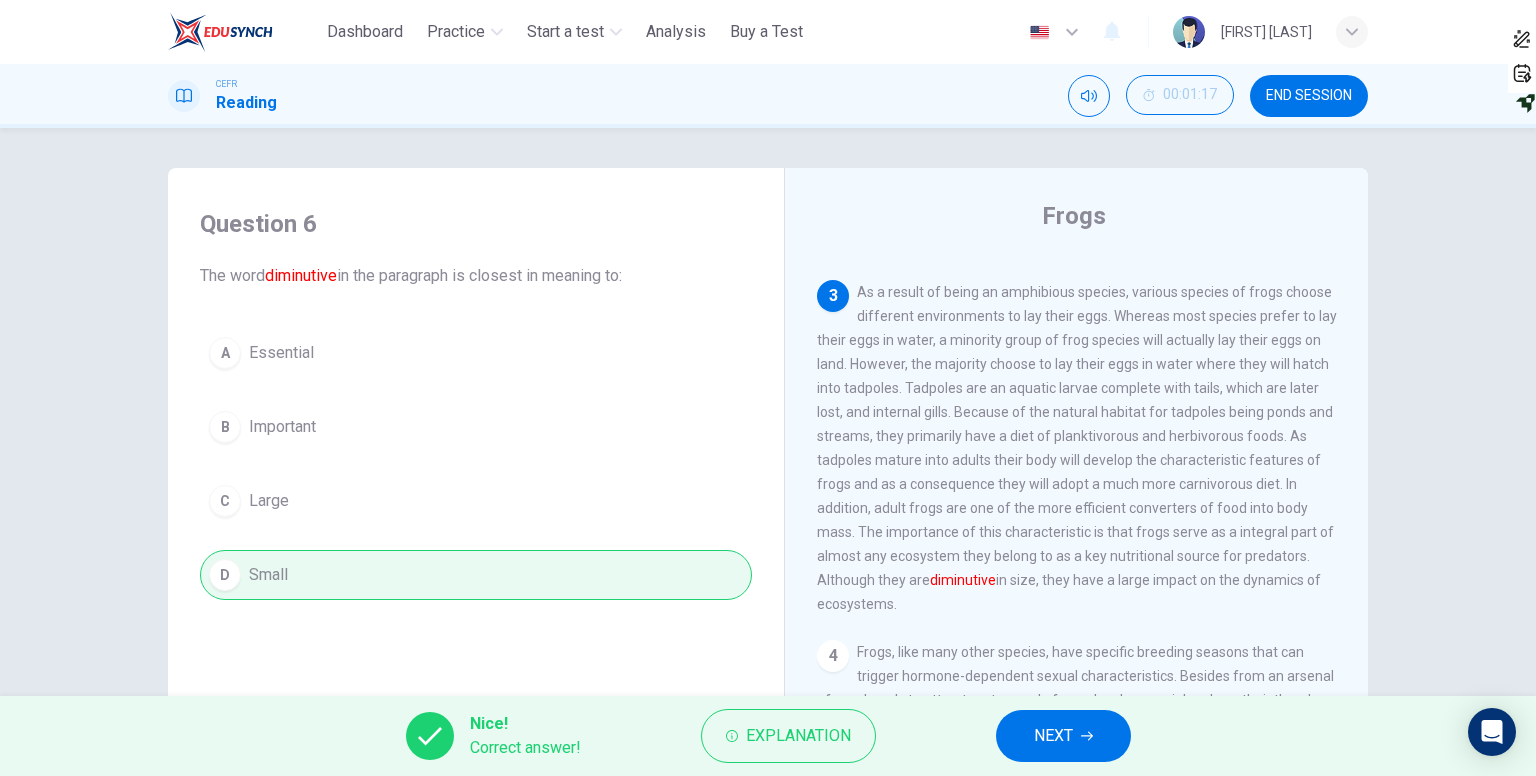 click on "NEXT" at bounding box center [1063, 736] 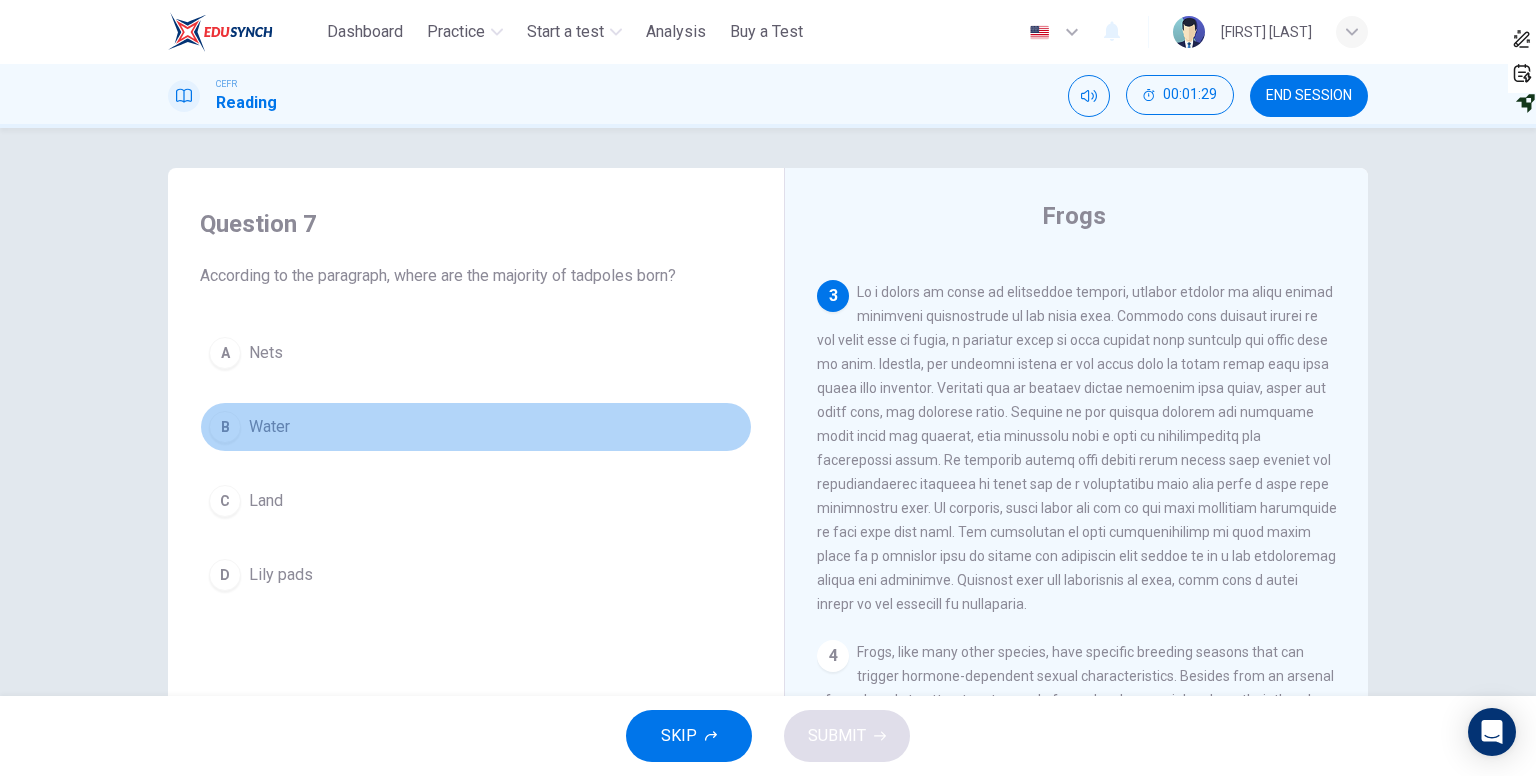 click on "Water" at bounding box center [266, 353] 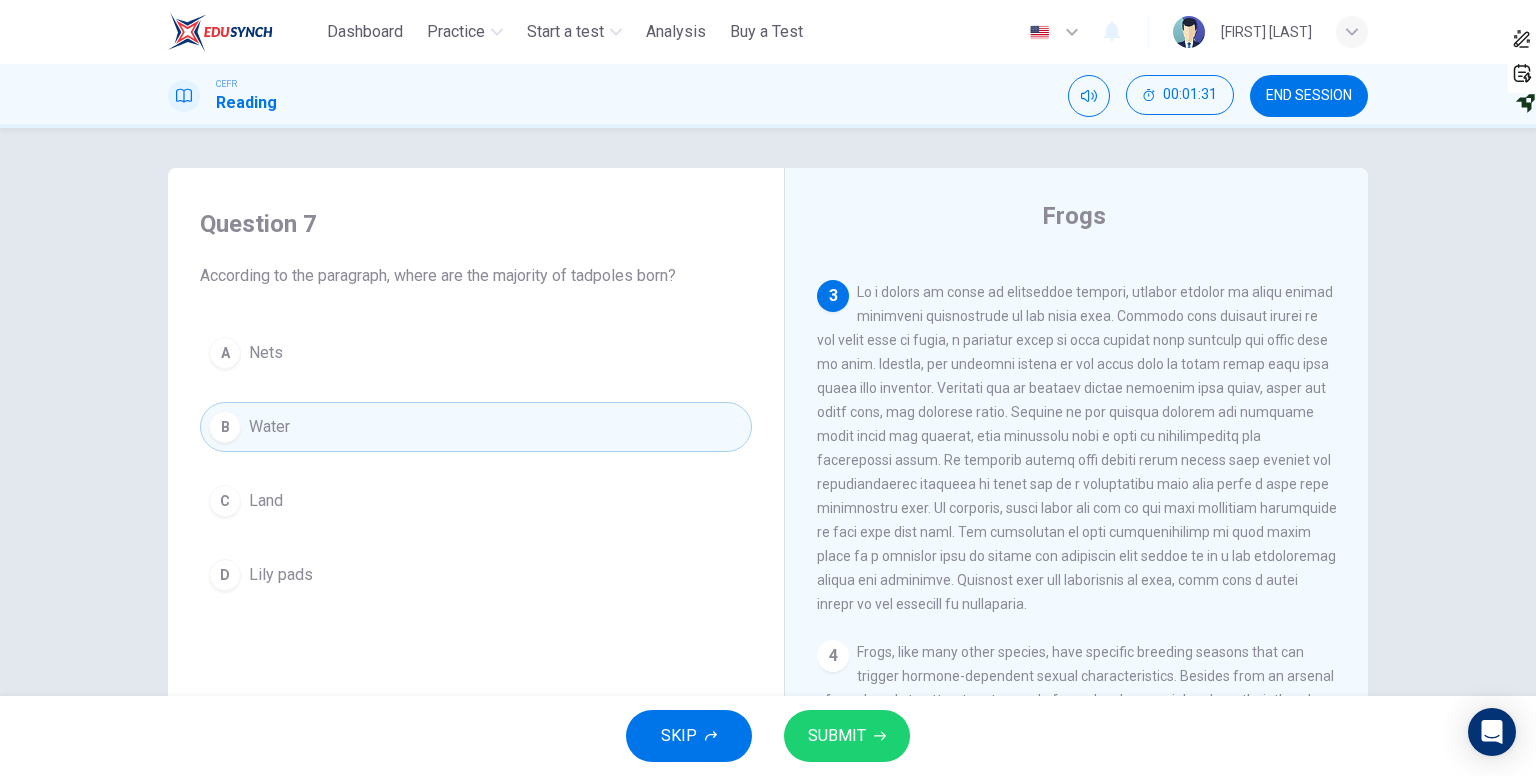 click on "SUBMIT" at bounding box center (847, 736) 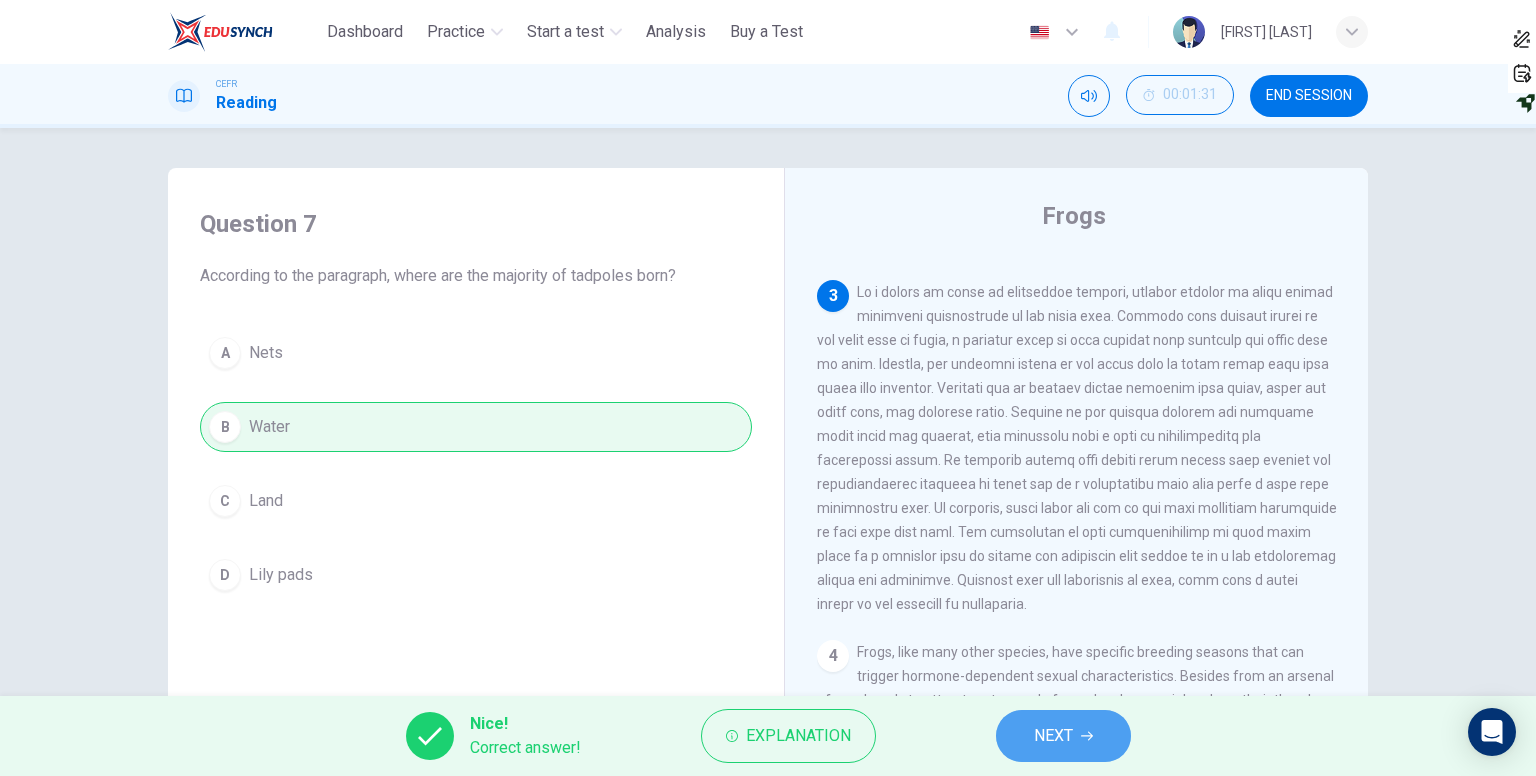 click on "NEXT" at bounding box center [1063, 736] 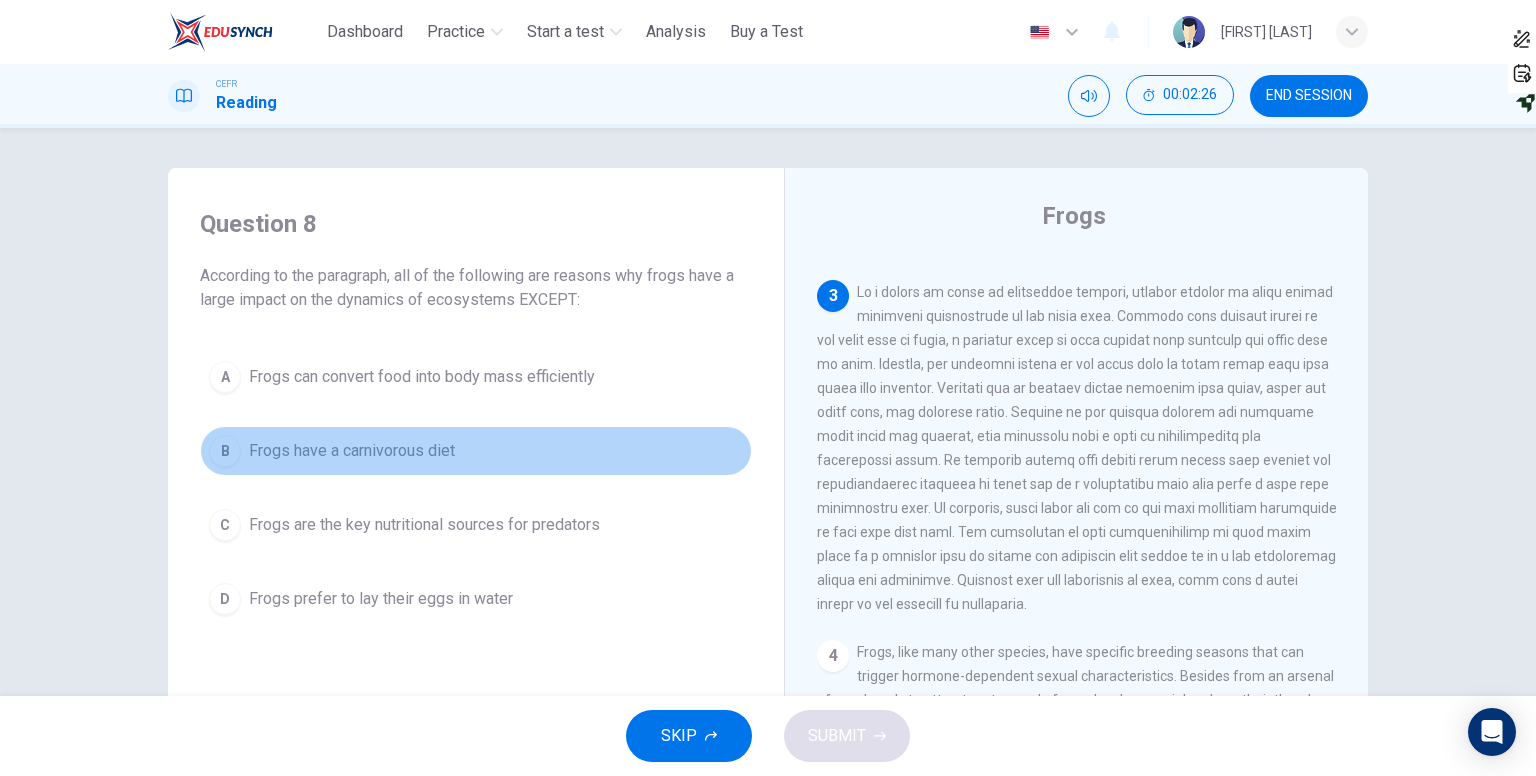 click on "B" at bounding box center [225, 377] 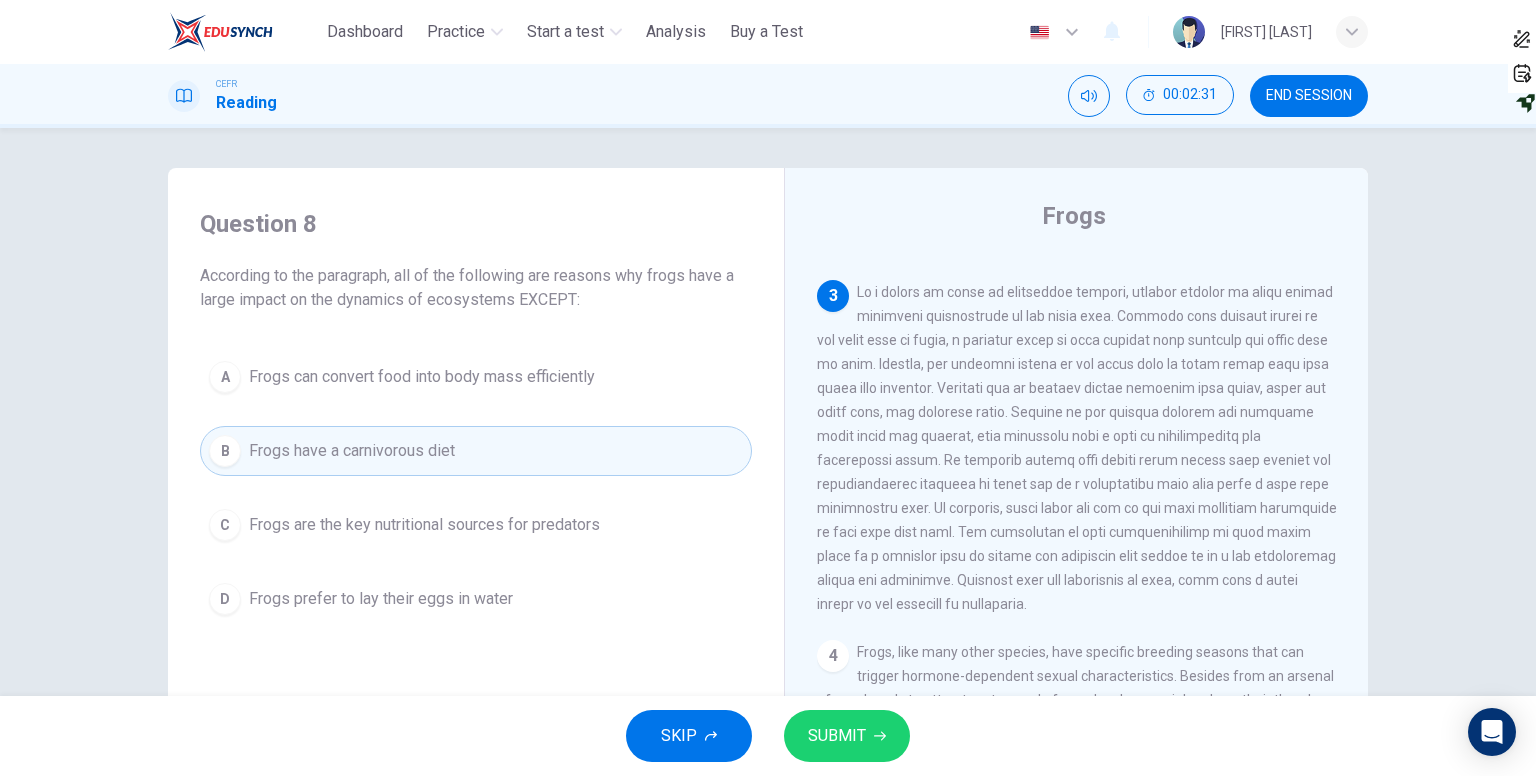 click on "SUBMIT" at bounding box center [837, 736] 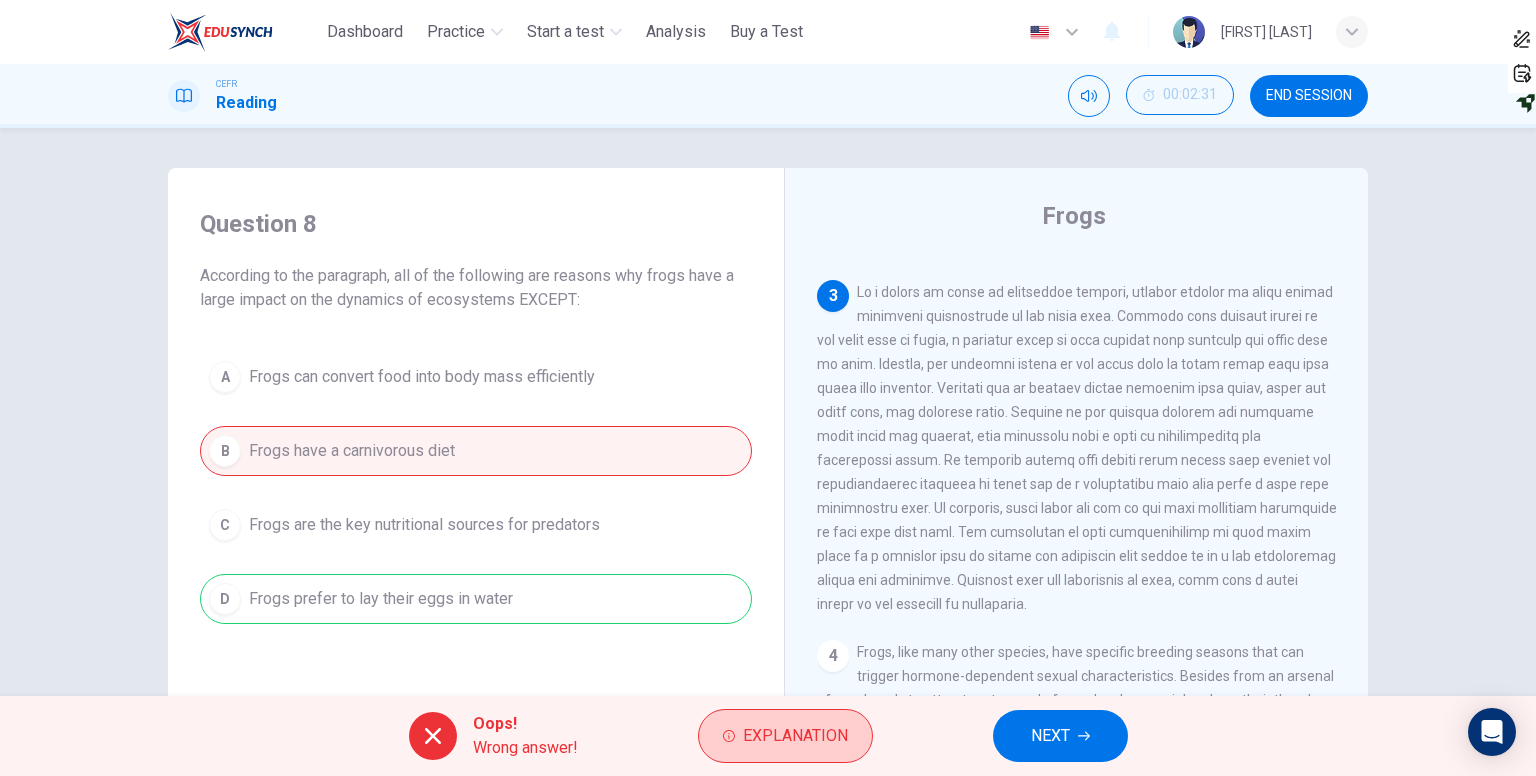 click on "Explanation" at bounding box center (795, 736) 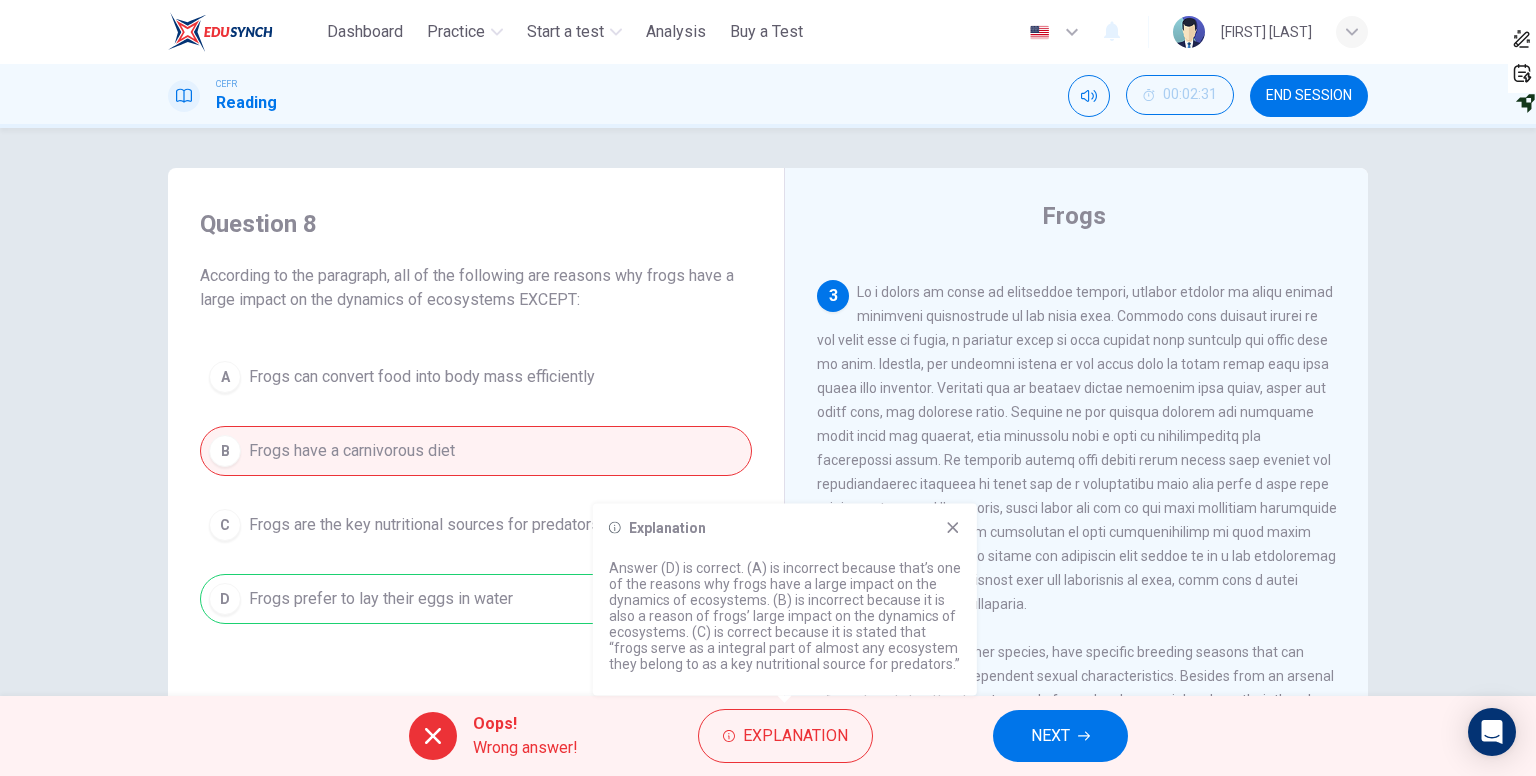 click at bounding box center (953, 528) 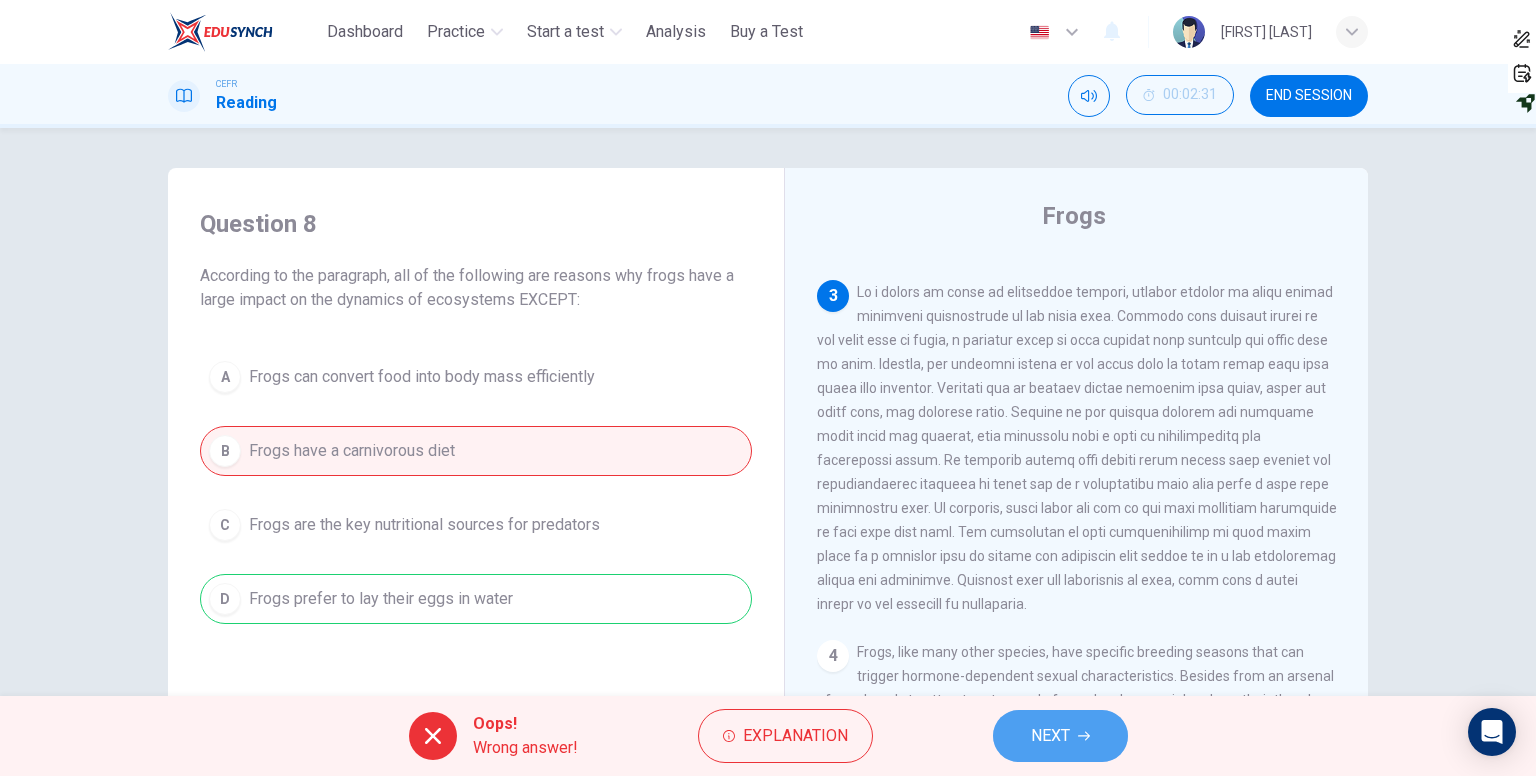 click on "NEXT" at bounding box center (1060, 736) 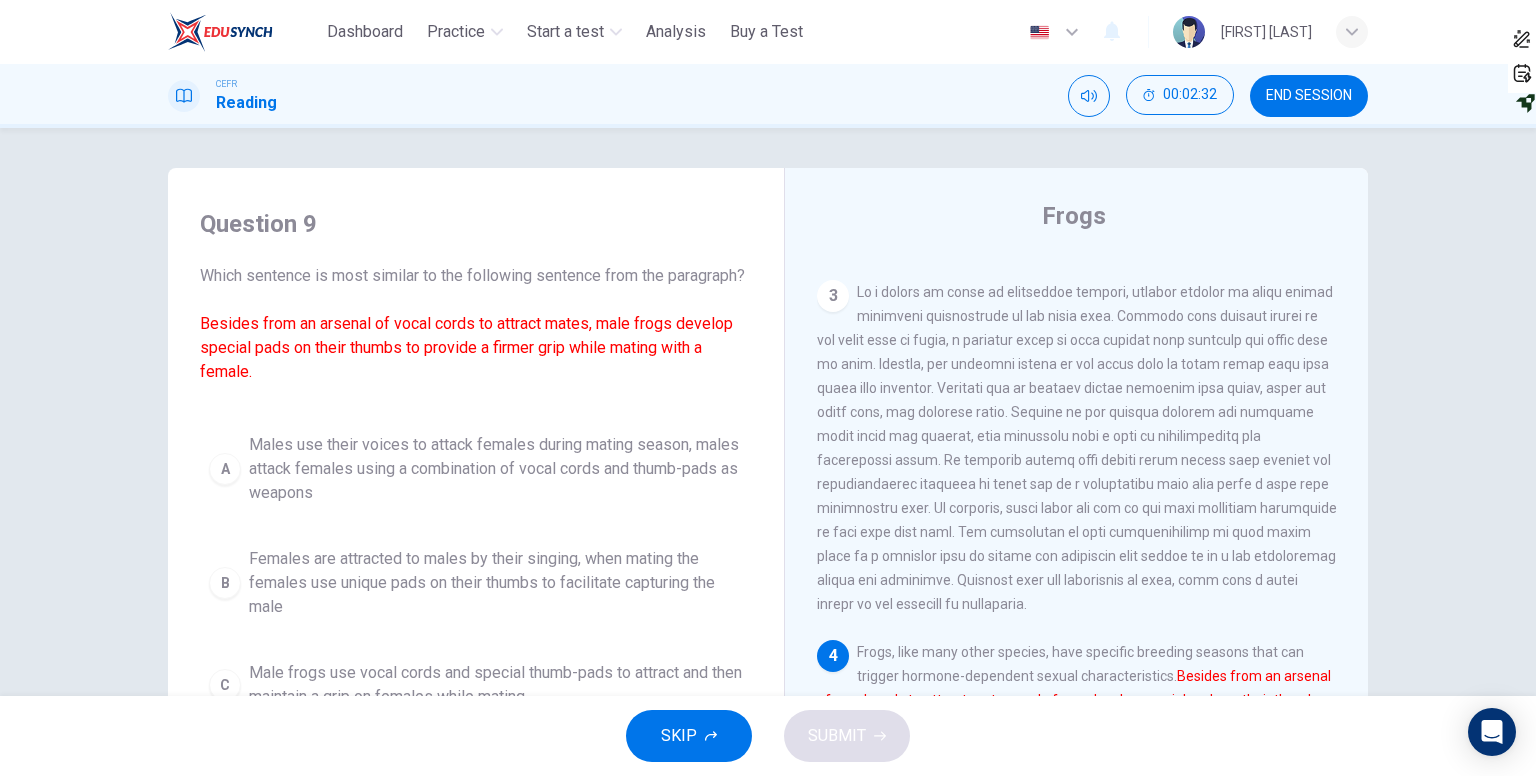 scroll, scrollTop: 7, scrollLeft: 0, axis: vertical 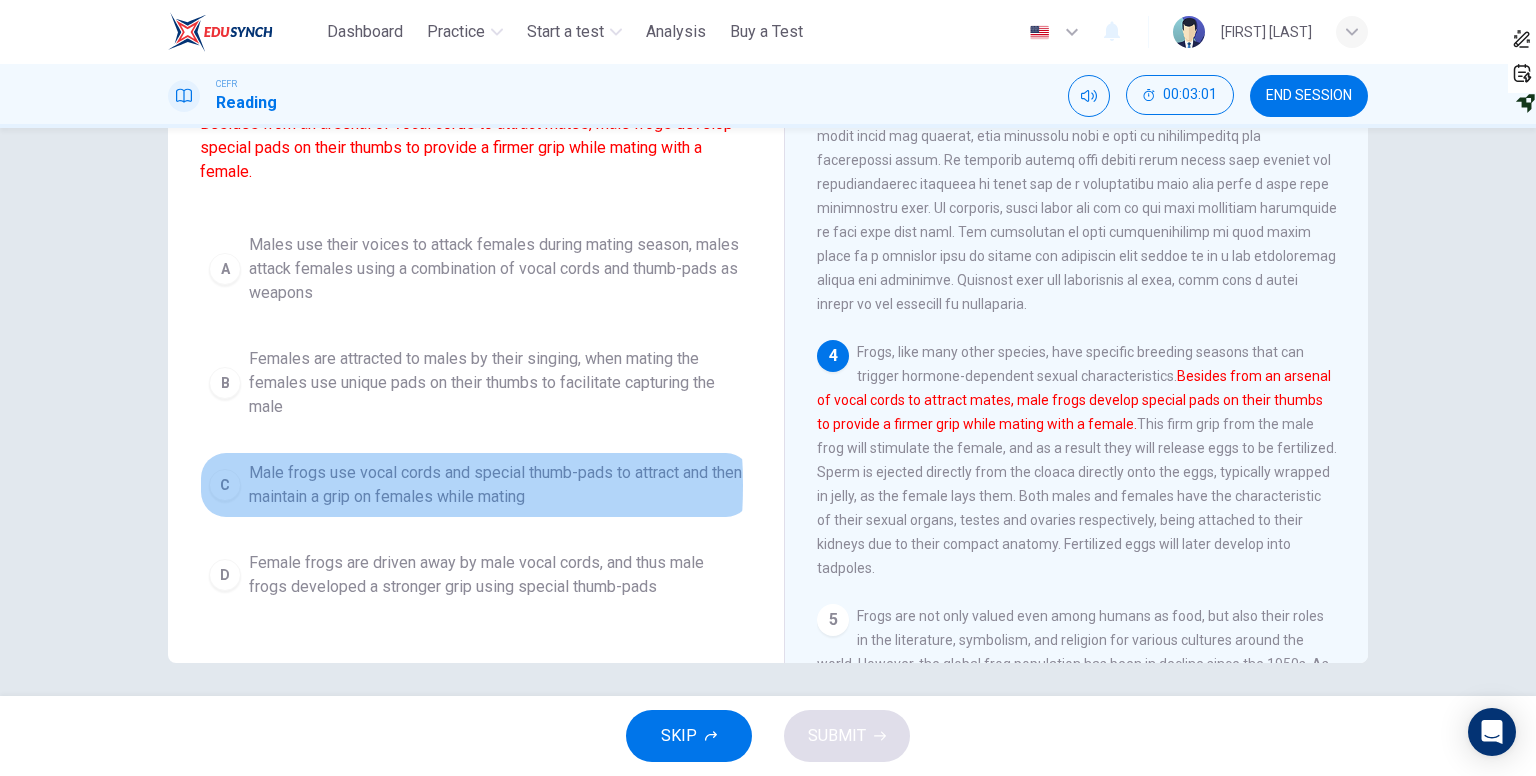click on "Male frogs use vocal cords and special thumb-pads to attract and then maintain a grip on females while mating" at bounding box center [496, 269] 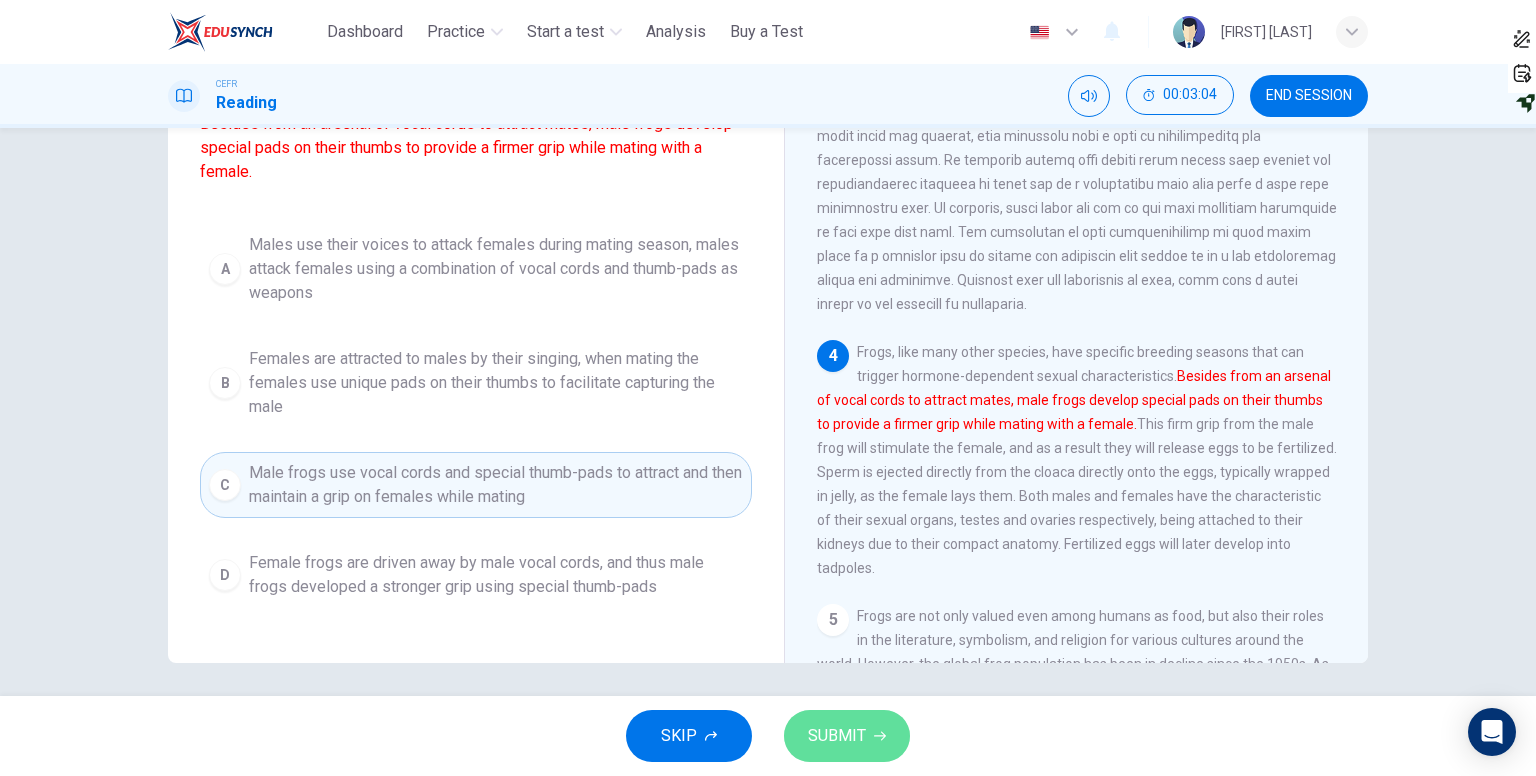 click on "SUBMIT" at bounding box center [837, 736] 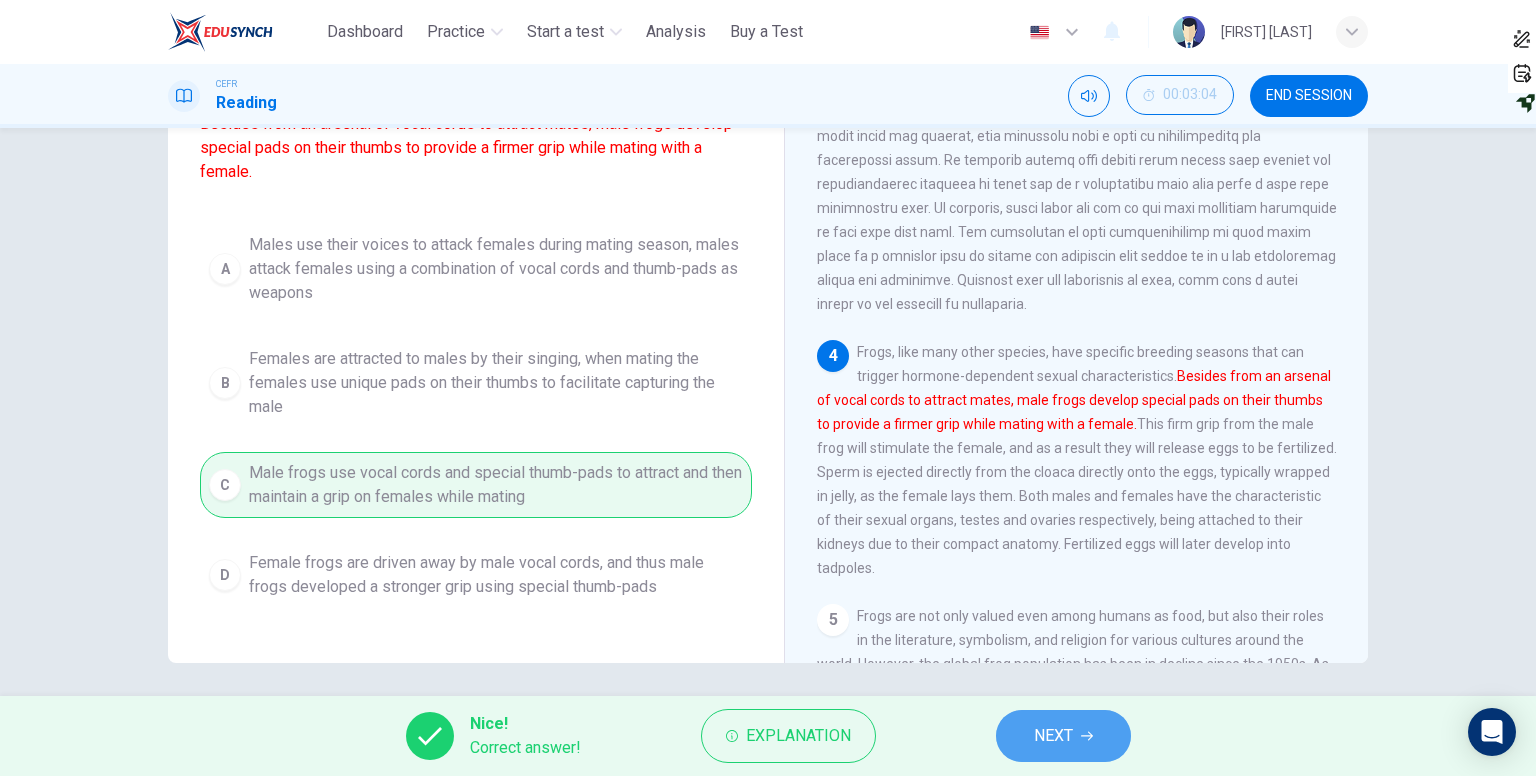 click on "NEXT" at bounding box center [1063, 736] 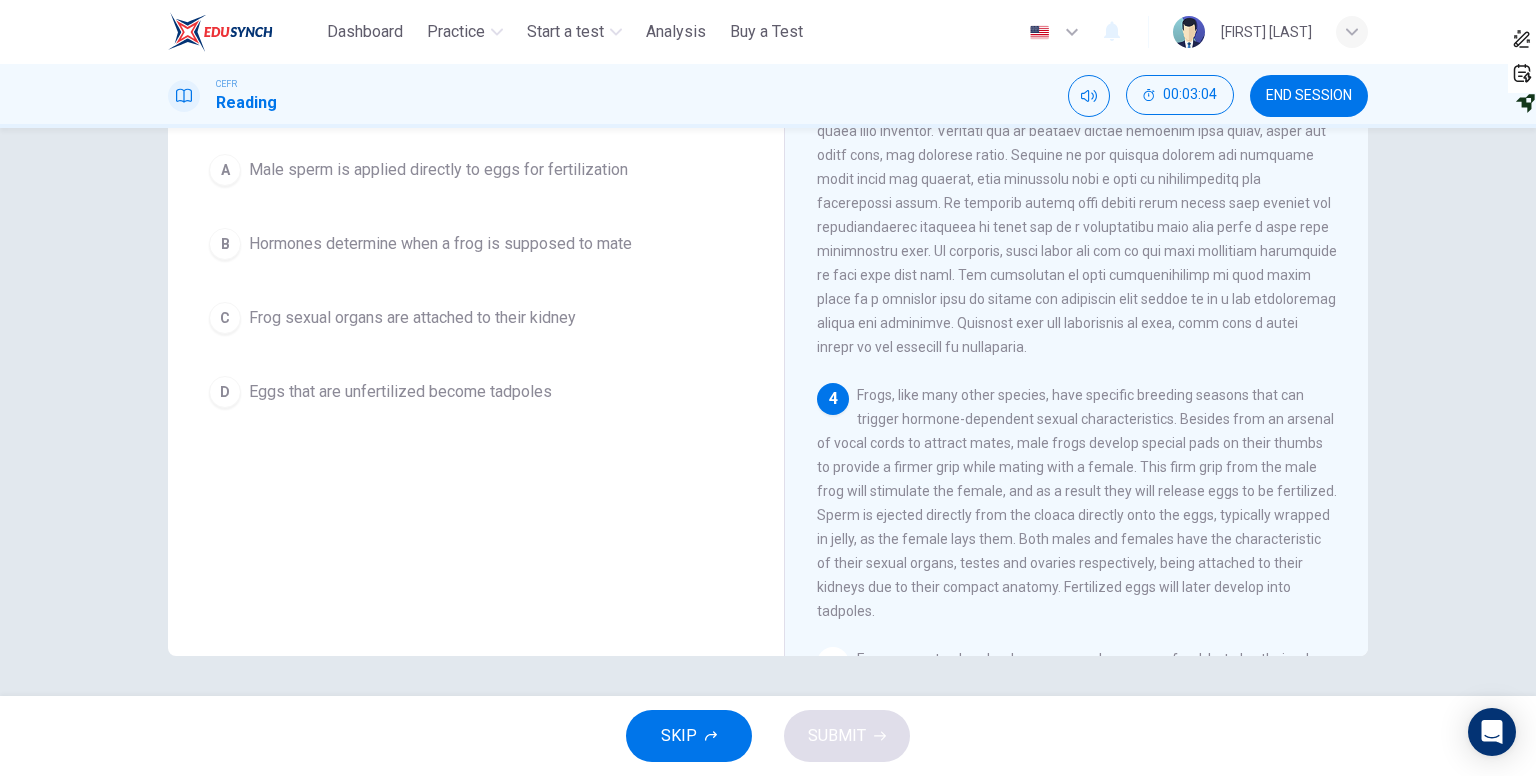 scroll, scrollTop: 500, scrollLeft: 0, axis: vertical 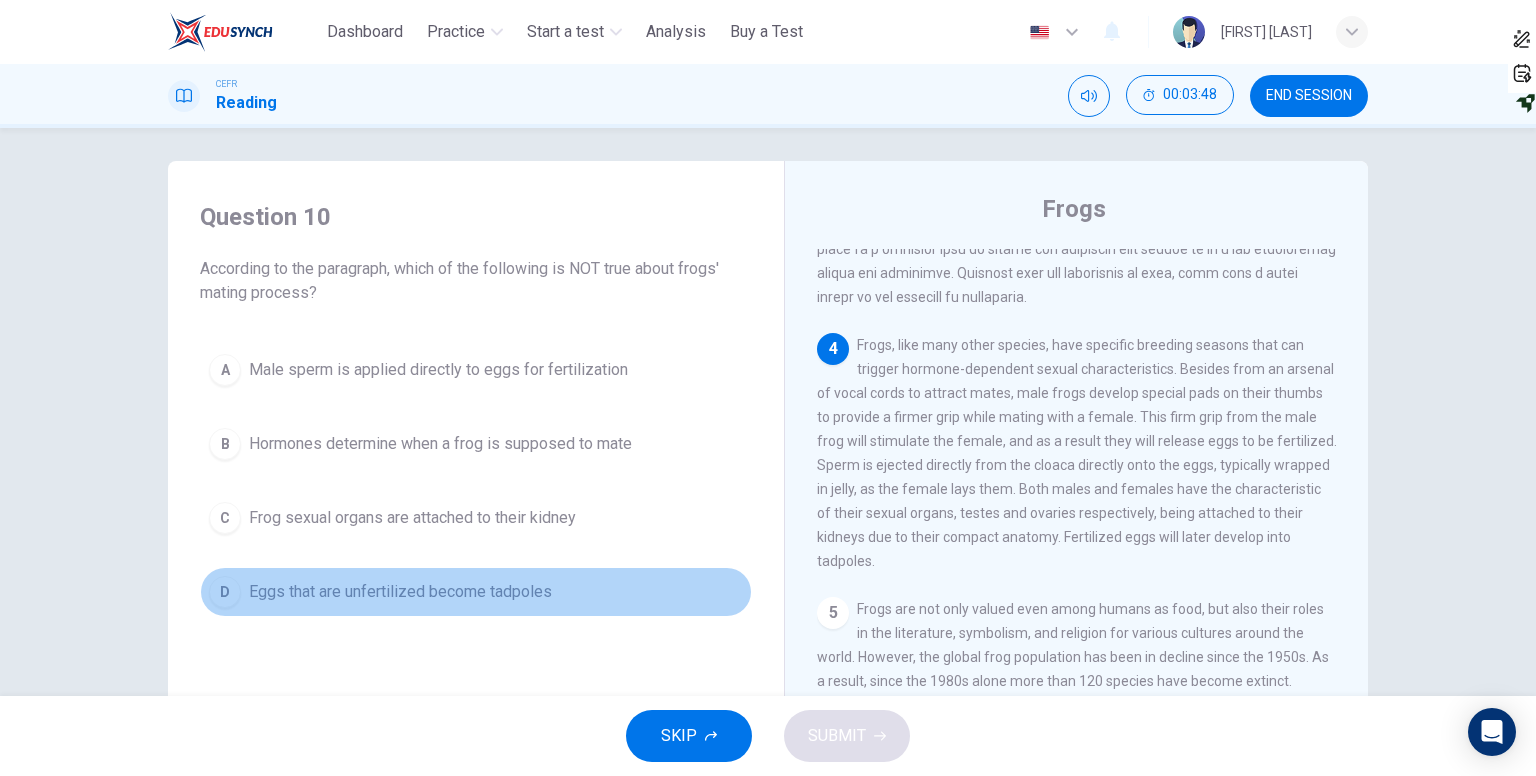 click on "D Eggs that are unfertilized become tadpoles" at bounding box center (476, 592) 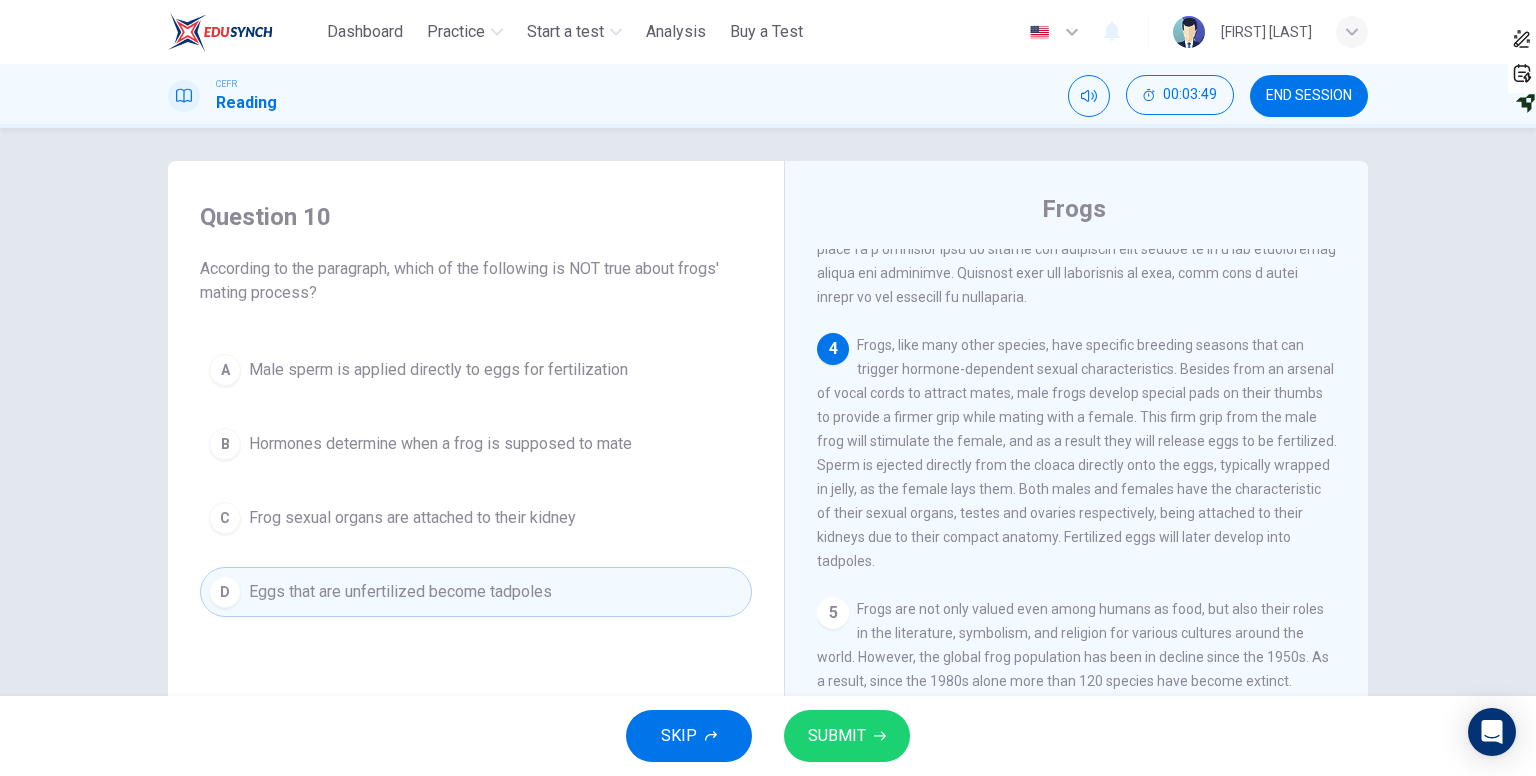 click at bounding box center [880, 736] 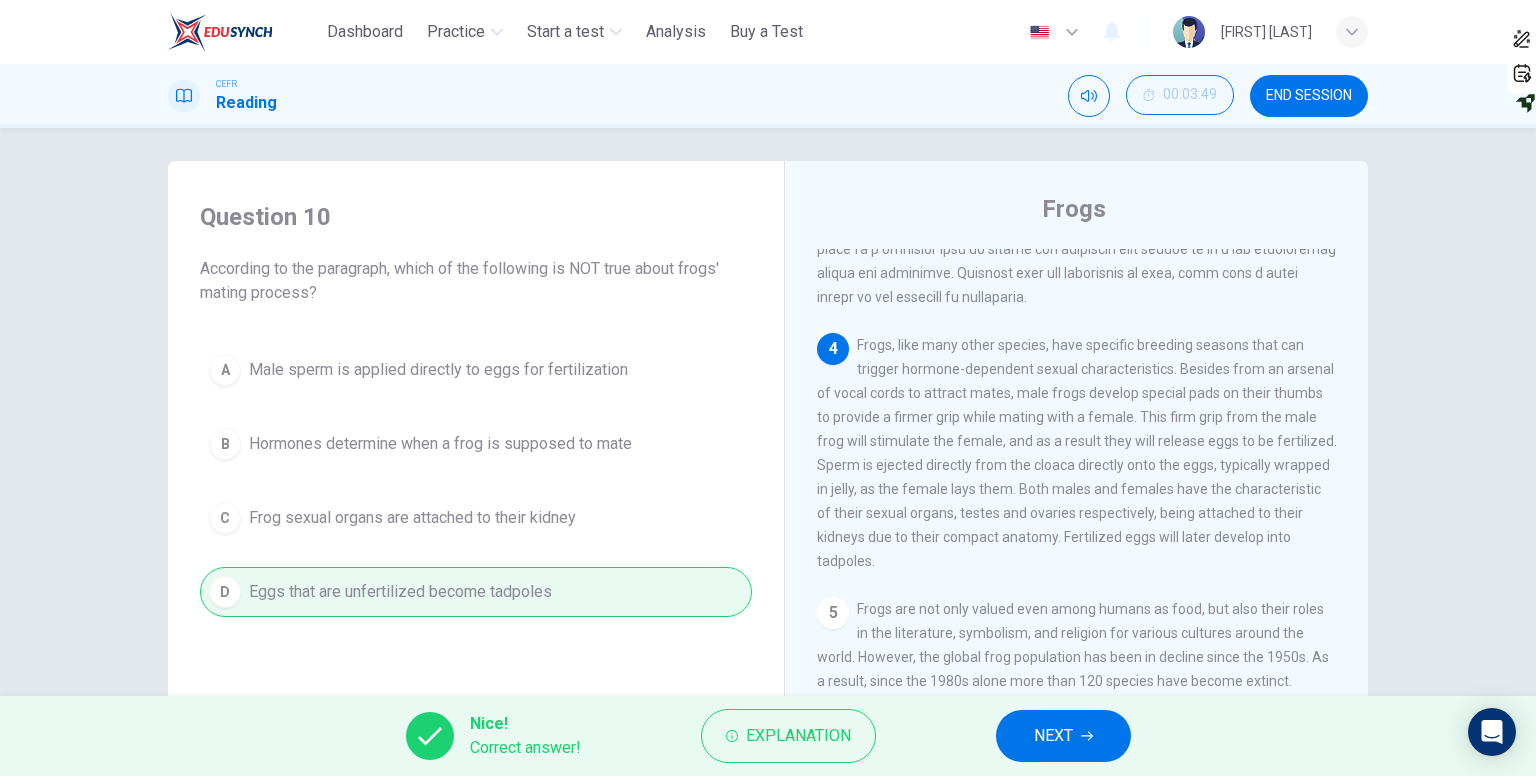 click on "NEXT" at bounding box center (1053, 736) 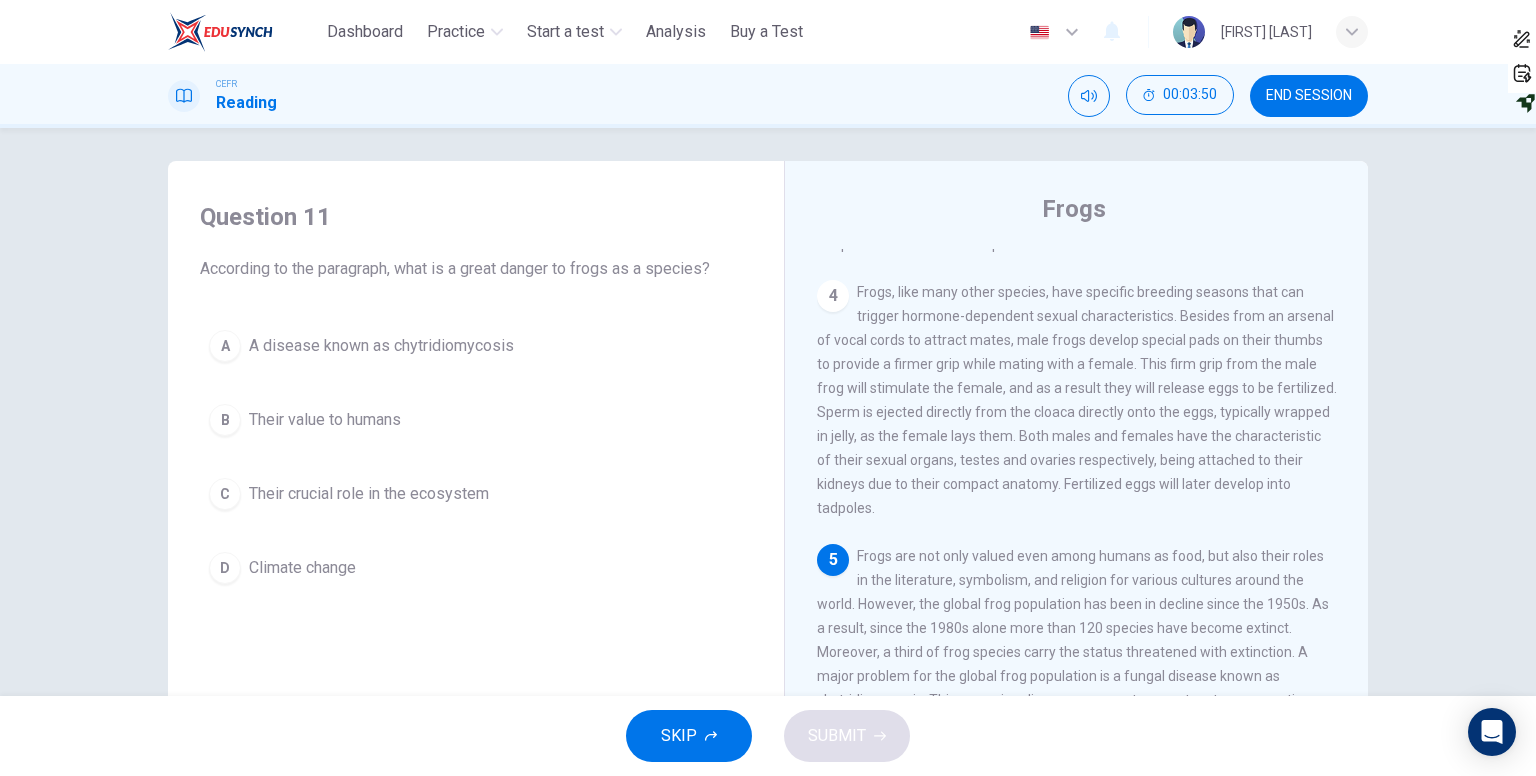 scroll, scrollTop: 1000, scrollLeft: 0, axis: vertical 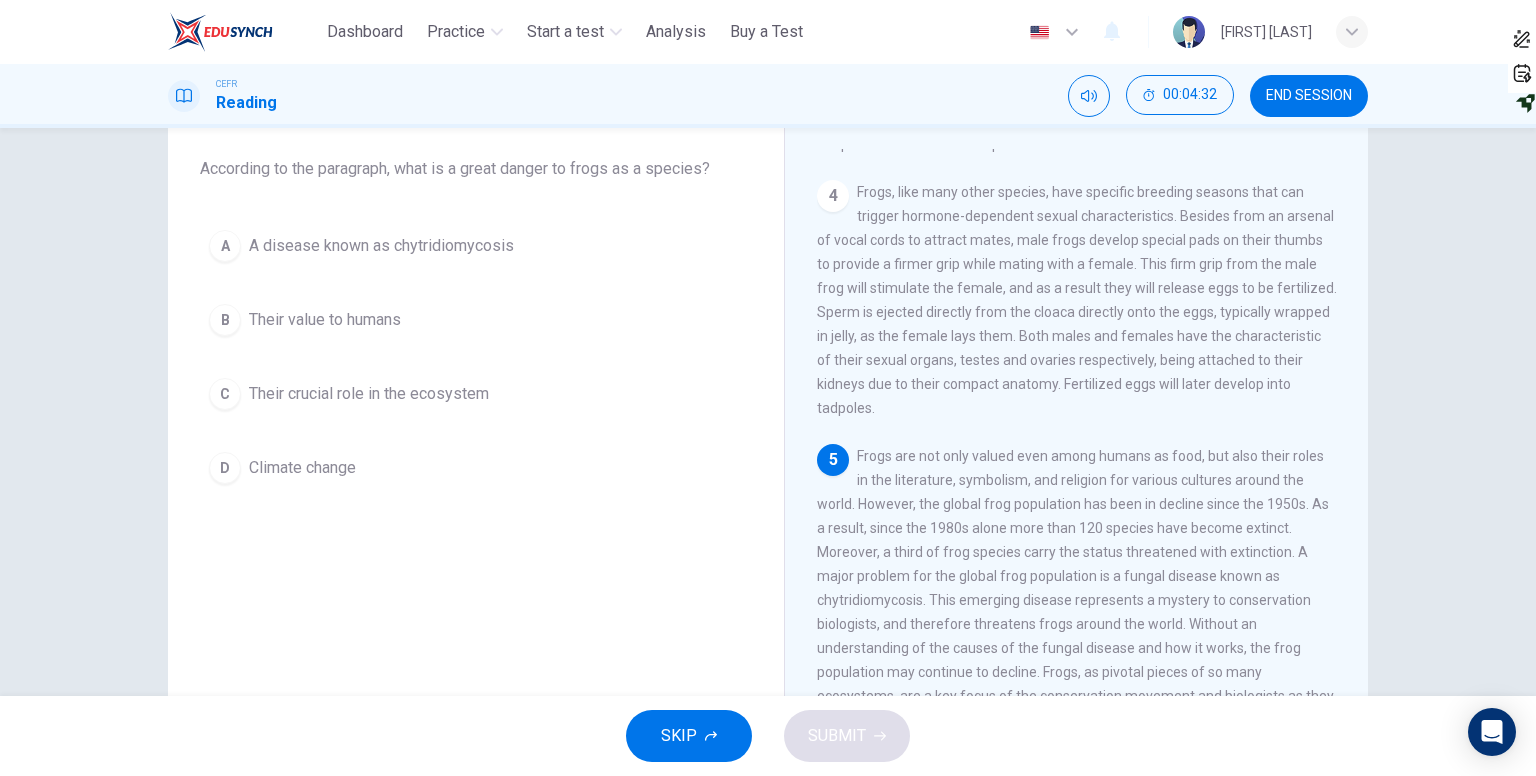 click on "A" at bounding box center (225, 246) 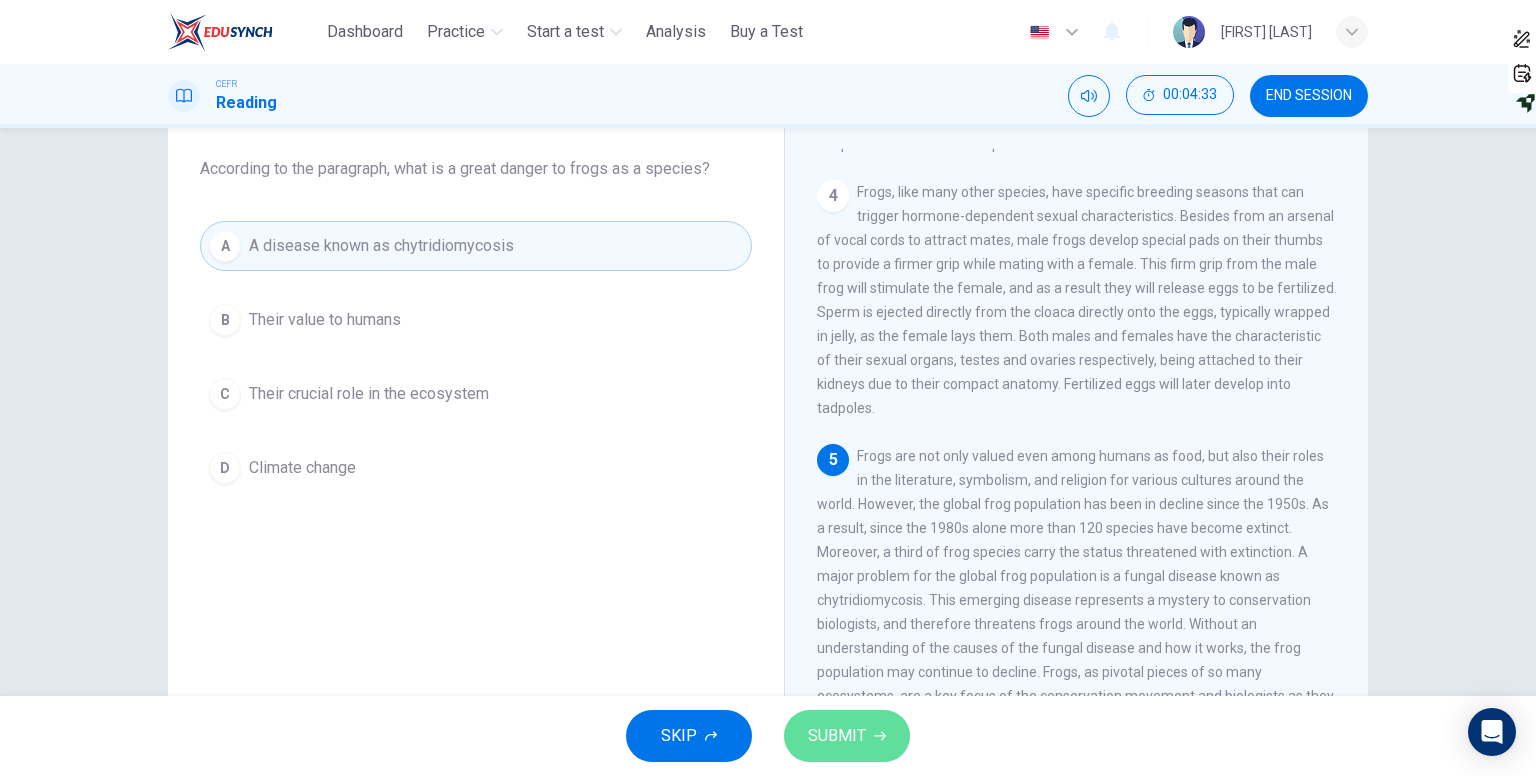 click at bounding box center [880, 736] 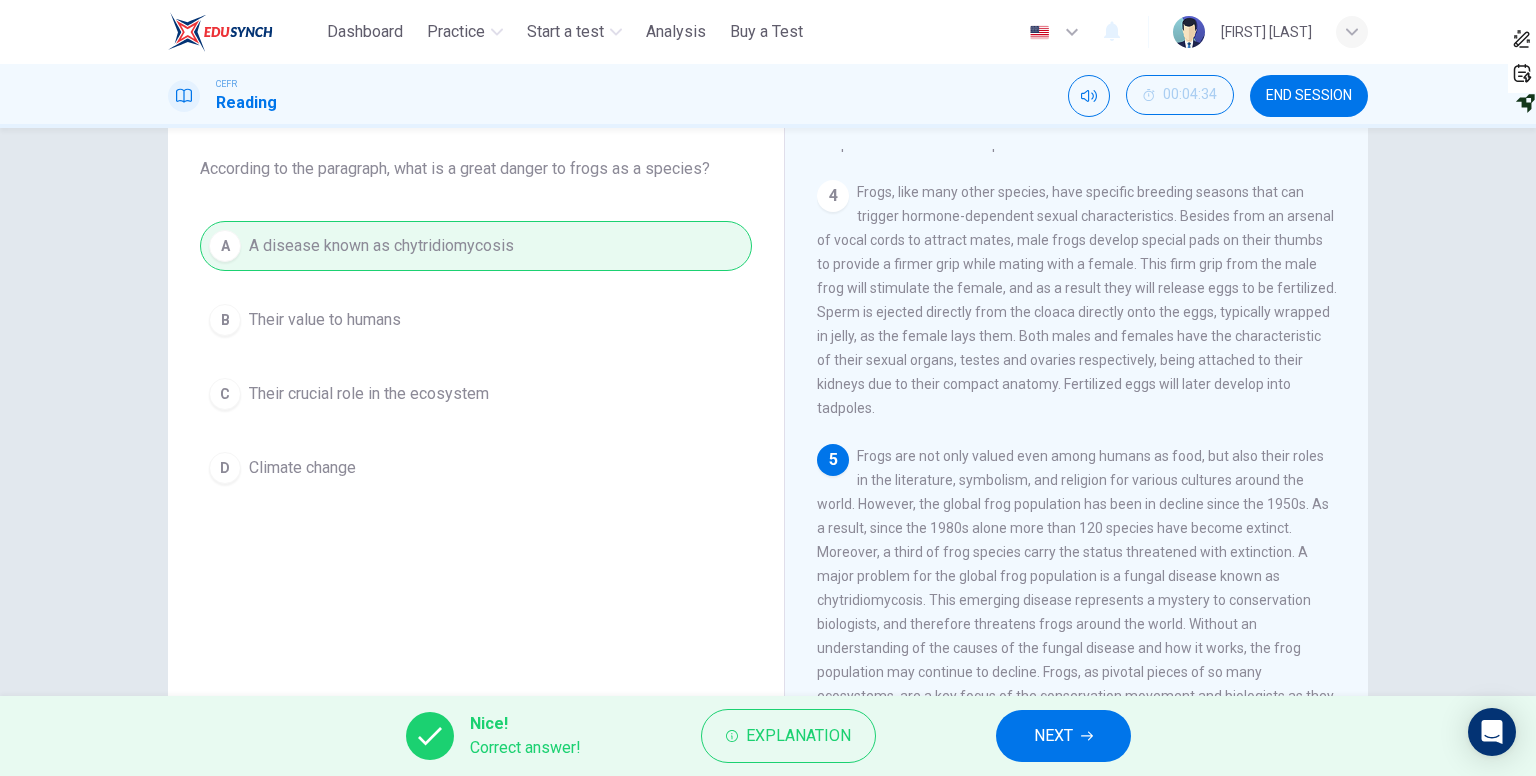 click on "NEXT" at bounding box center (1053, 736) 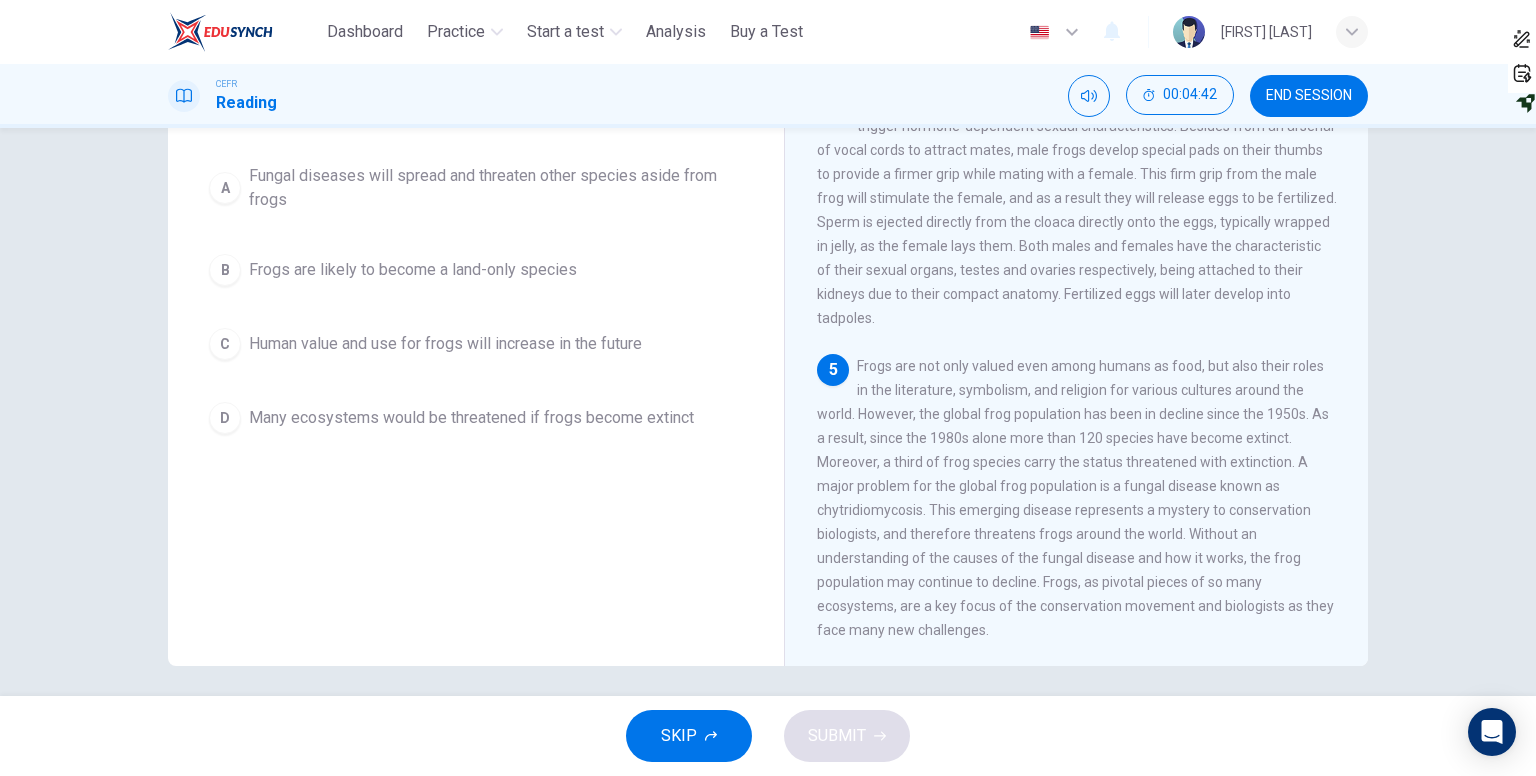 scroll, scrollTop: 200, scrollLeft: 0, axis: vertical 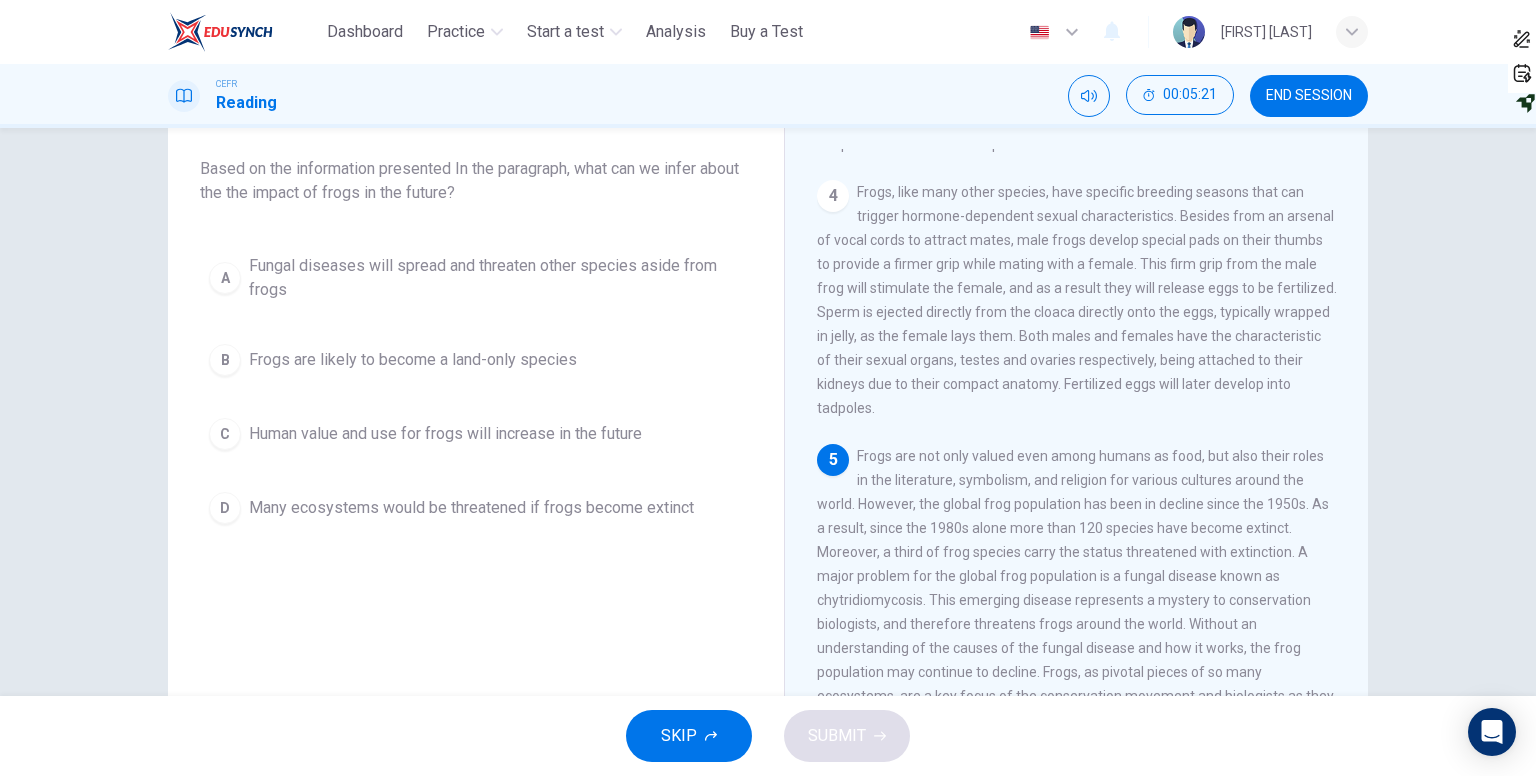 click on "Many ecosystems would be threatened if frogs become extinct" at bounding box center (496, 278) 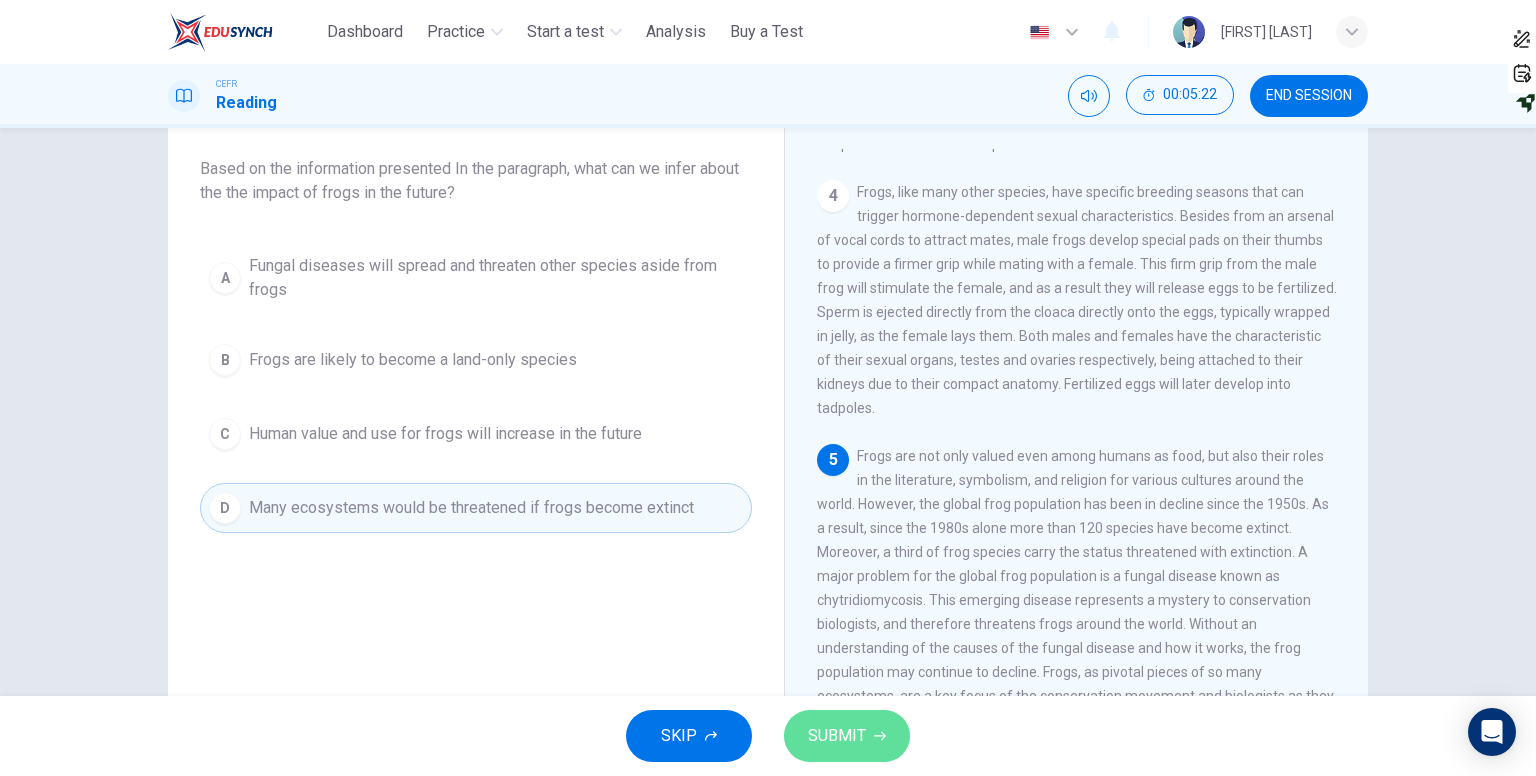 click on "SUBMIT" at bounding box center (847, 736) 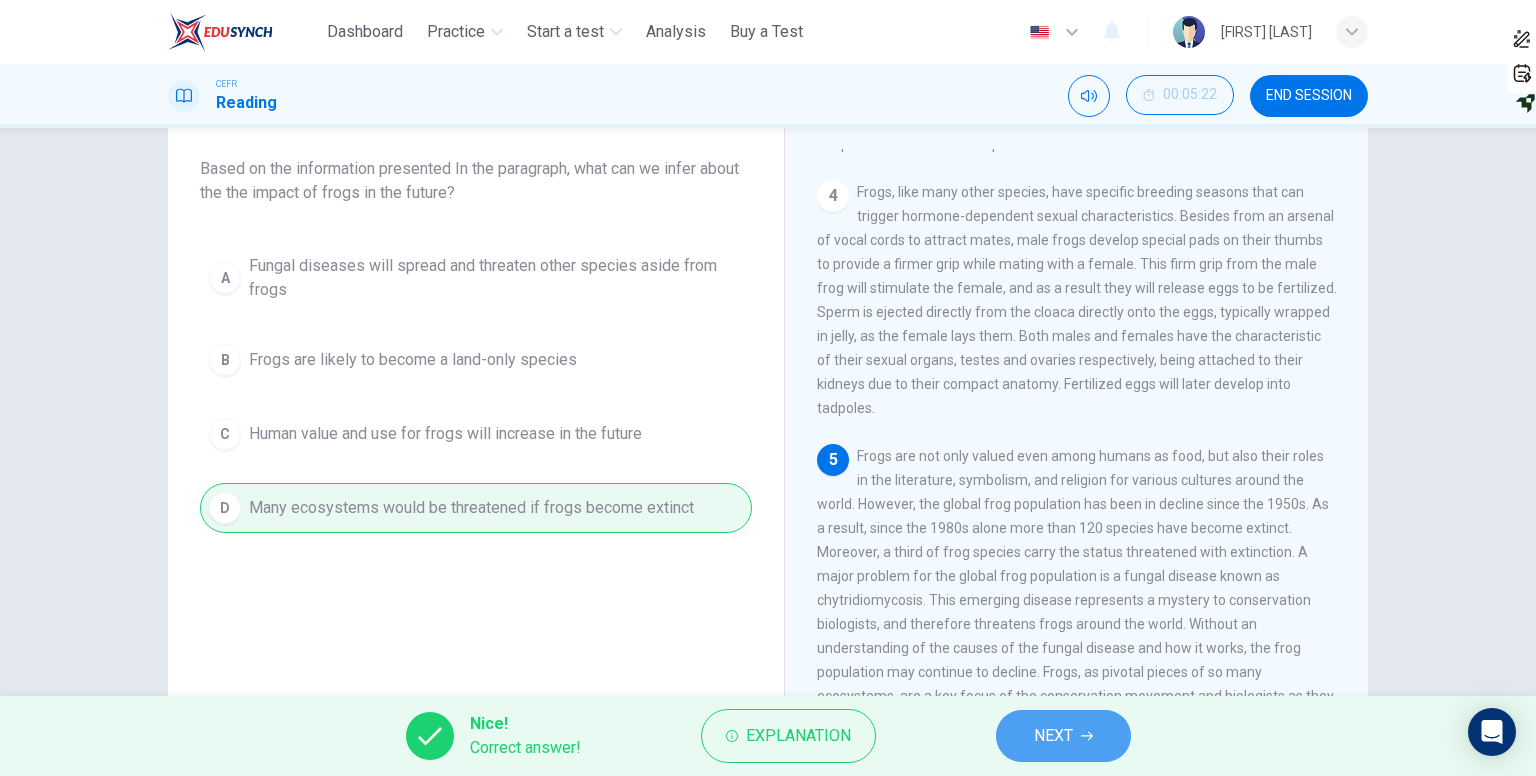 click on "NEXT" at bounding box center [1063, 736] 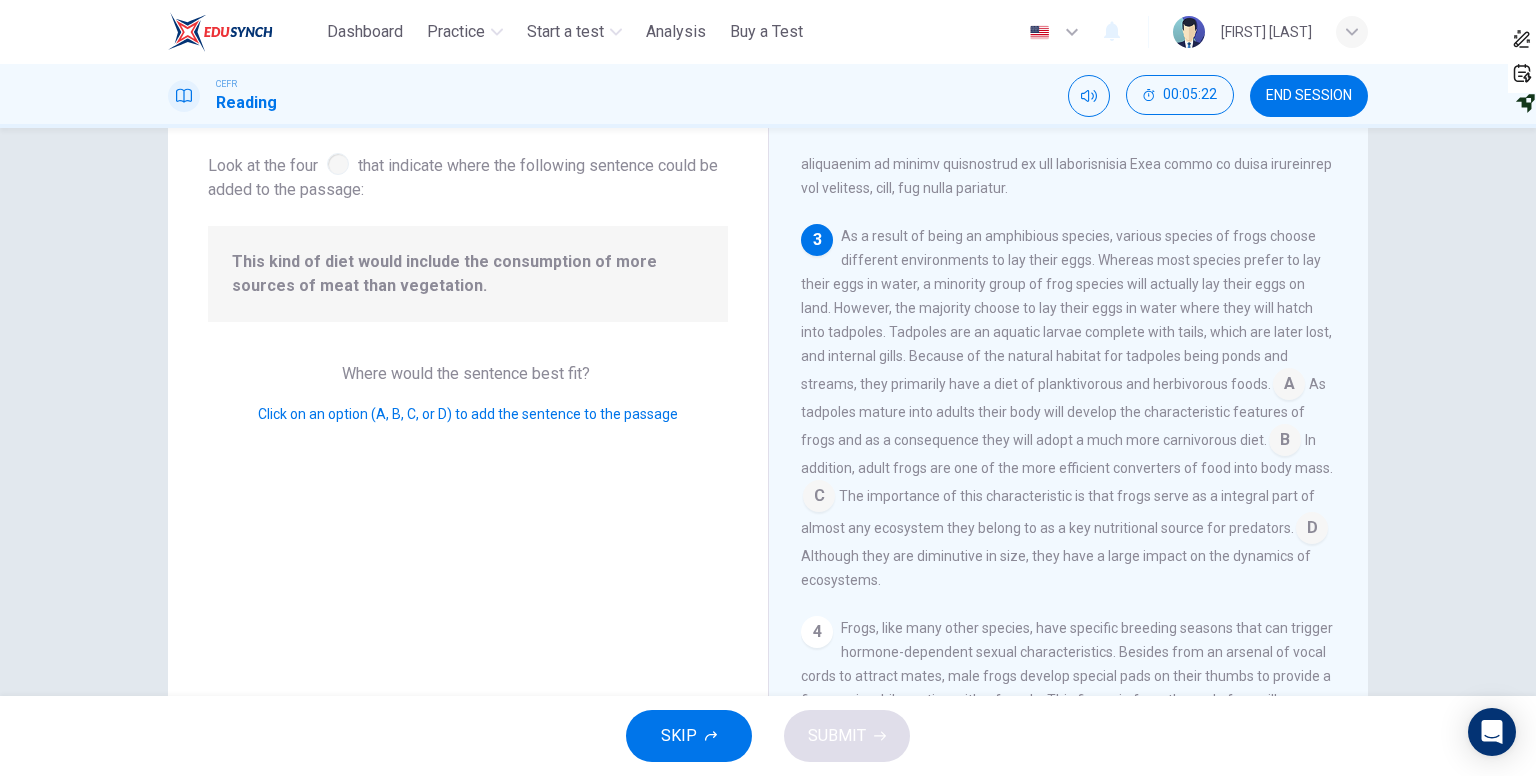 scroll, scrollTop: 611, scrollLeft: 0, axis: vertical 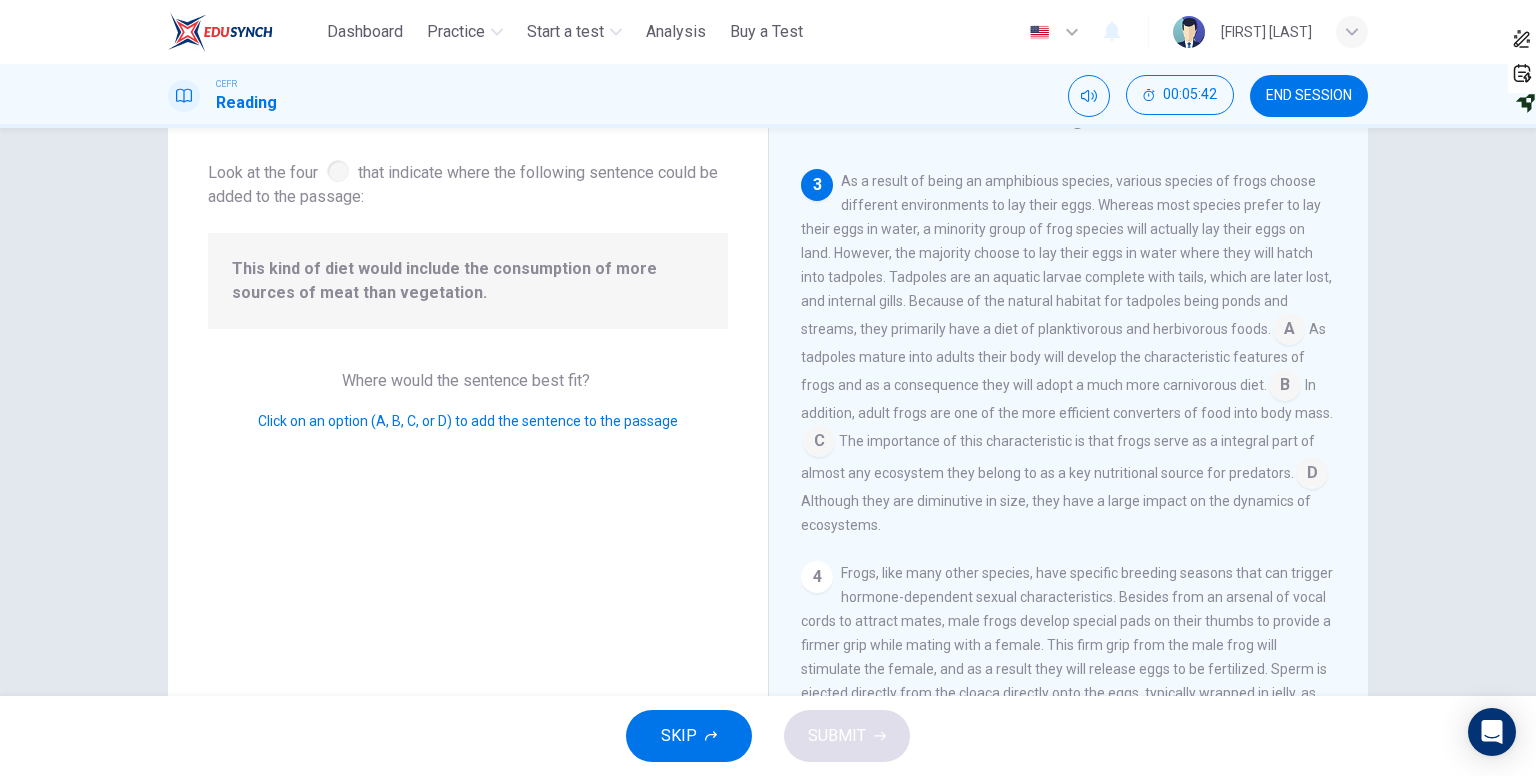 click at bounding box center (1289, 331) 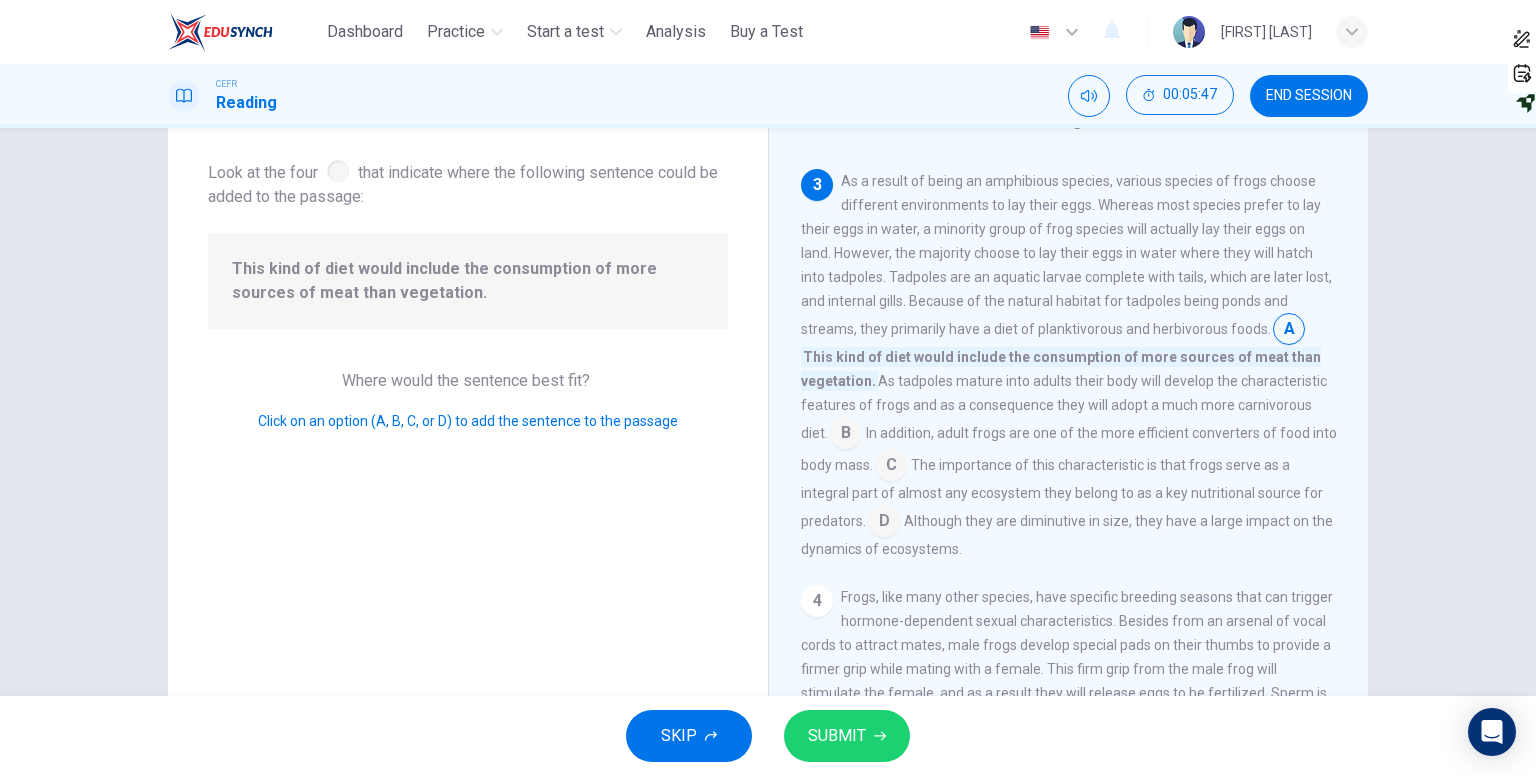 click on "SUBMIT" at bounding box center [837, 736] 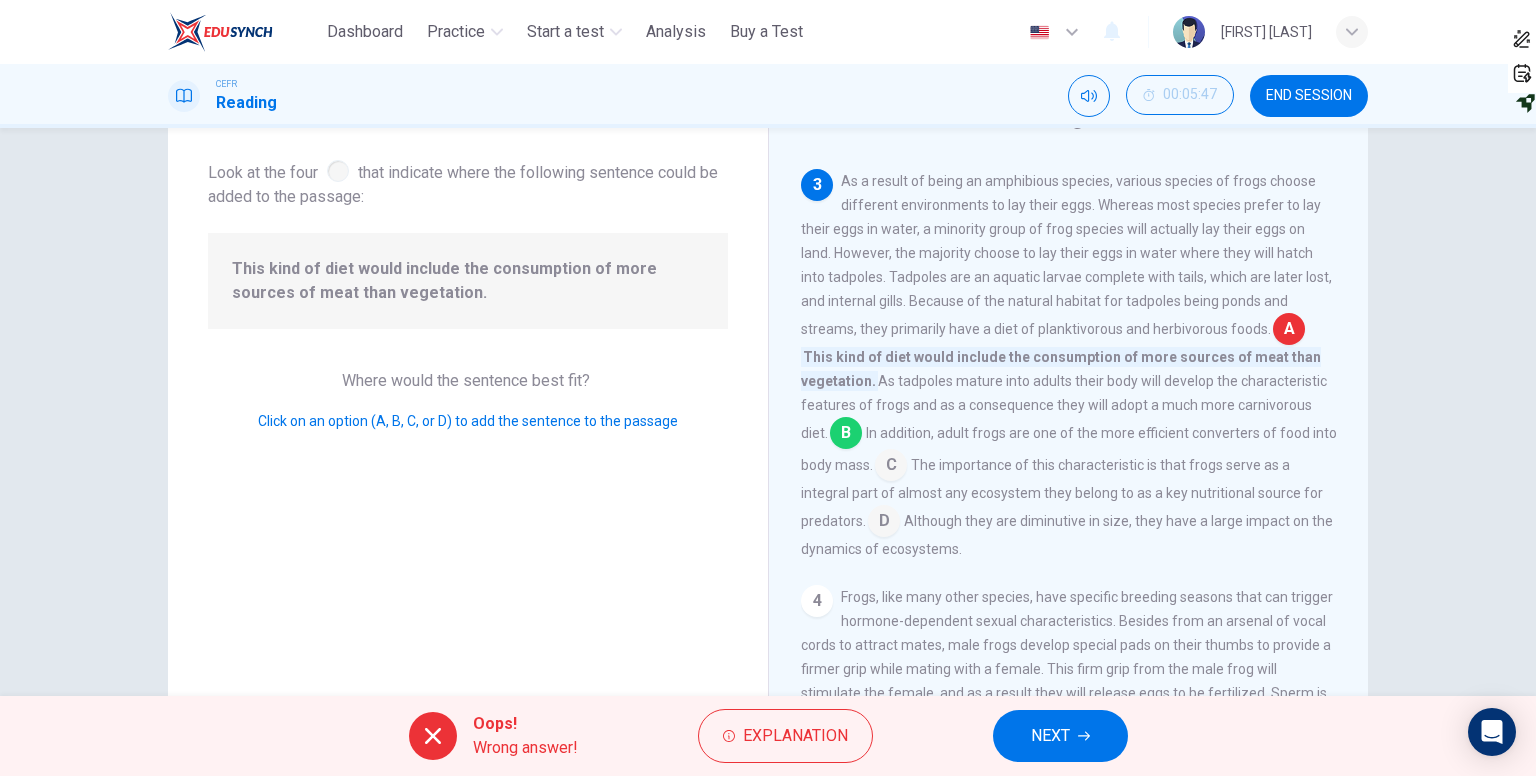 click on "NEXT" at bounding box center [1050, 736] 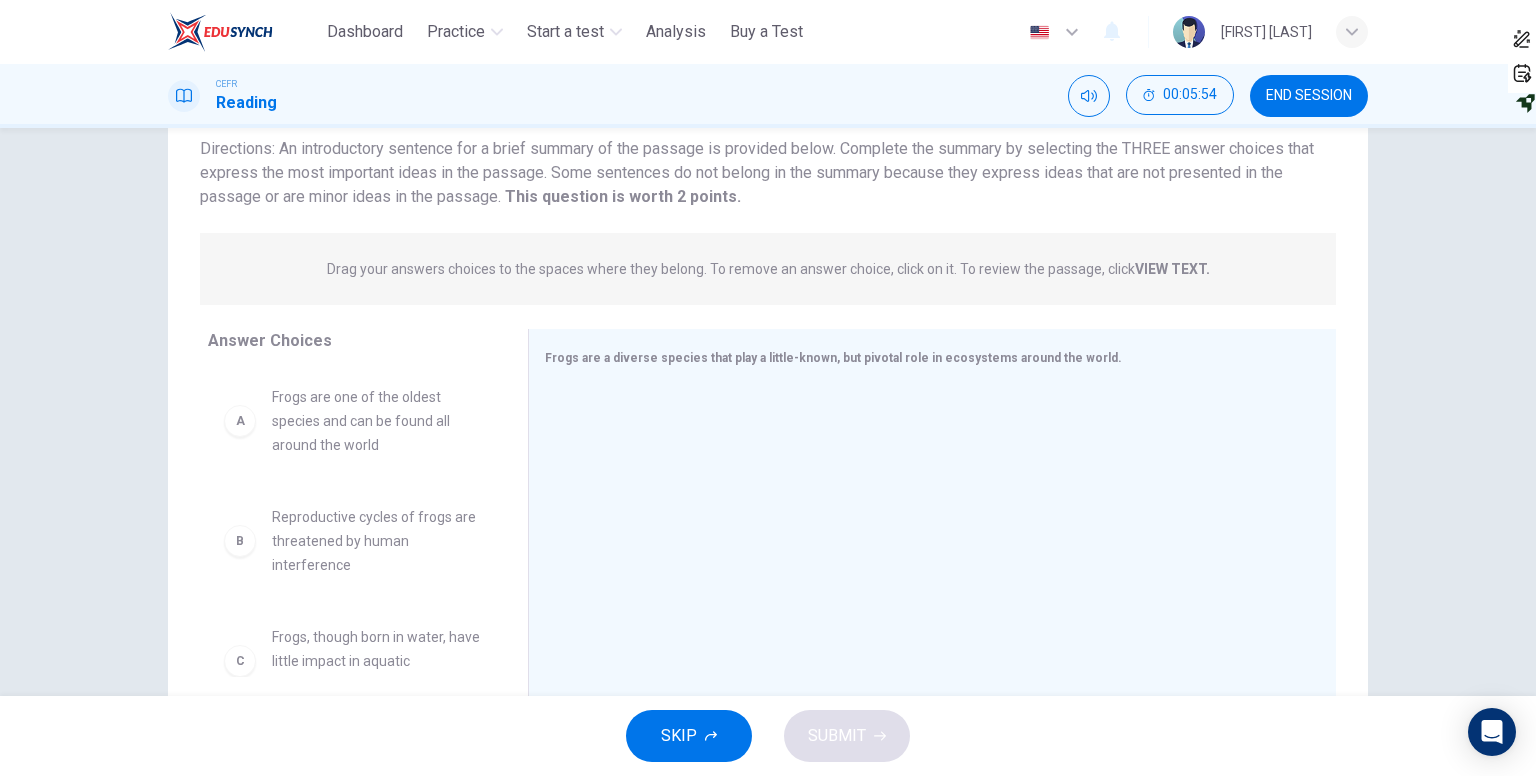 scroll, scrollTop: 200, scrollLeft: 0, axis: vertical 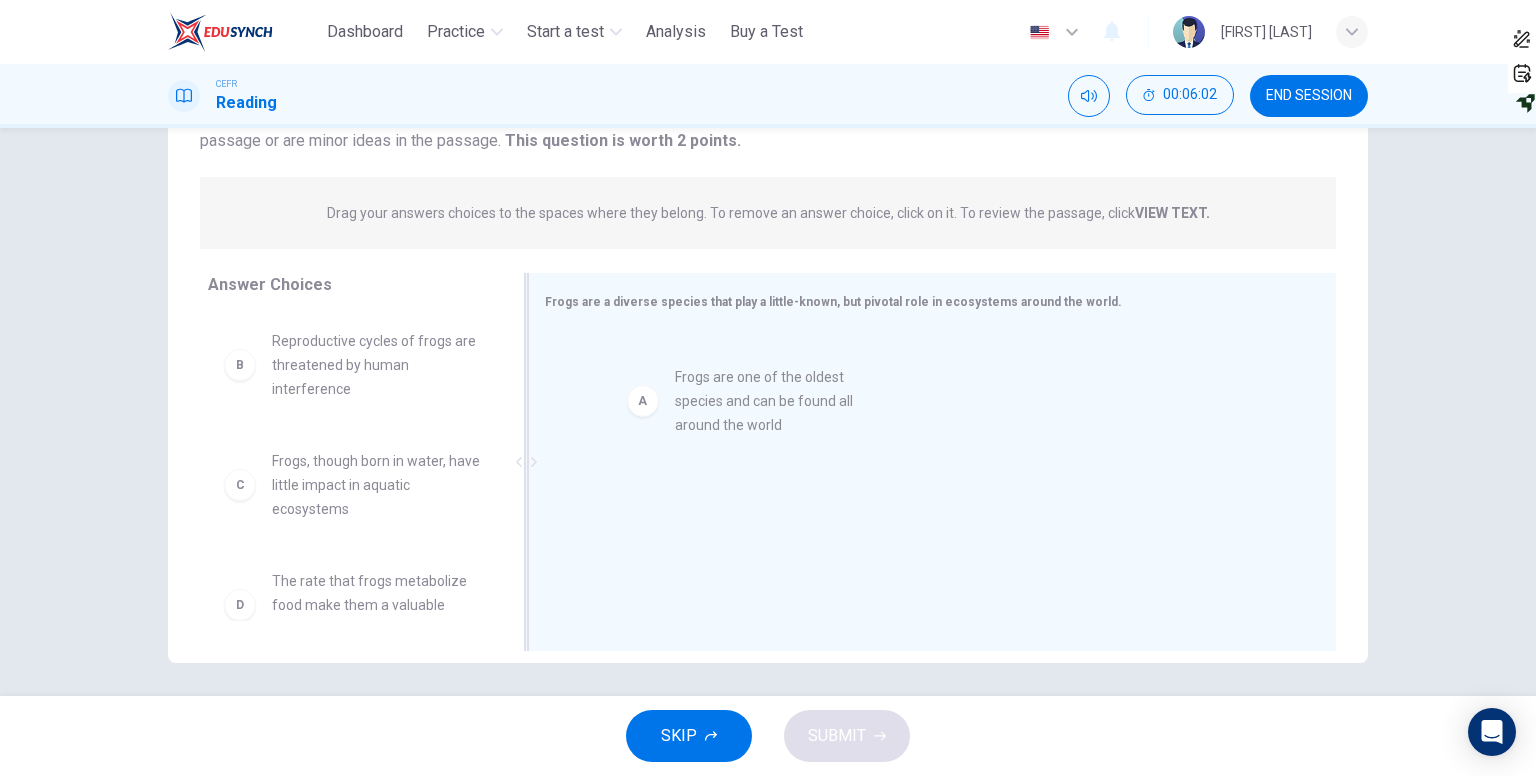 drag, startPoint x: 395, startPoint y: 397, endPoint x: 814, endPoint y: 433, distance: 420.5437 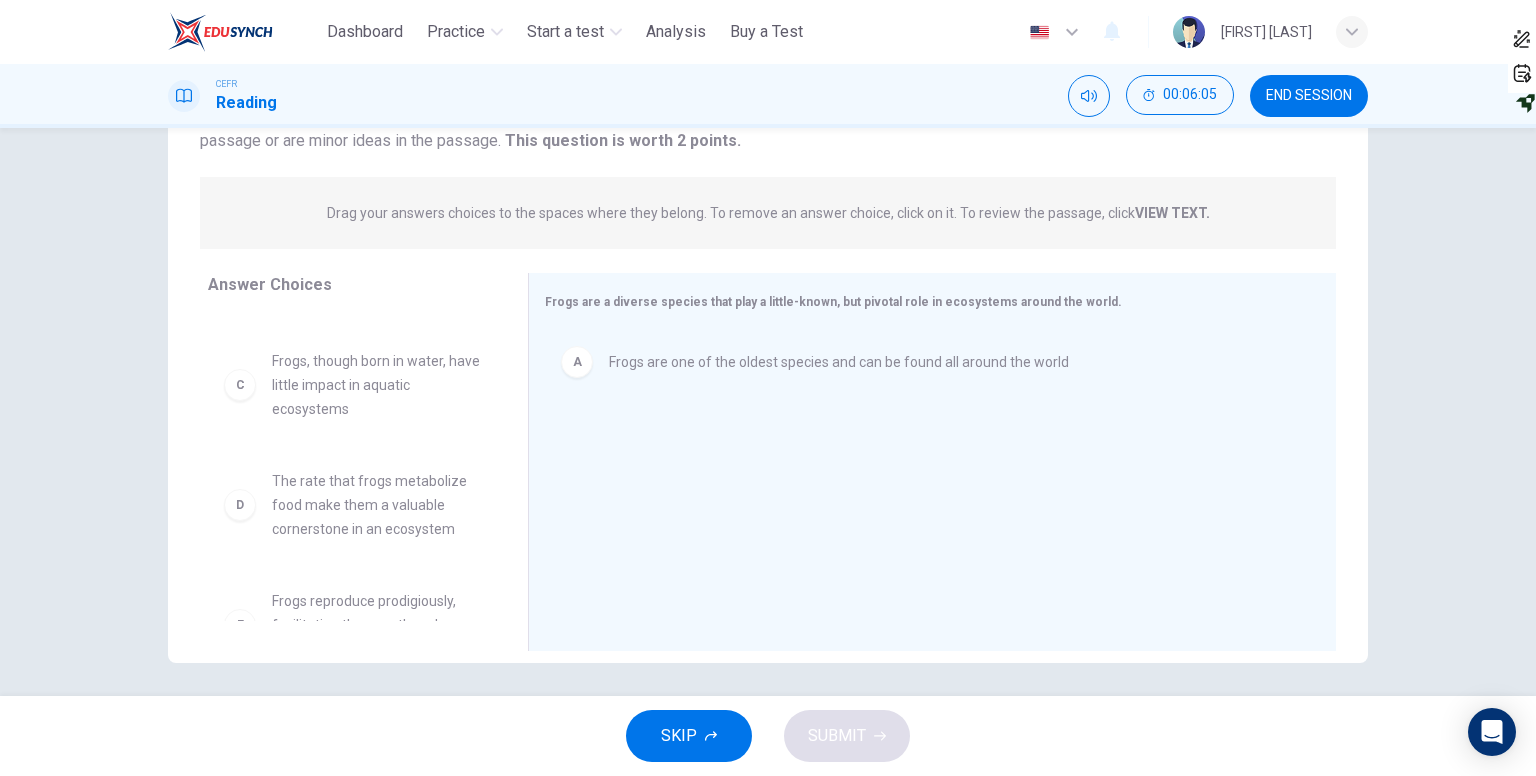 scroll, scrollTop: 200, scrollLeft: 0, axis: vertical 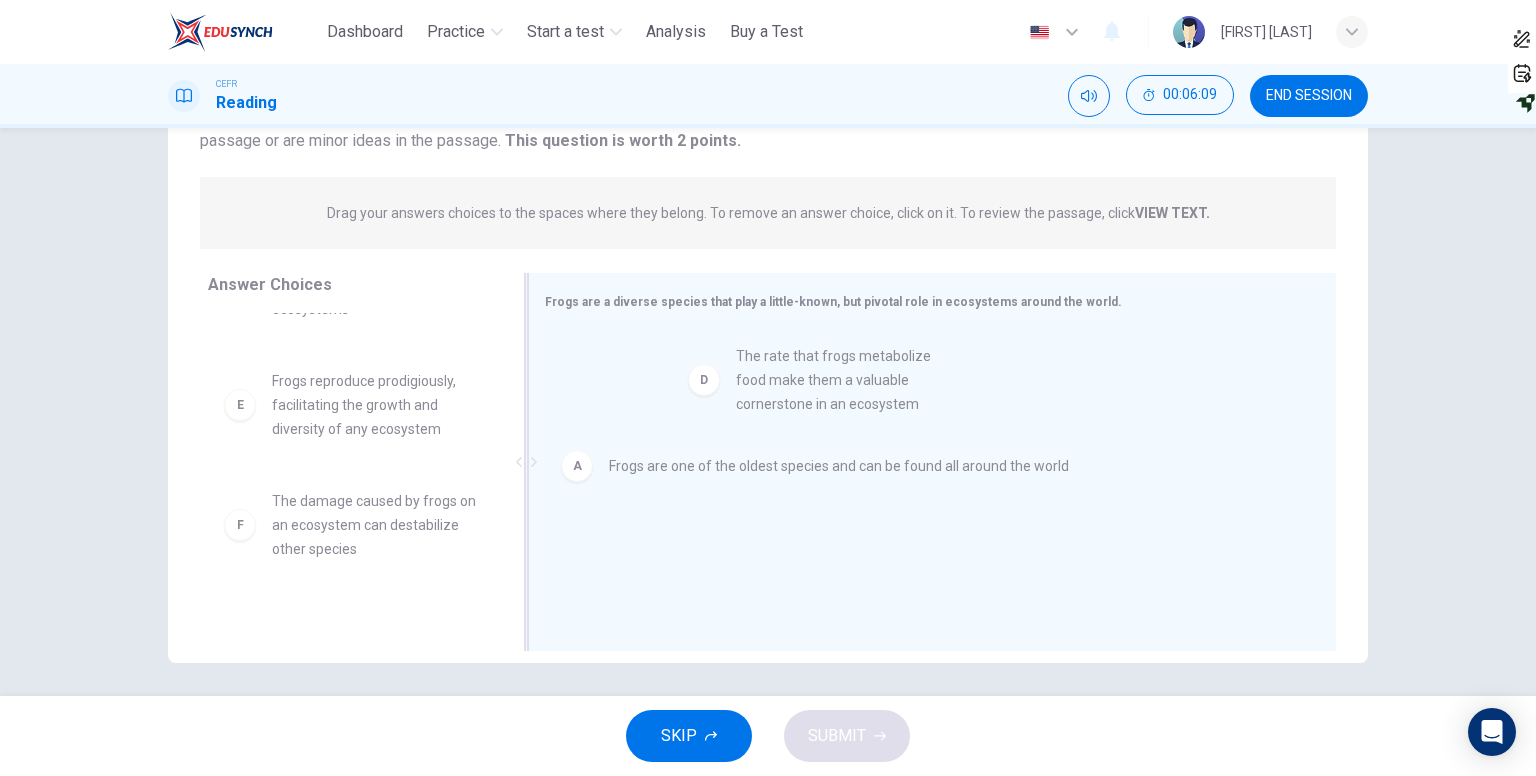 drag, startPoint x: 409, startPoint y: 438, endPoint x: 883, endPoint y: 413, distance: 474.6588 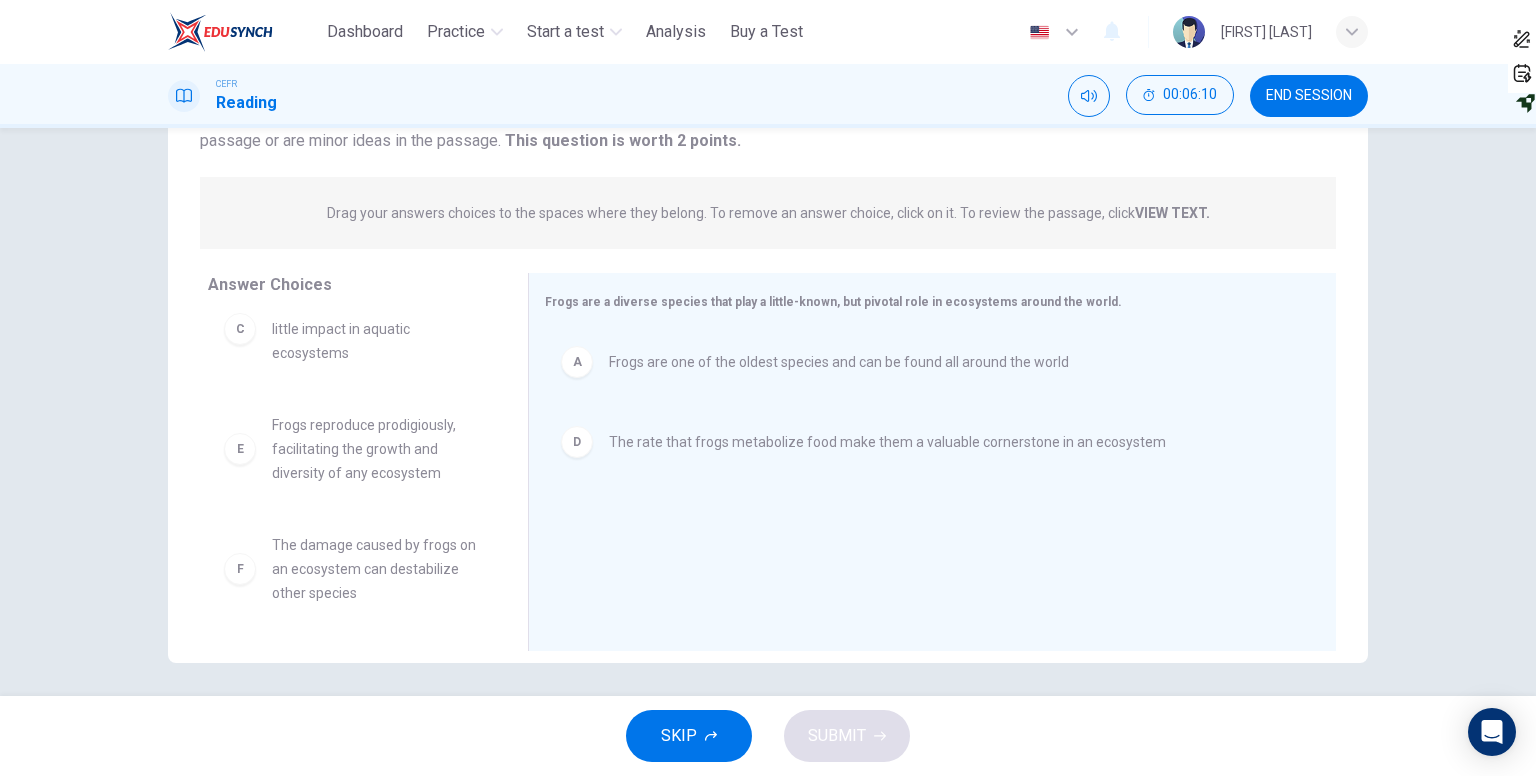 scroll, scrollTop: 156, scrollLeft: 0, axis: vertical 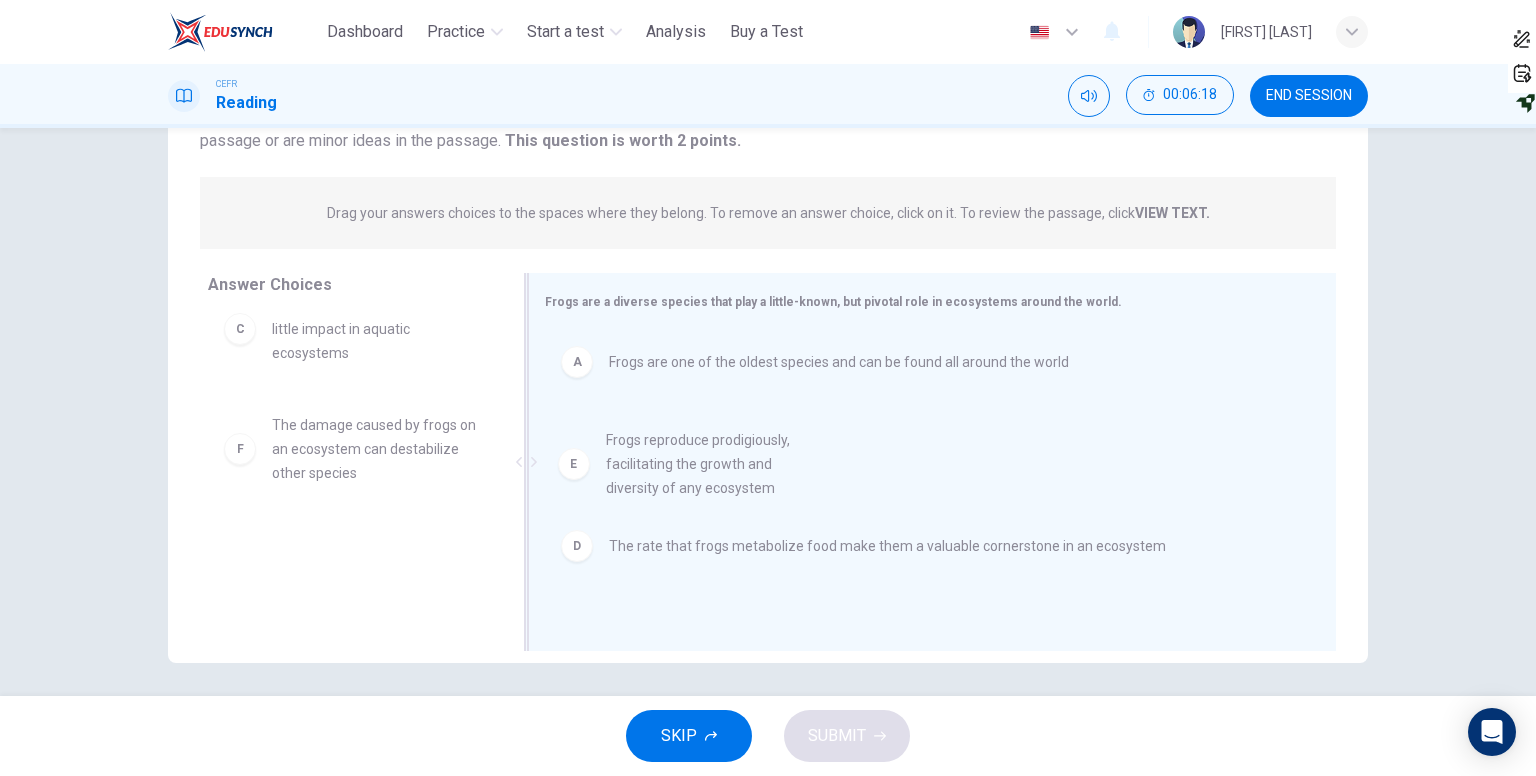 drag, startPoint x: 396, startPoint y: 458, endPoint x: 832, endPoint y: 475, distance: 436.3313 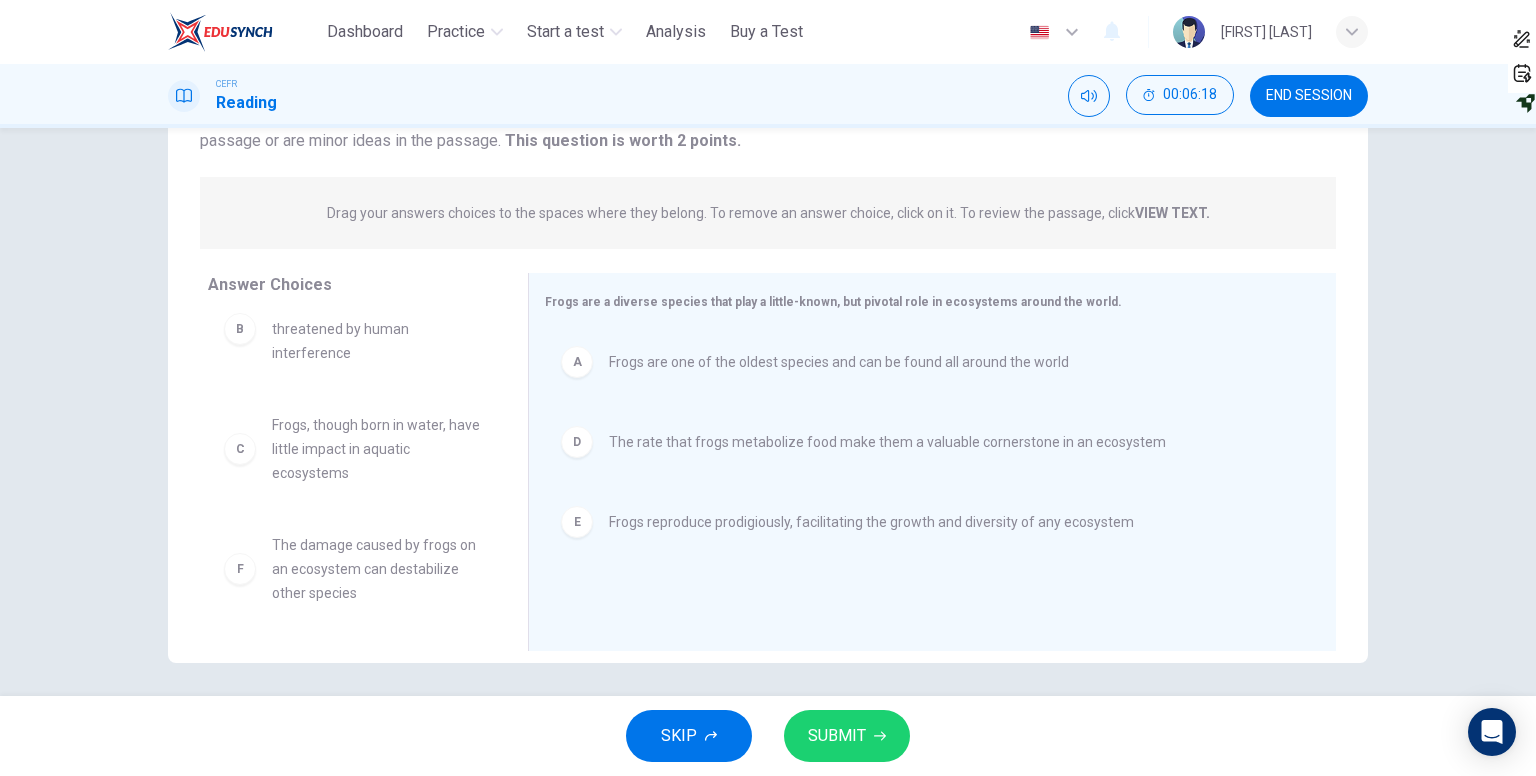 scroll, scrollTop: 36, scrollLeft: 0, axis: vertical 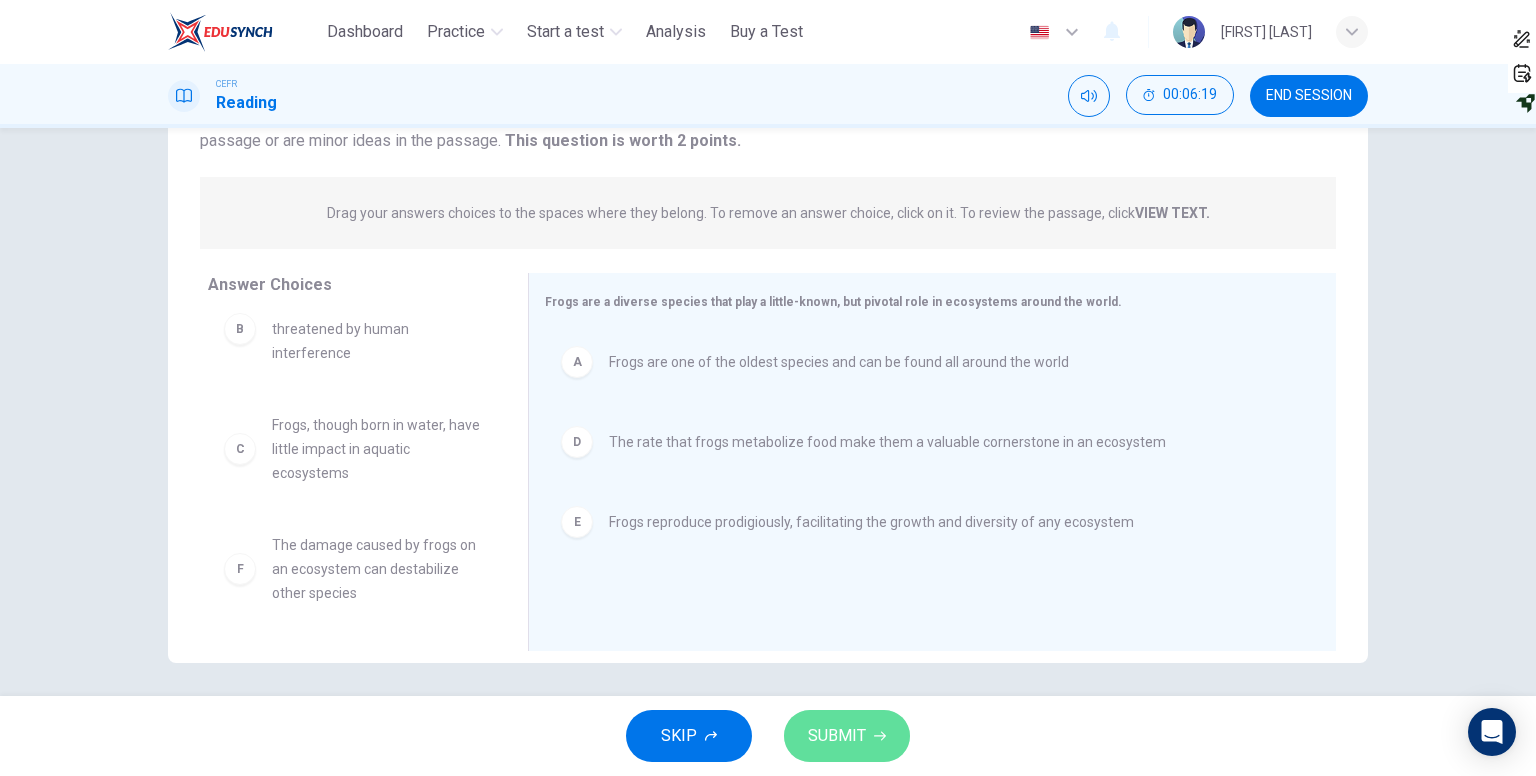 click on "SUBMIT" at bounding box center [847, 736] 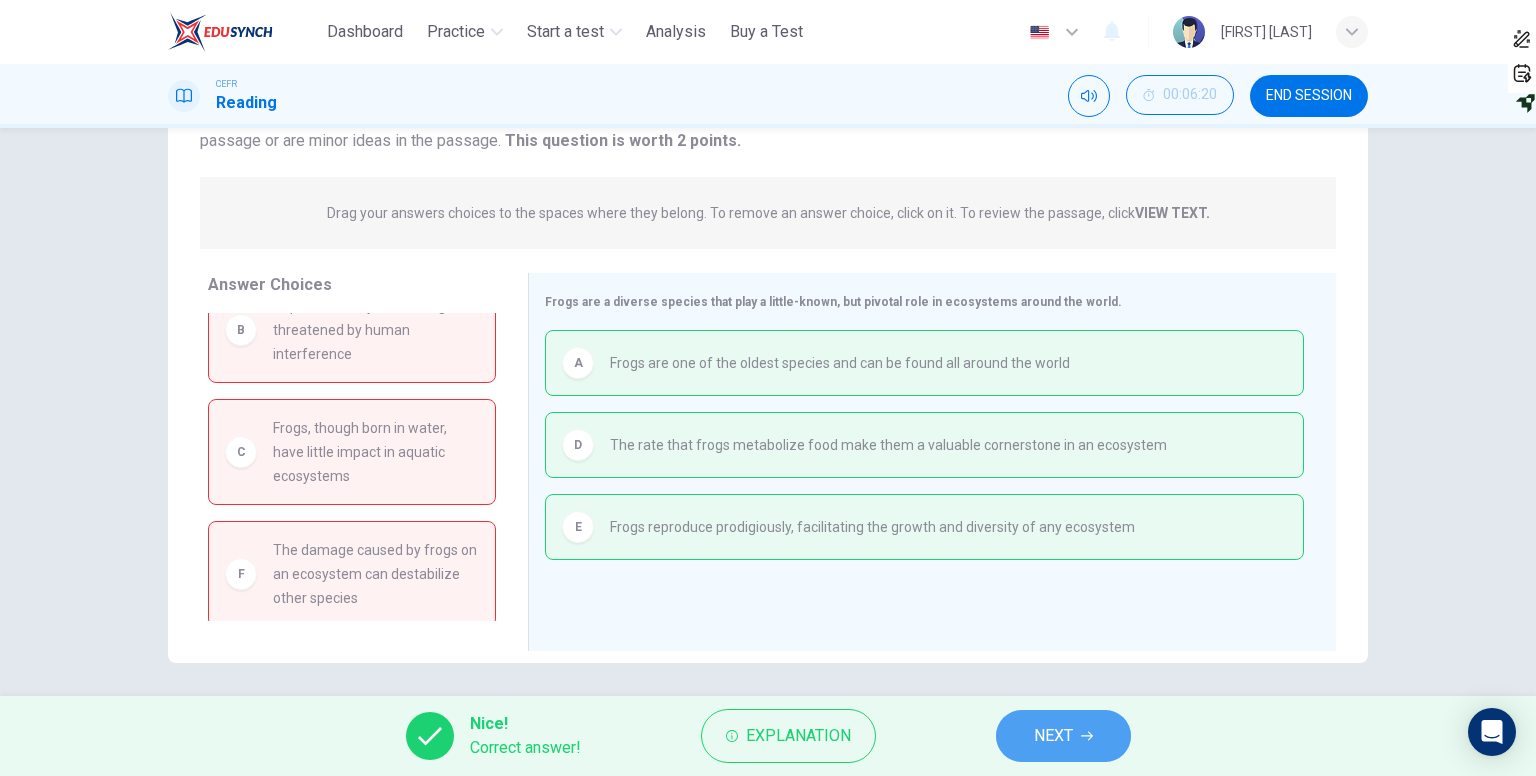 click on "NEXT" at bounding box center (1053, 736) 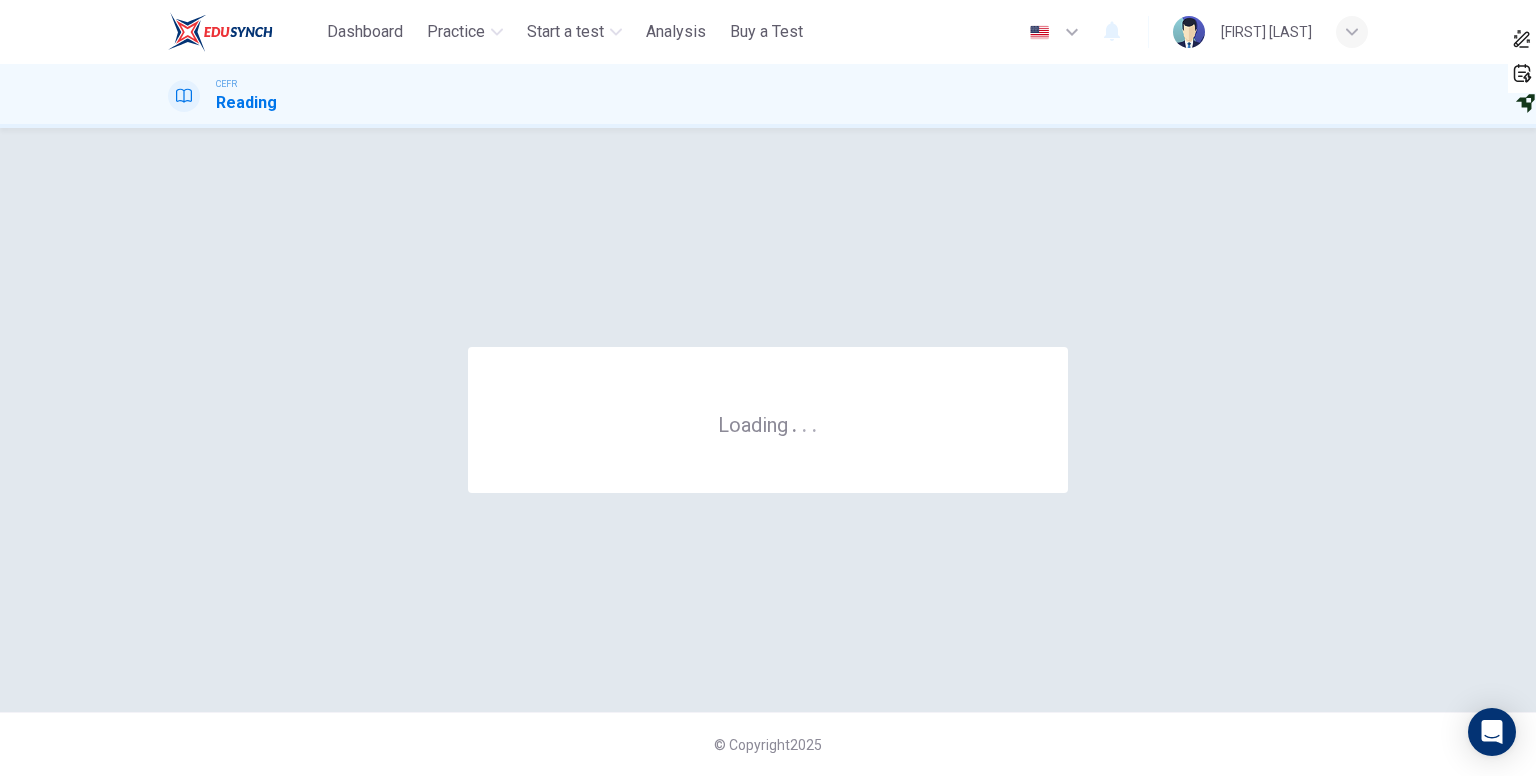 scroll, scrollTop: 0, scrollLeft: 0, axis: both 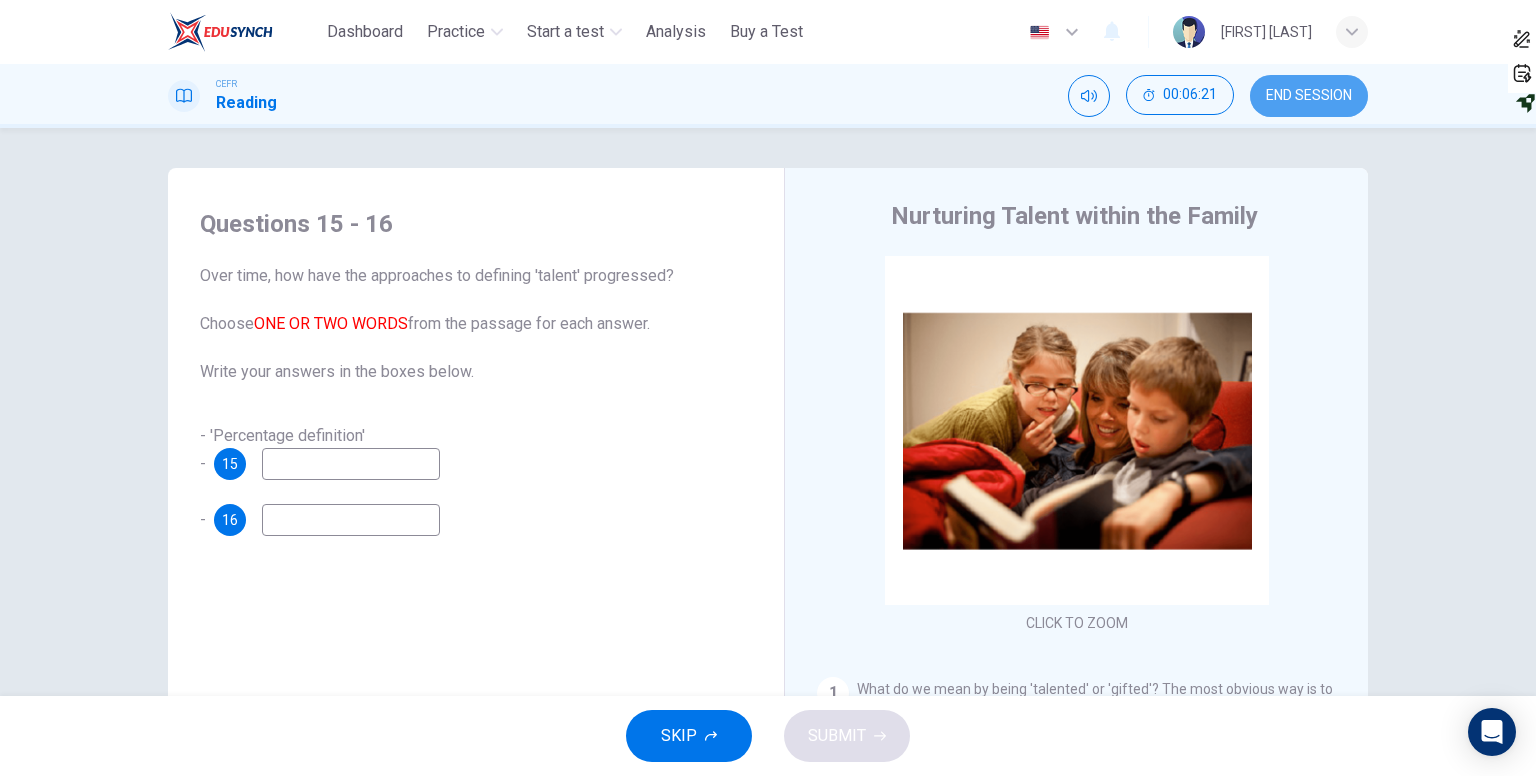 click on "END SESSION" at bounding box center [1309, 96] 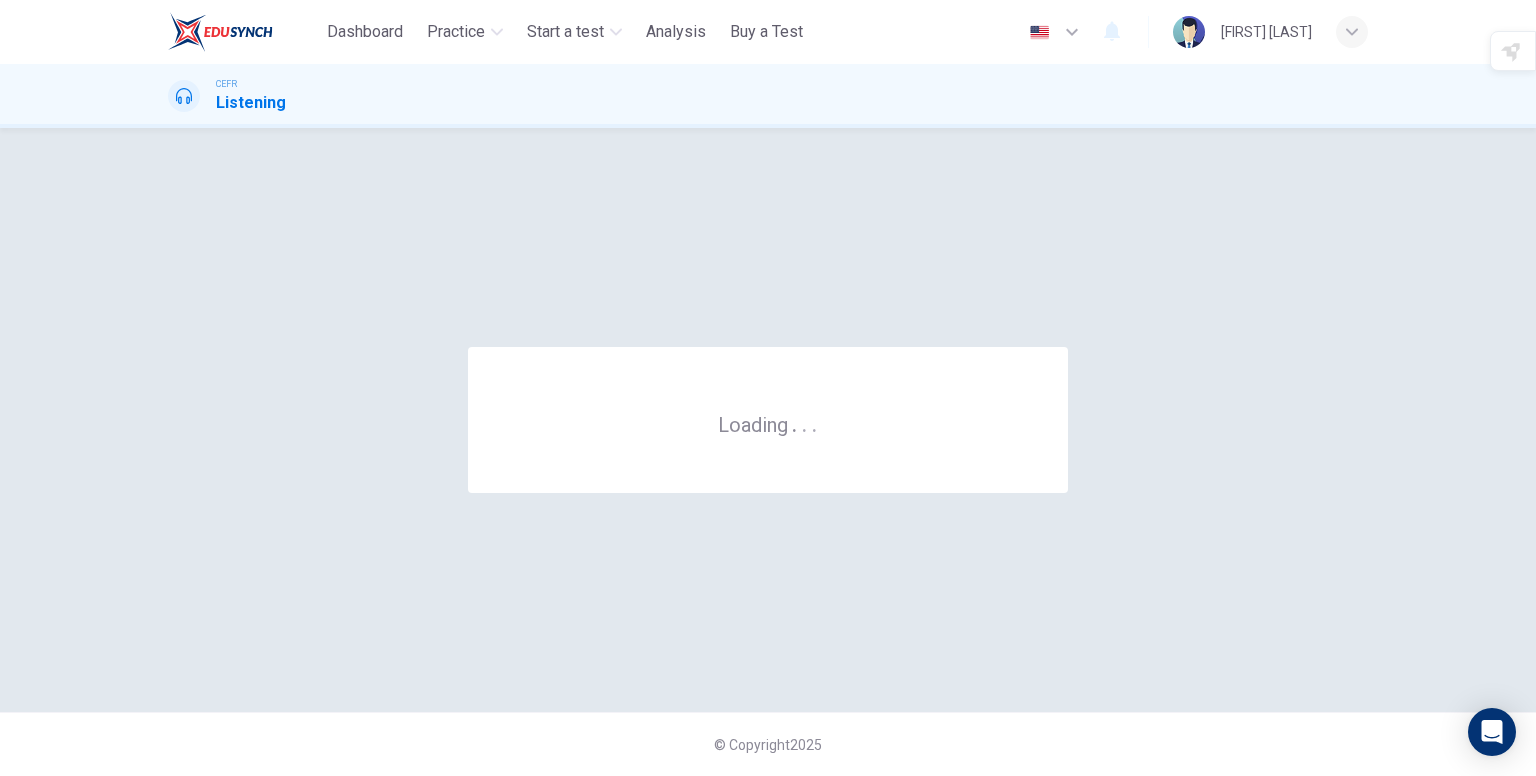 scroll, scrollTop: 0, scrollLeft: 0, axis: both 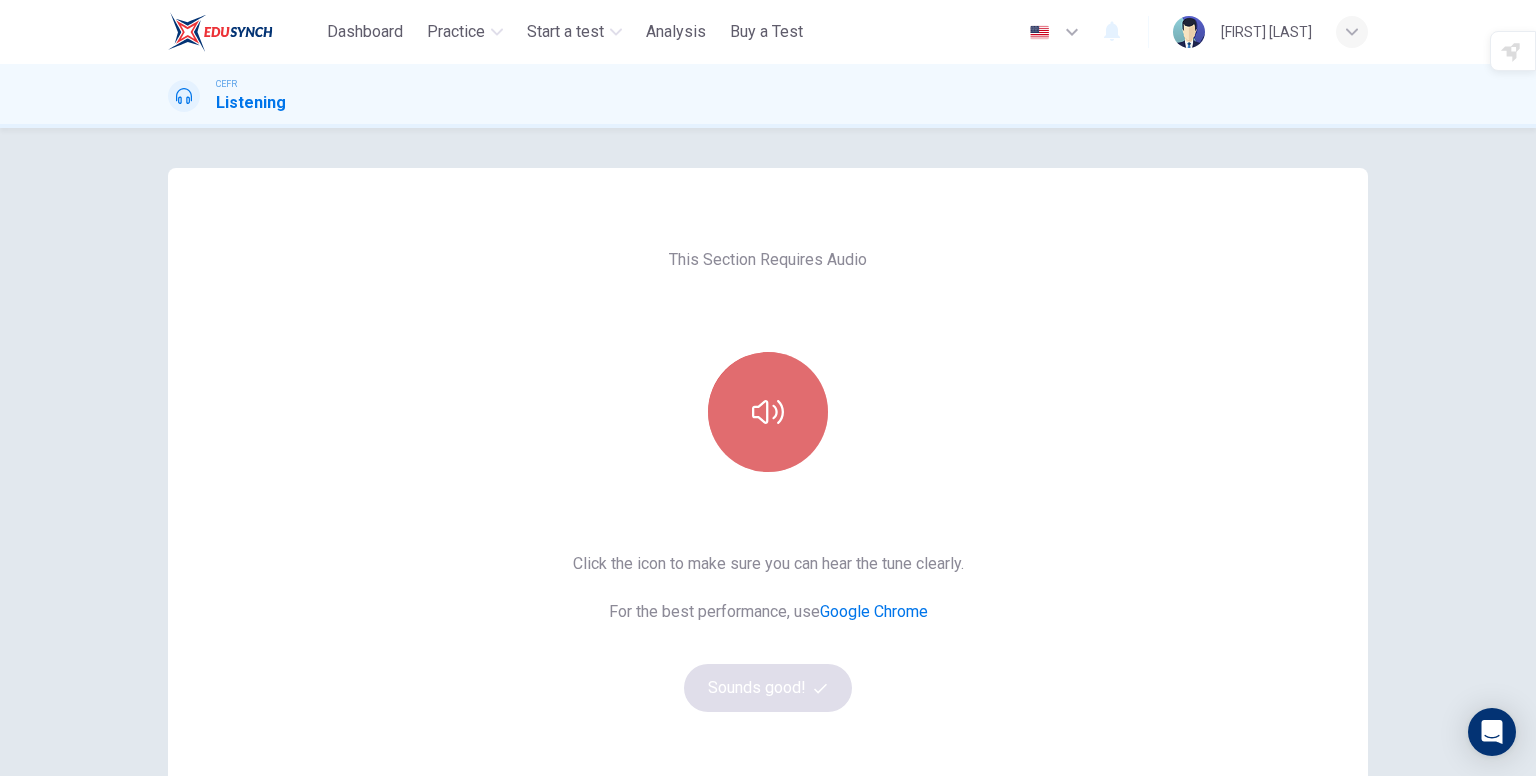 click at bounding box center [768, 412] 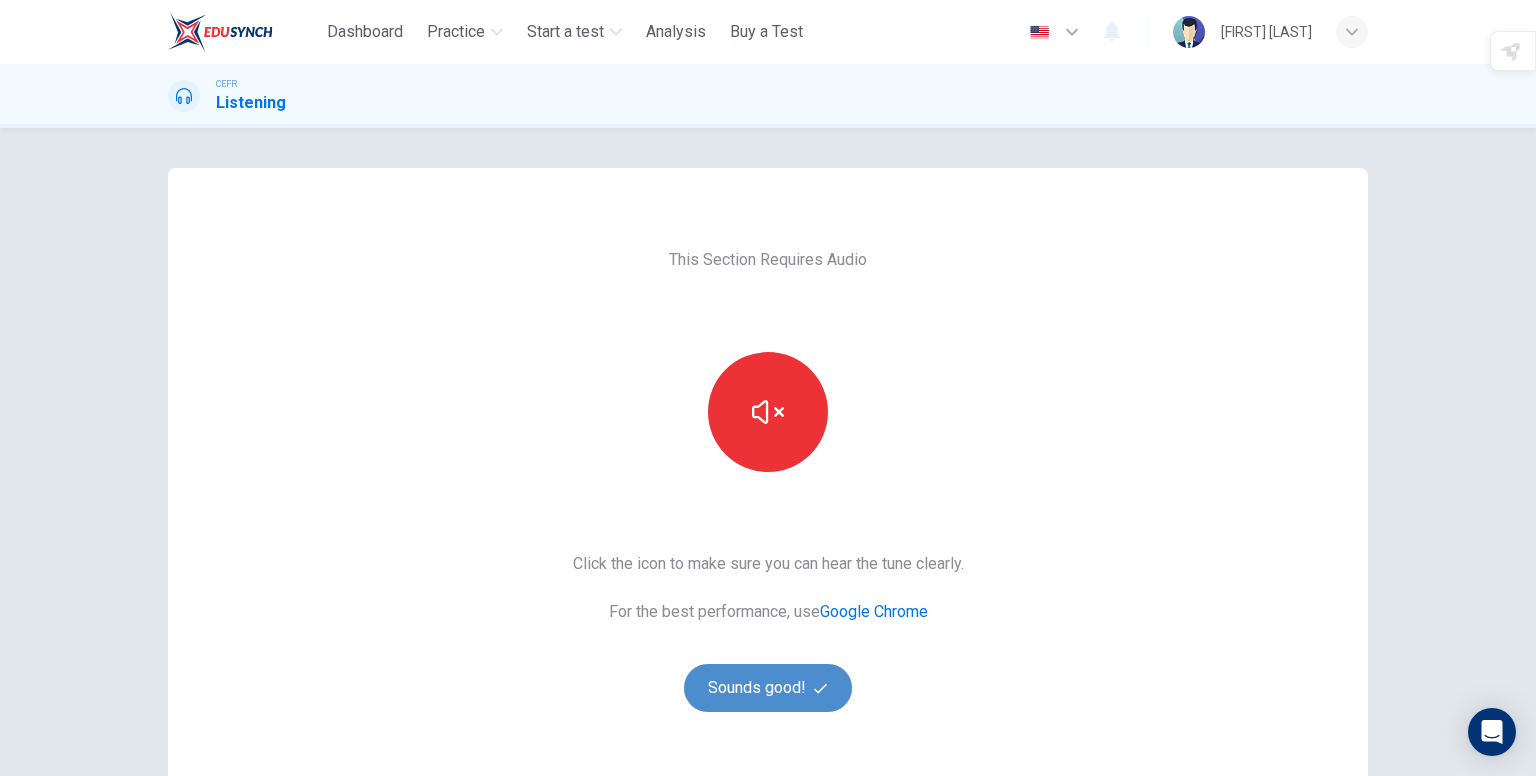 click on "Sounds good!" at bounding box center [768, 688] 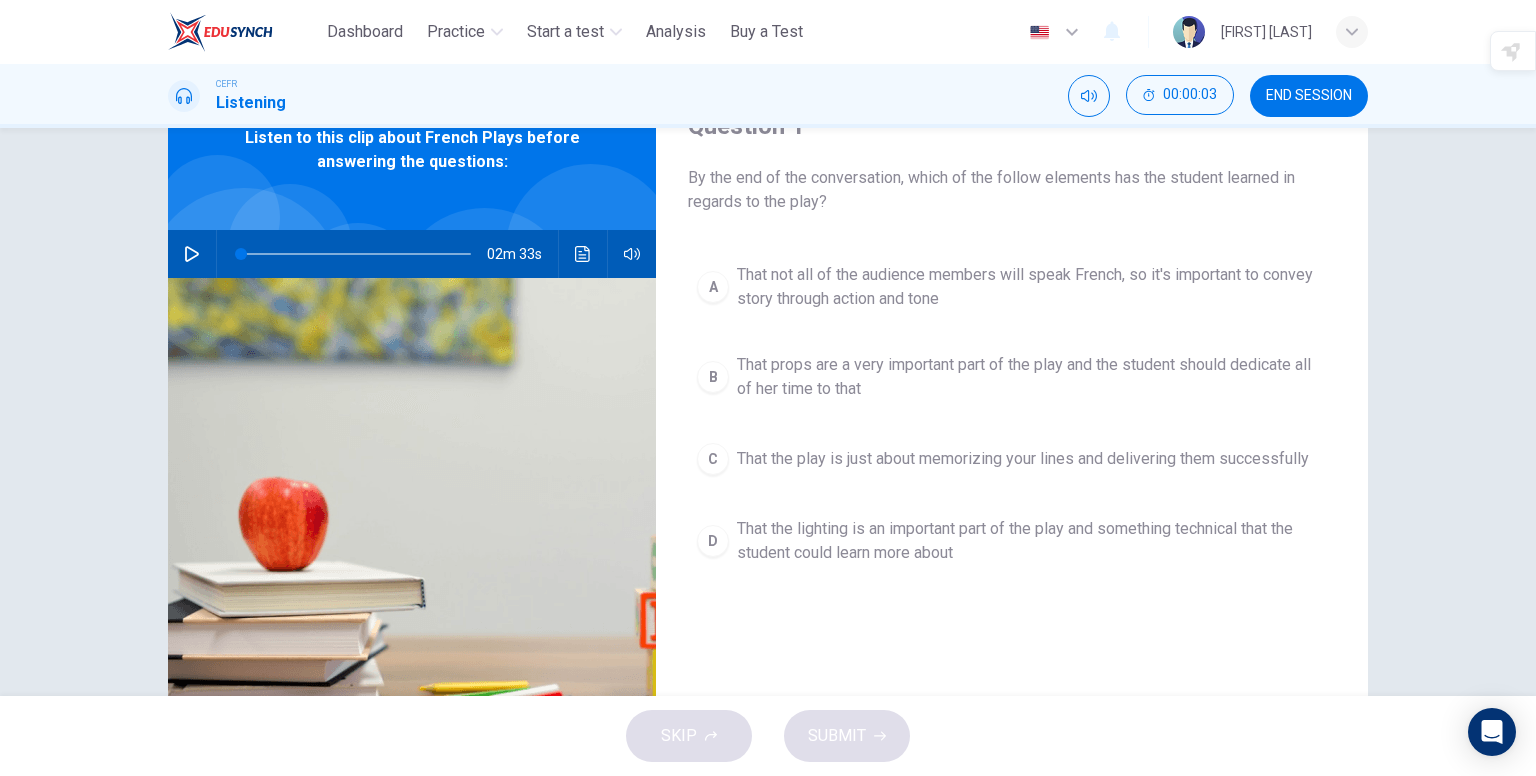 scroll, scrollTop: 100, scrollLeft: 0, axis: vertical 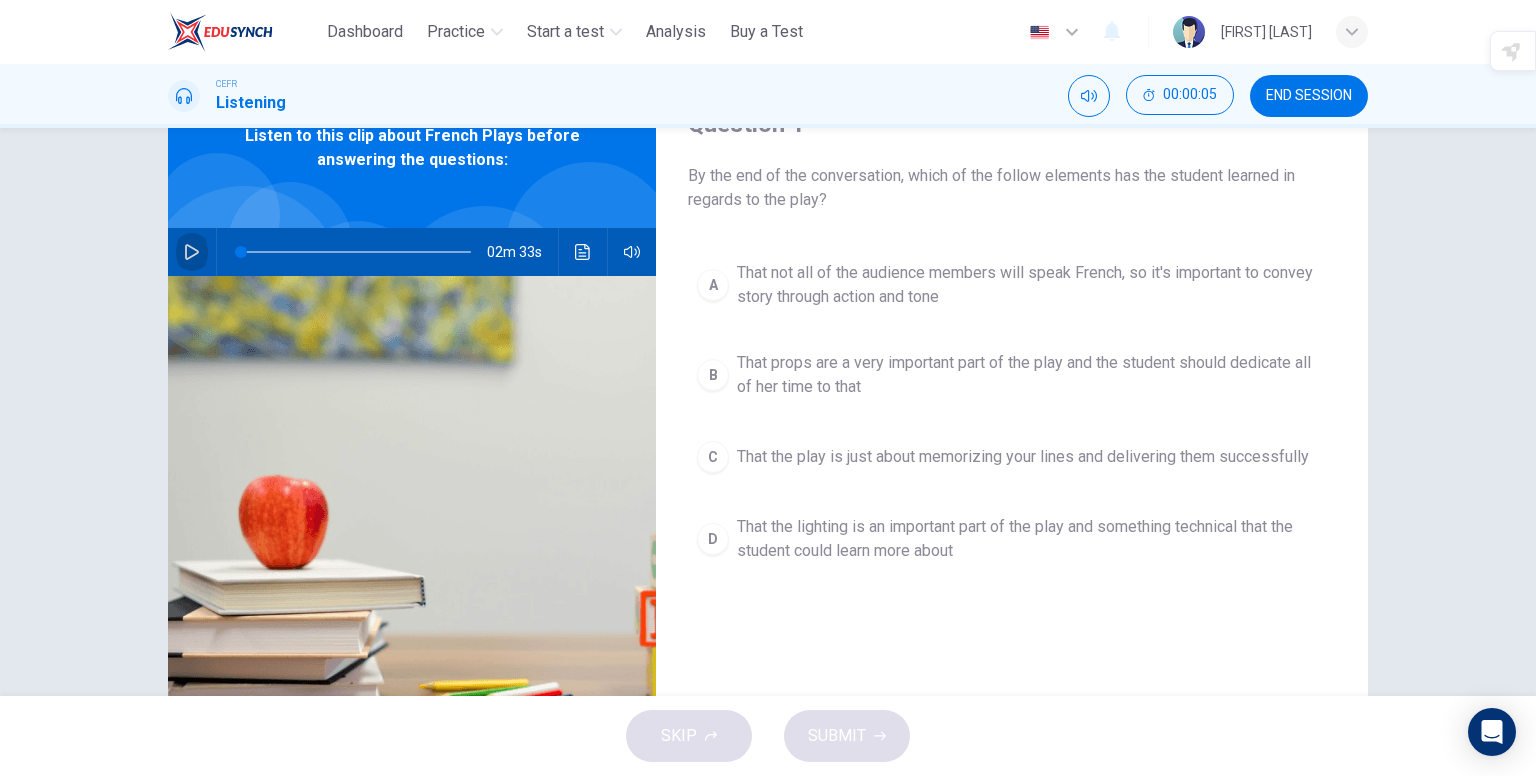 click at bounding box center (192, 252) 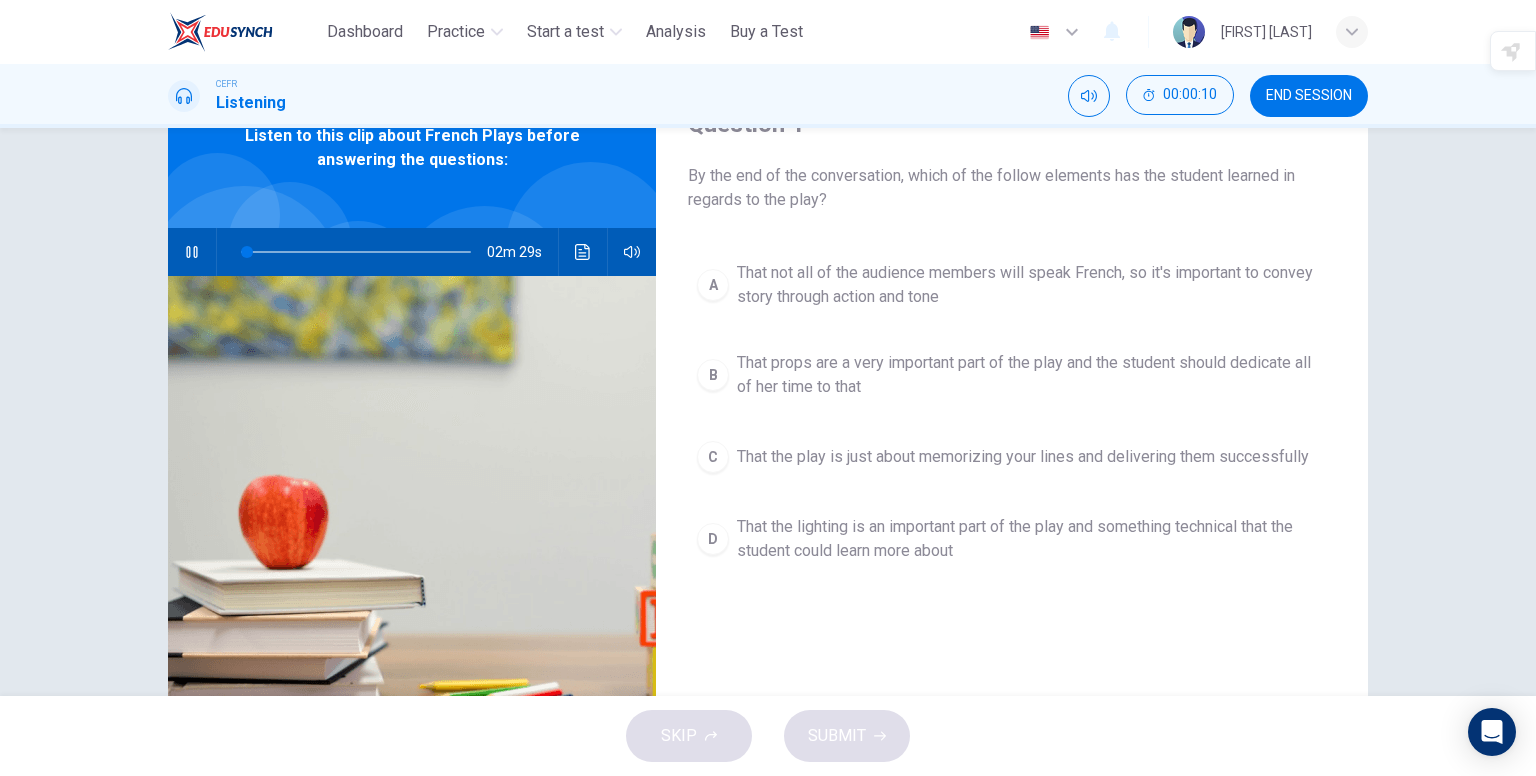 type 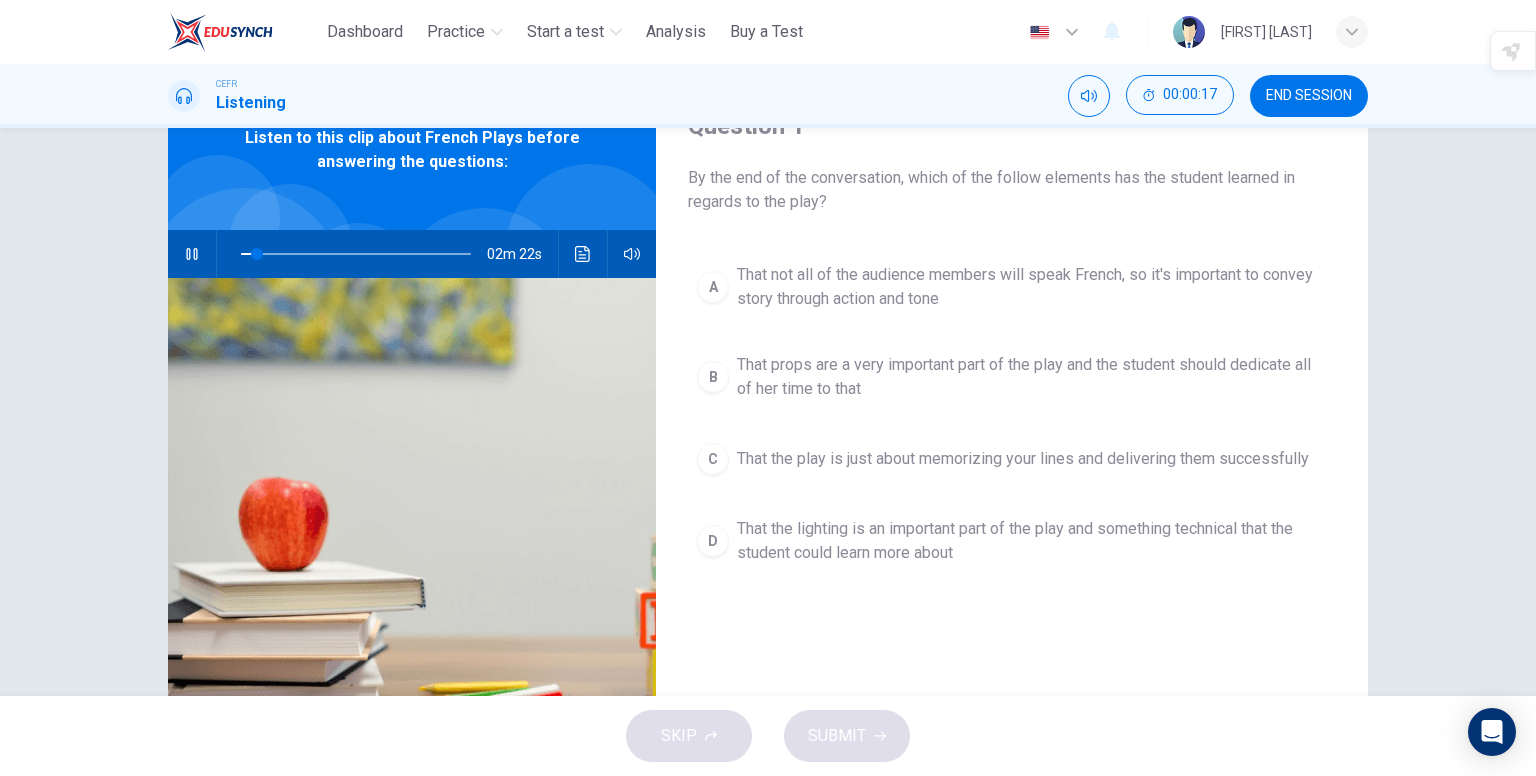 scroll, scrollTop: 100, scrollLeft: 0, axis: vertical 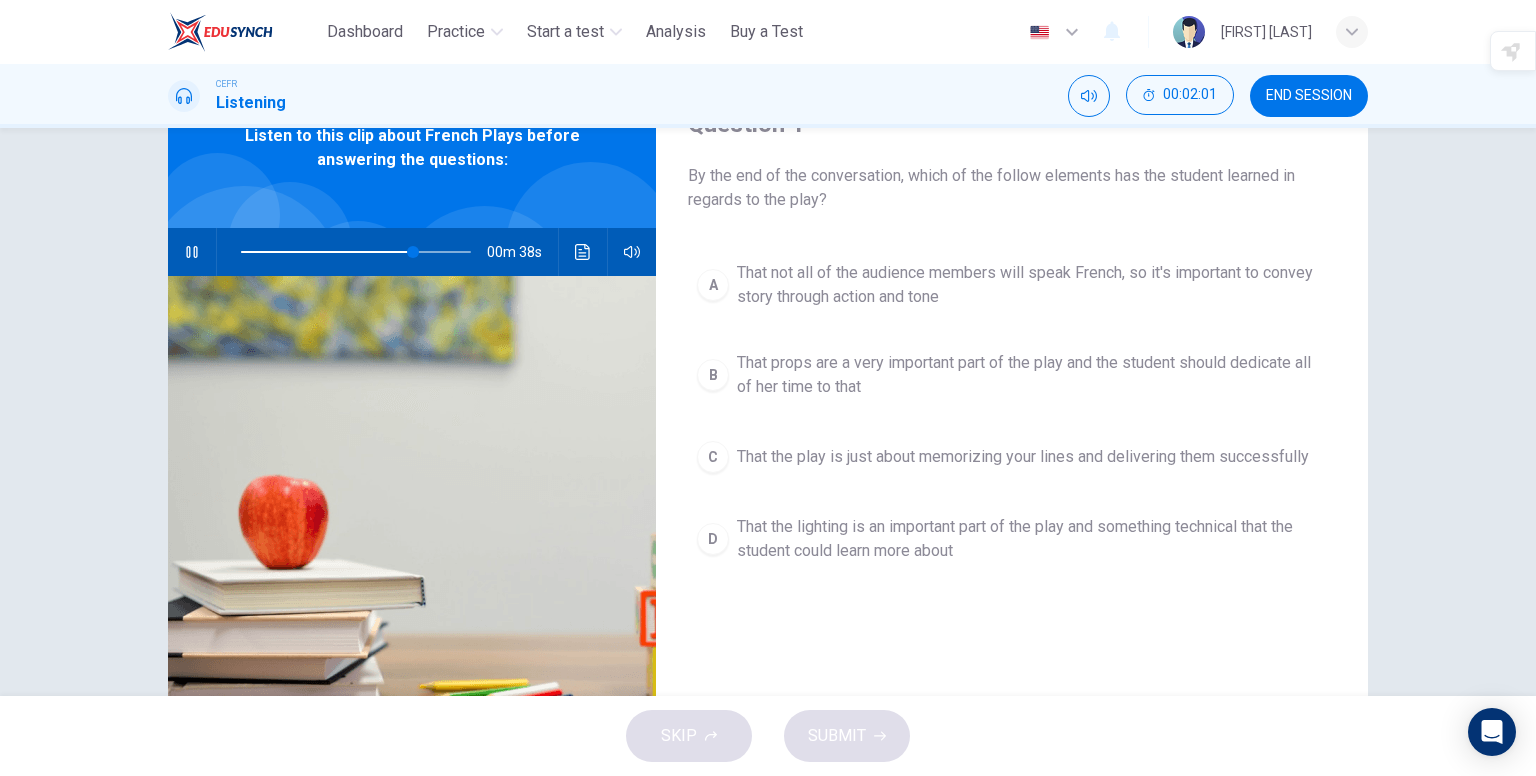 click on "A" at bounding box center [713, 285] 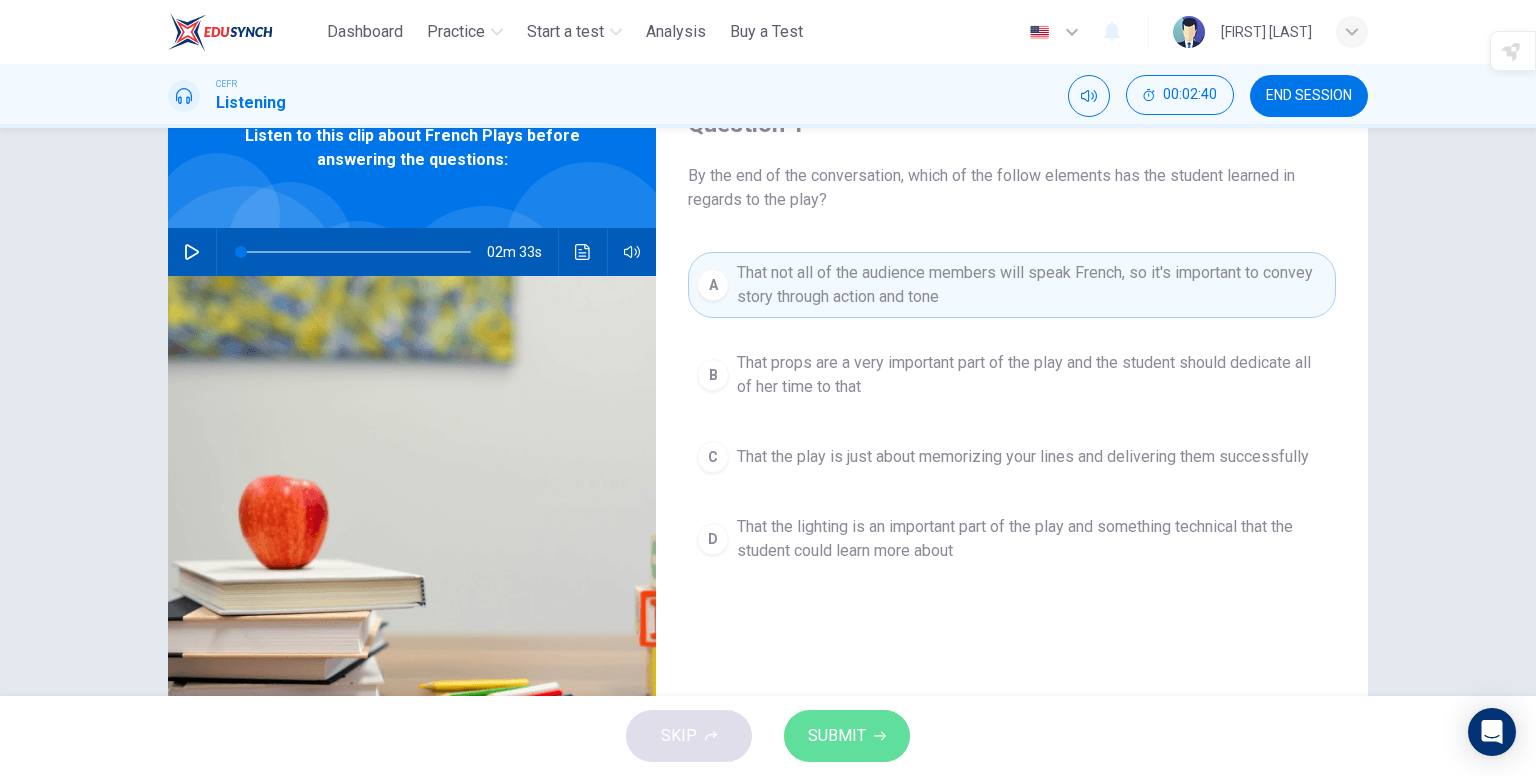 click on "SUBMIT" at bounding box center [837, 736] 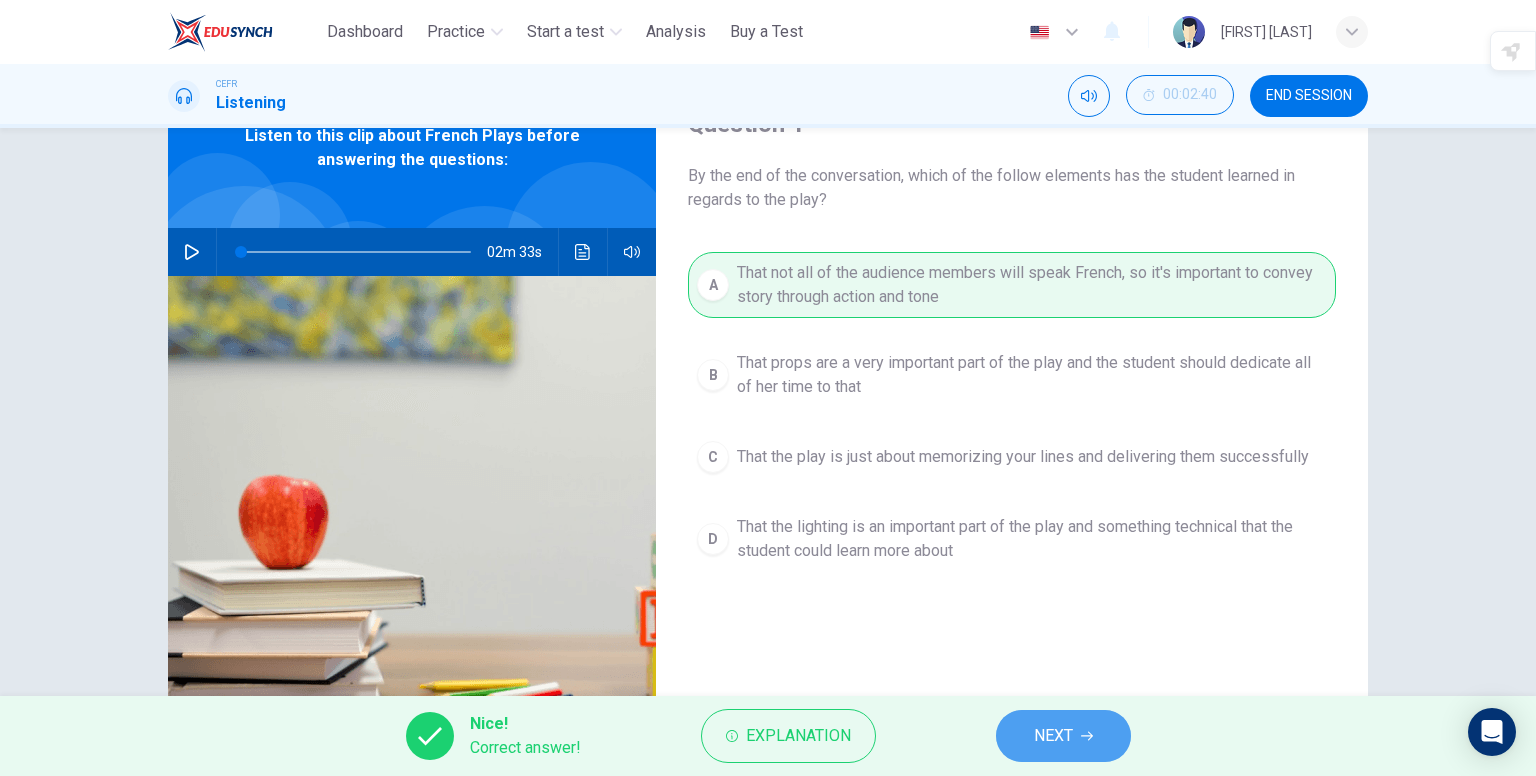 click on "NEXT" at bounding box center [1063, 736] 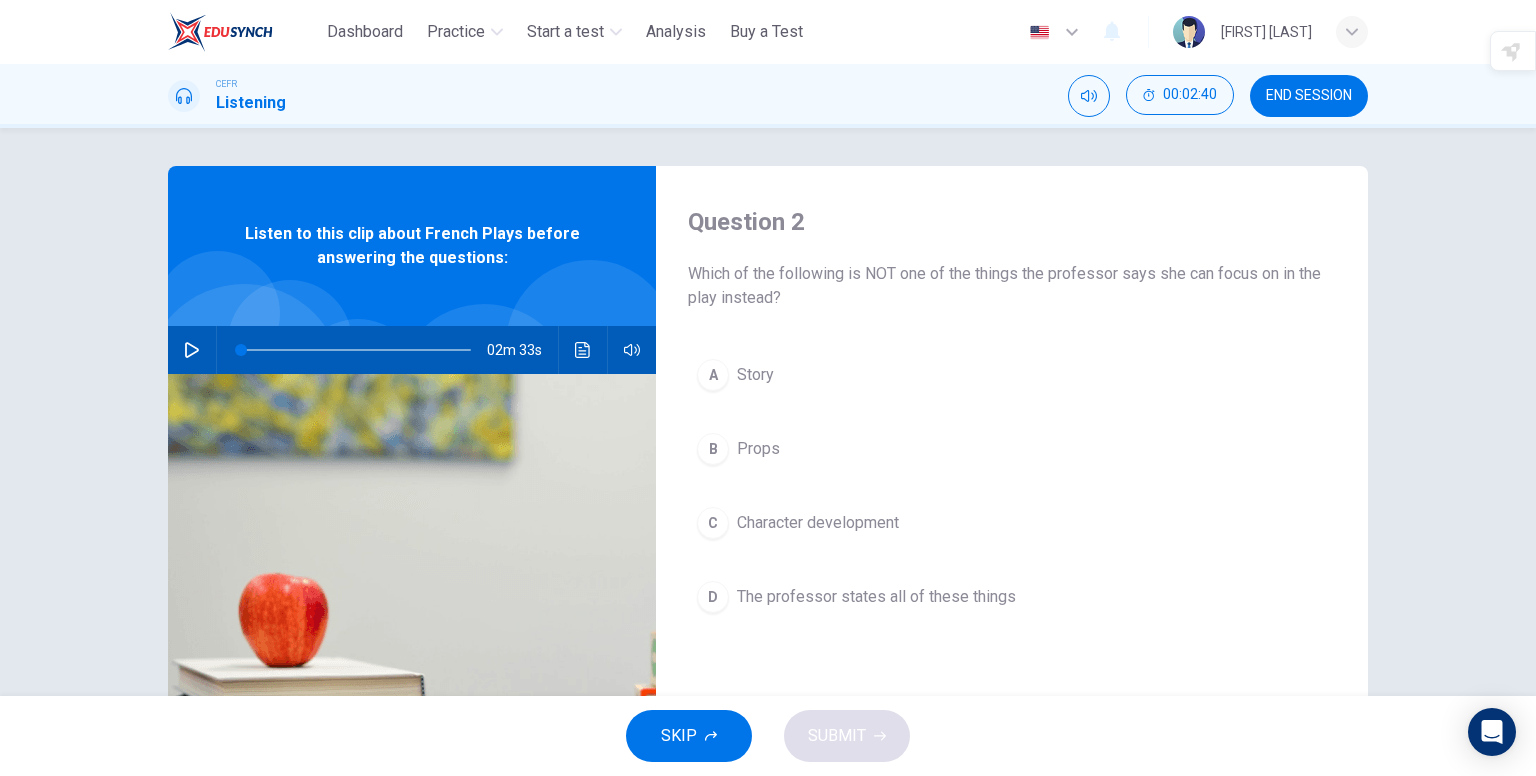 scroll, scrollTop: 0, scrollLeft: 0, axis: both 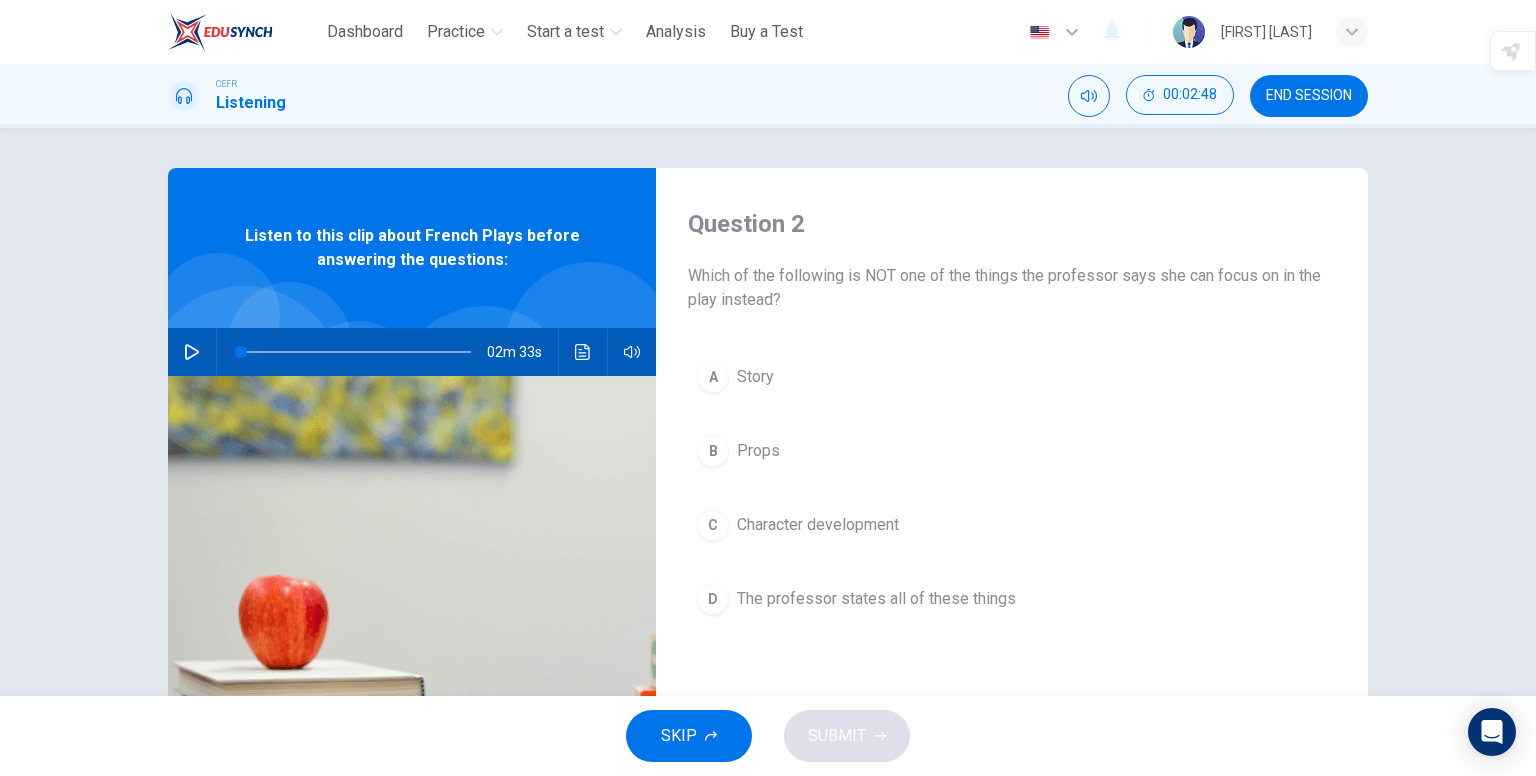 click at bounding box center (192, 352) 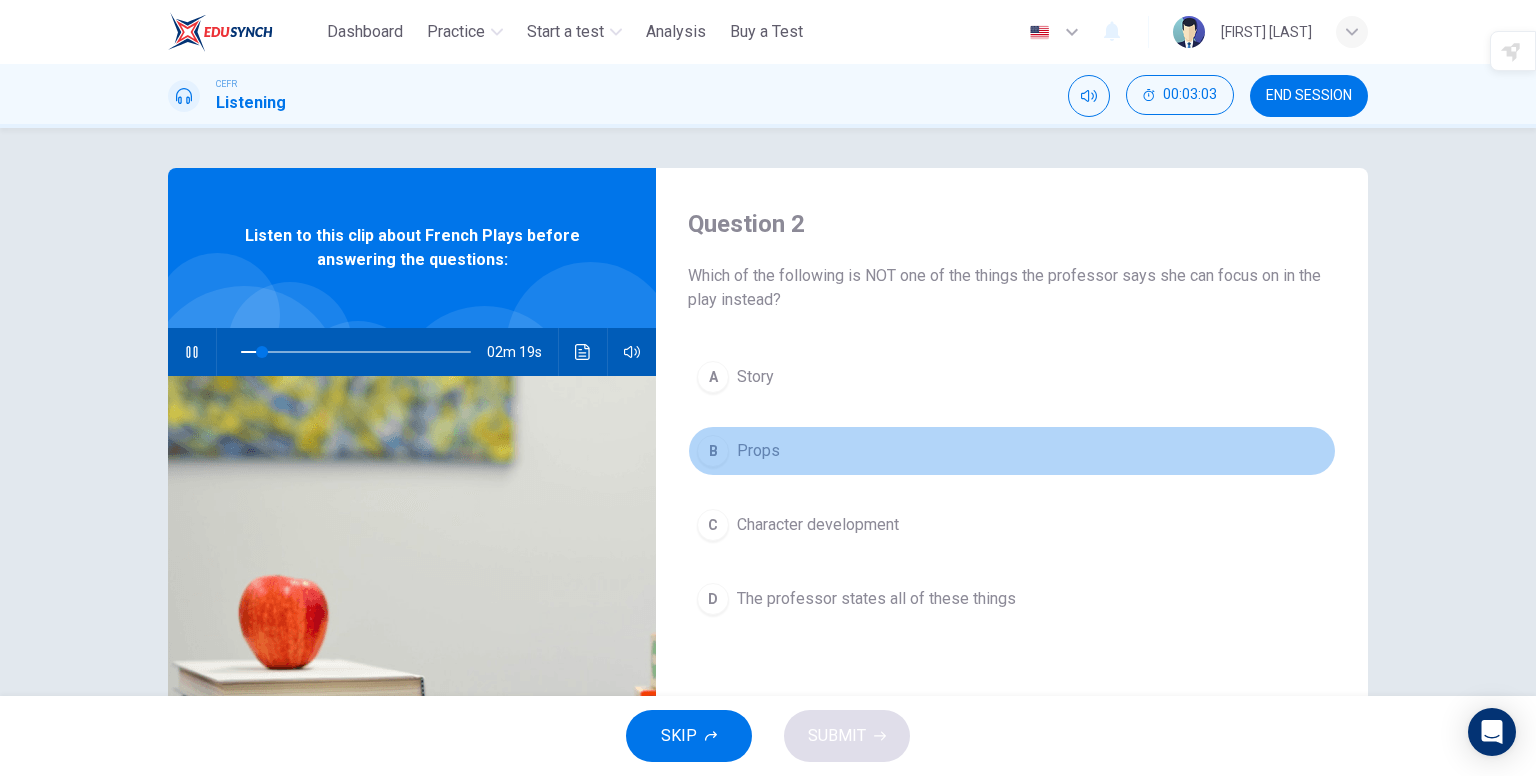 click on "B" at bounding box center (713, 377) 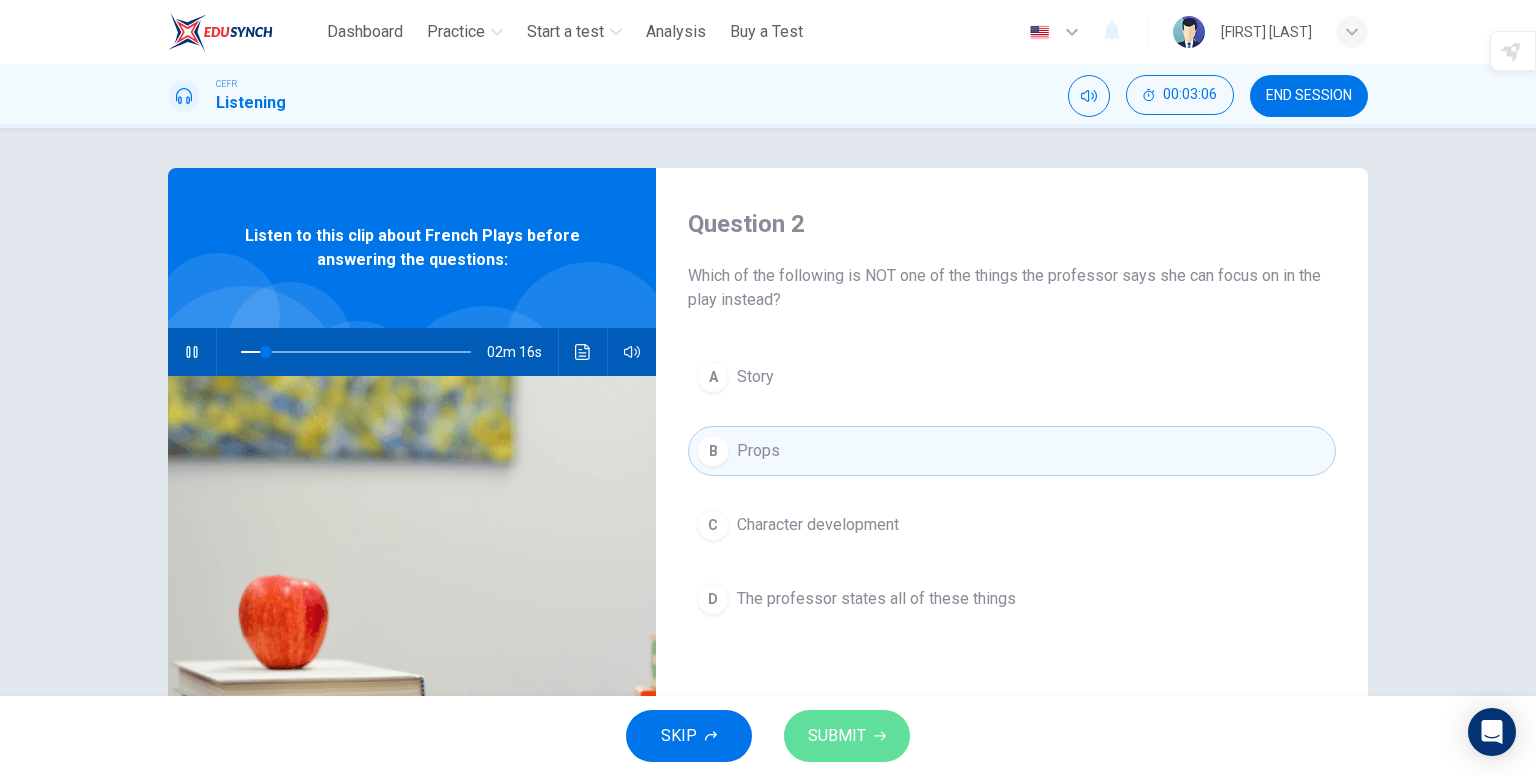 click on "SUBMIT" at bounding box center (847, 736) 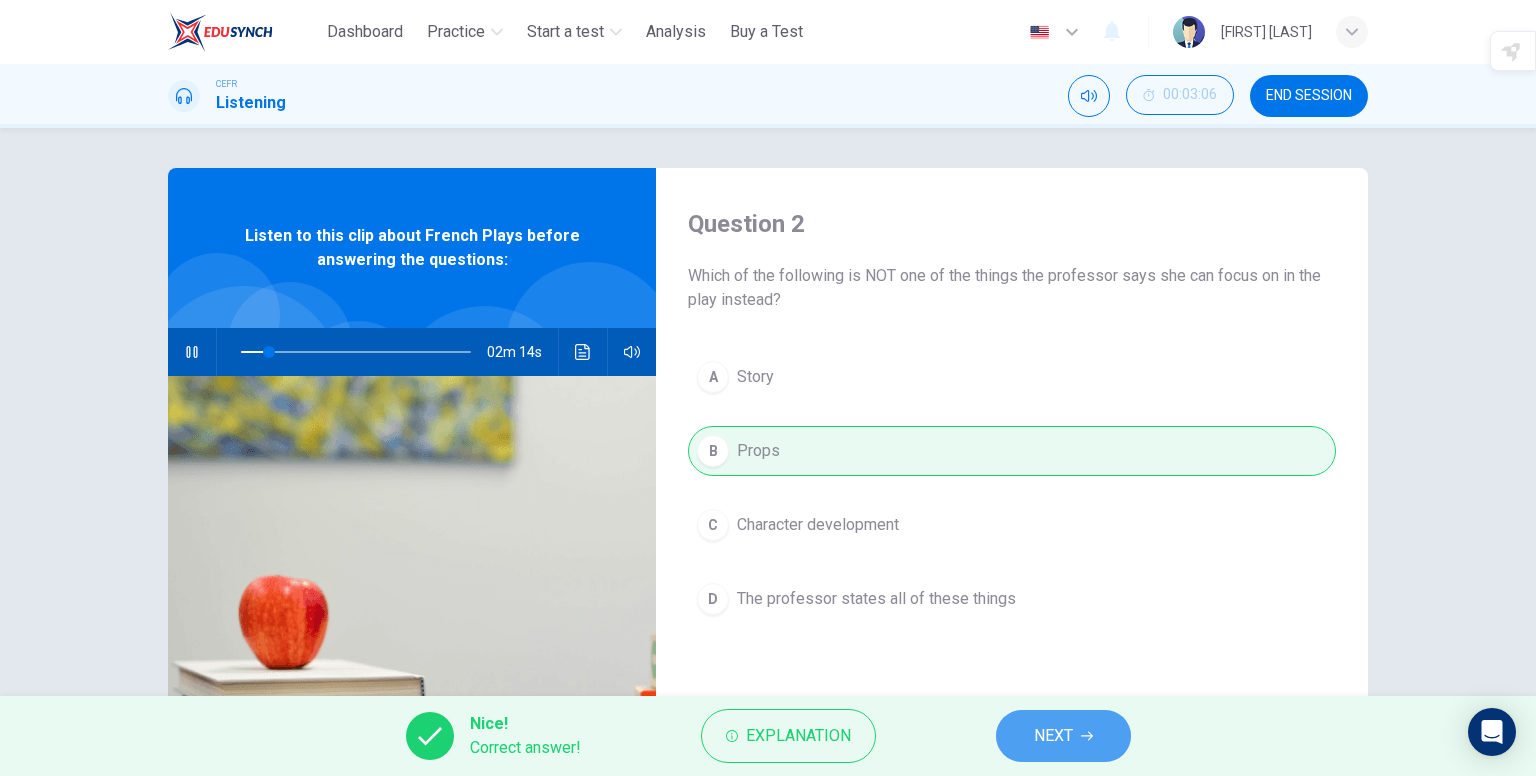 click on "NEXT" at bounding box center (1053, 736) 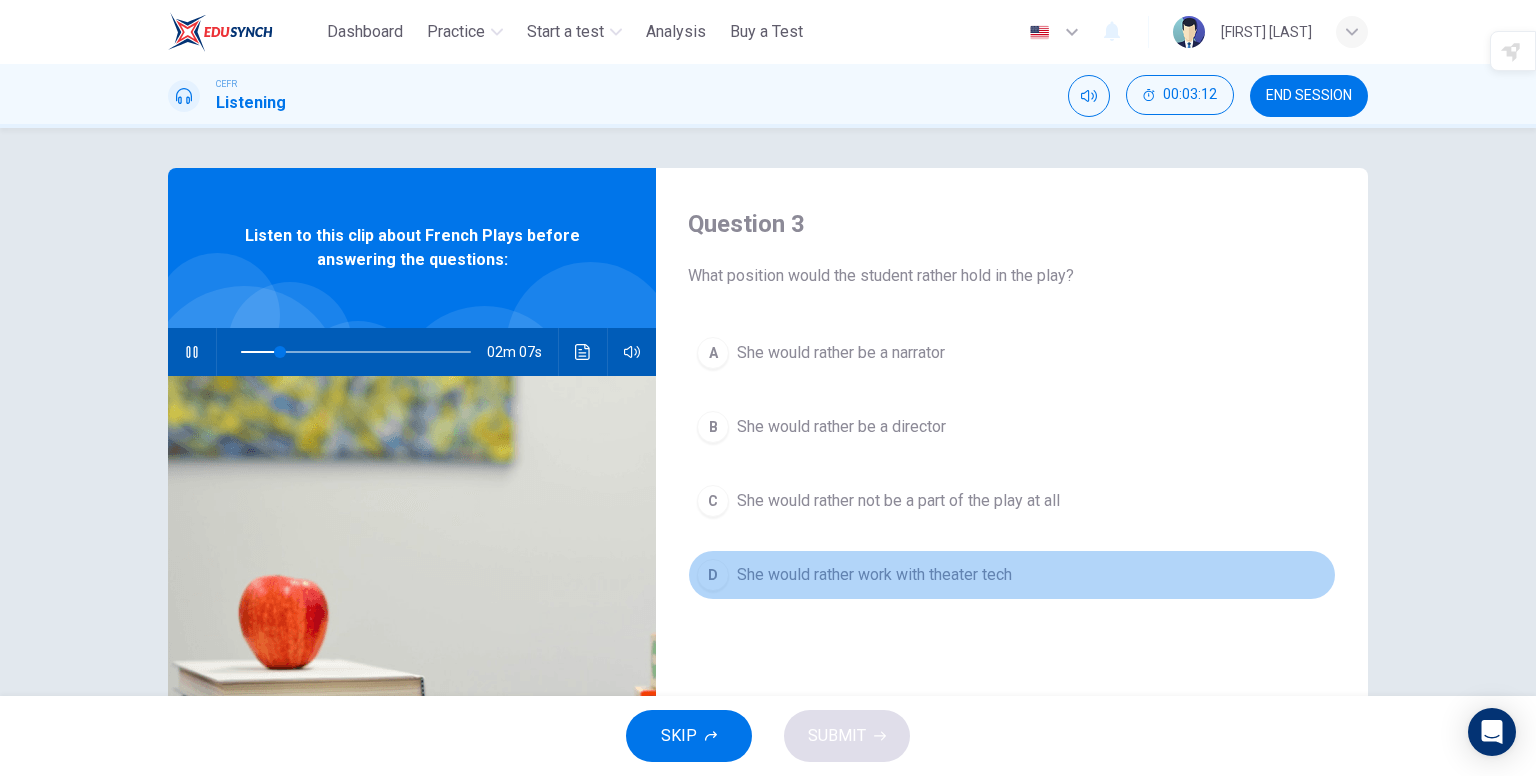 click on "D" at bounding box center [713, 353] 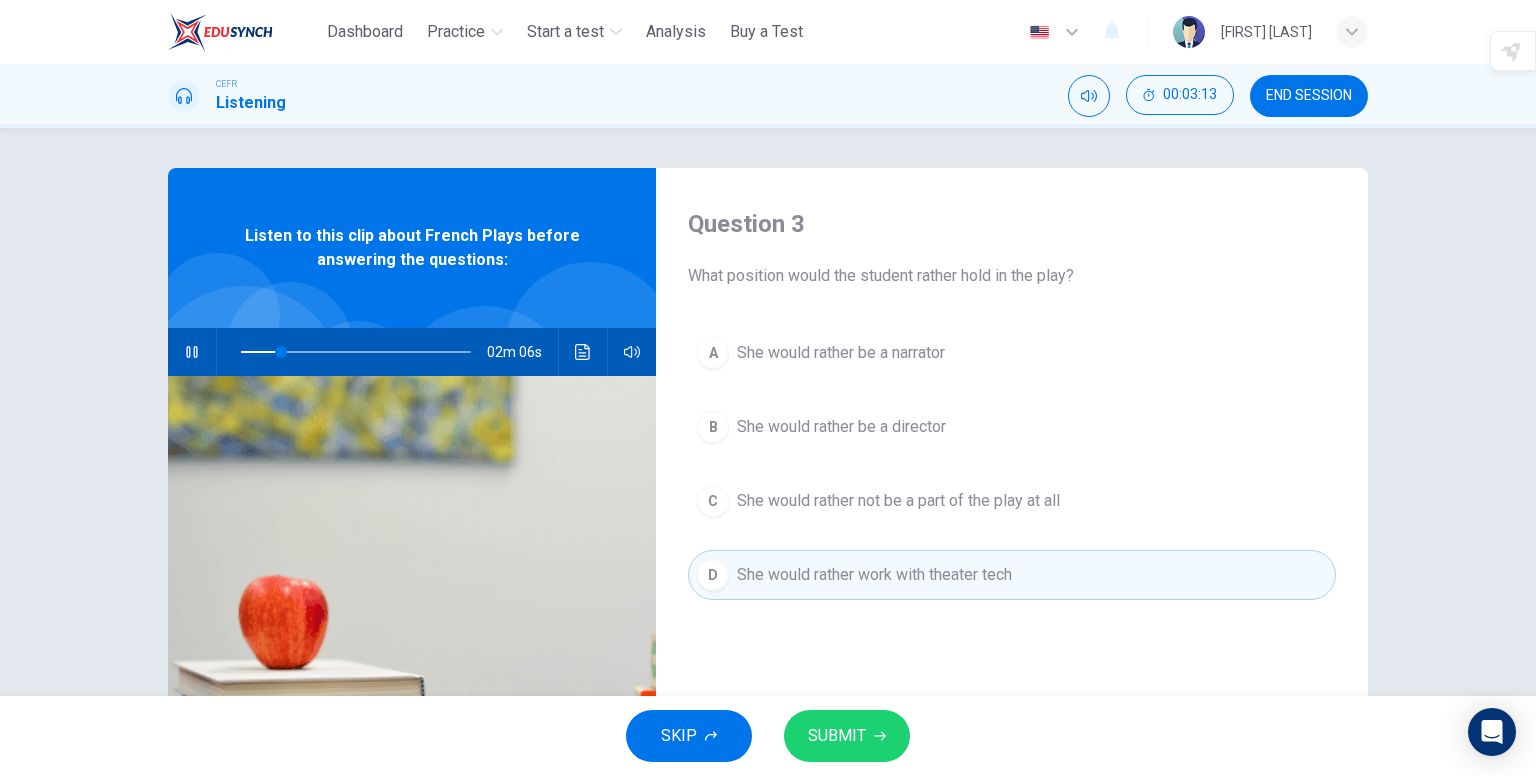click on "SUBMIT" at bounding box center [837, 736] 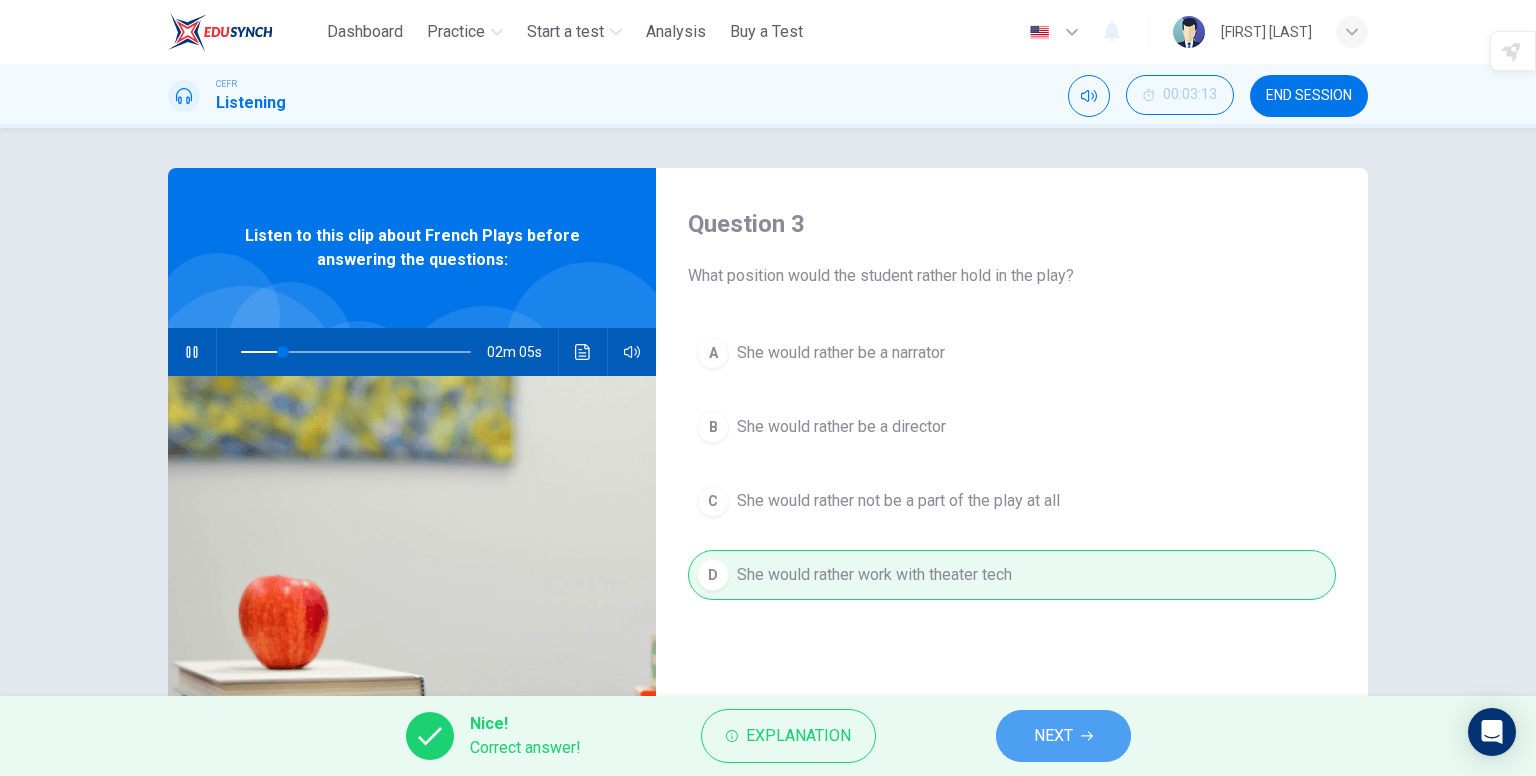 click on "NEXT" at bounding box center [1053, 736] 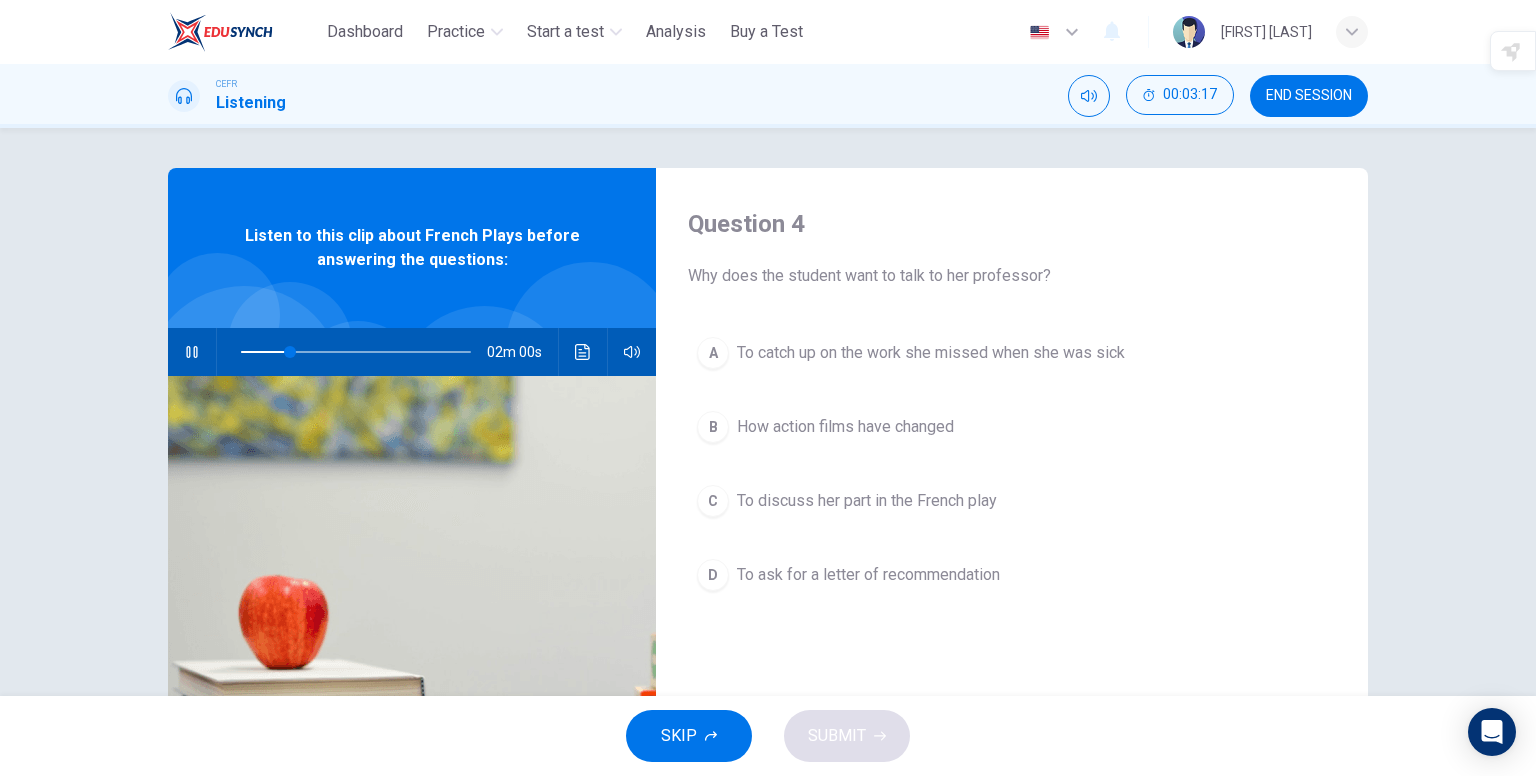 click on "To discuss her part in the French play" at bounding box center (931, 353) 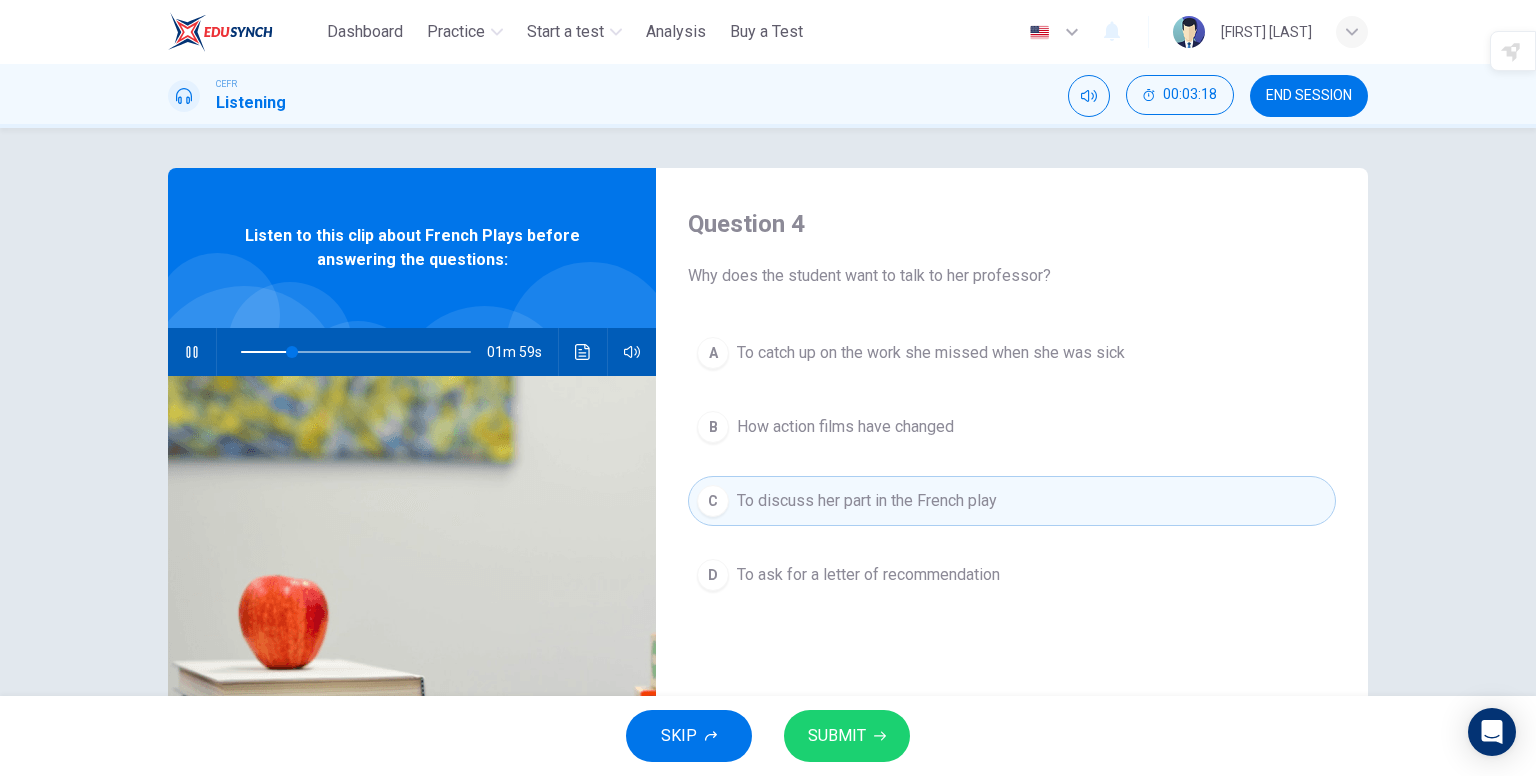 click on "SUBMIT" at bounding box center [837, 736] 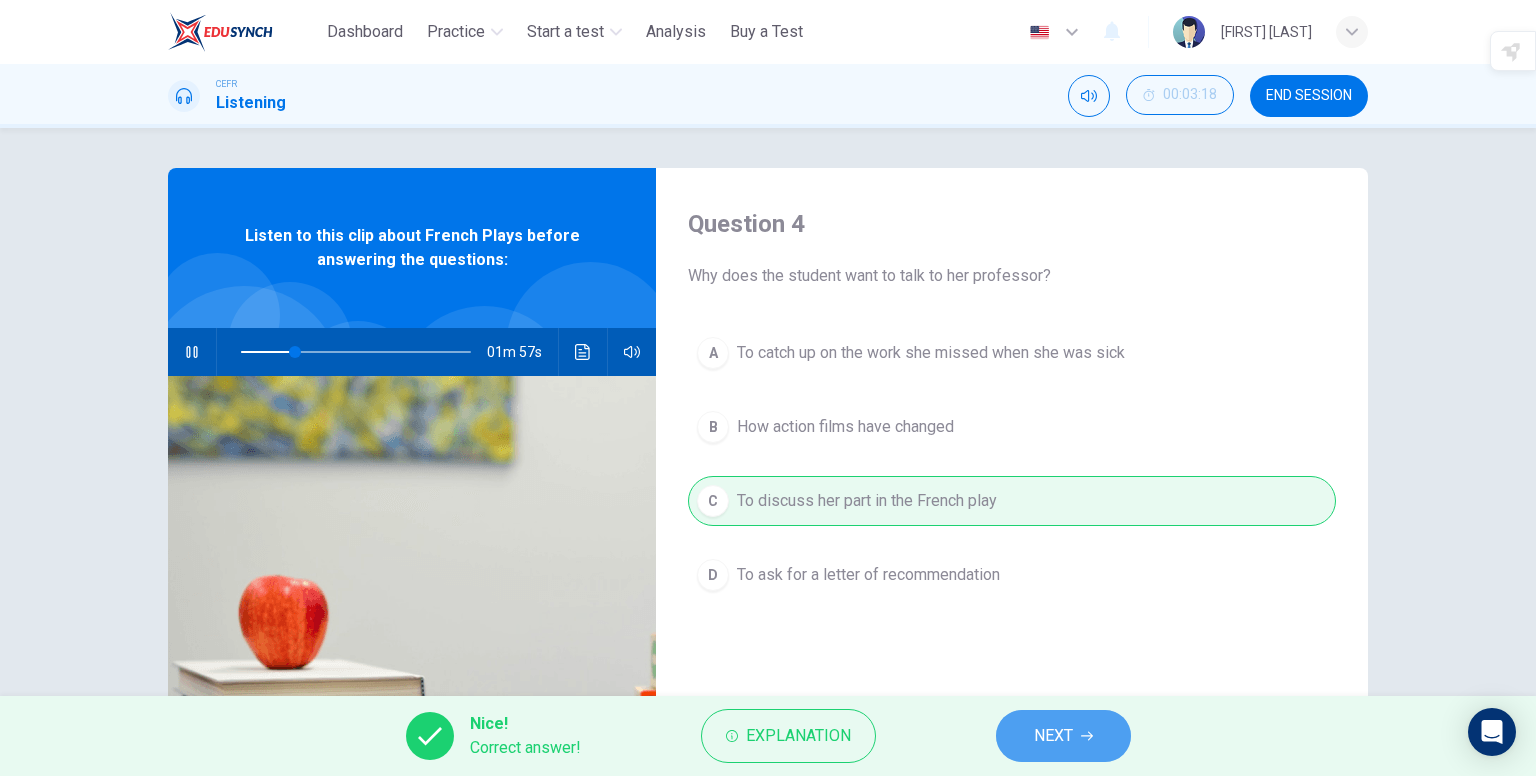 click on "NEXT" at bounding box center (1063, 736) 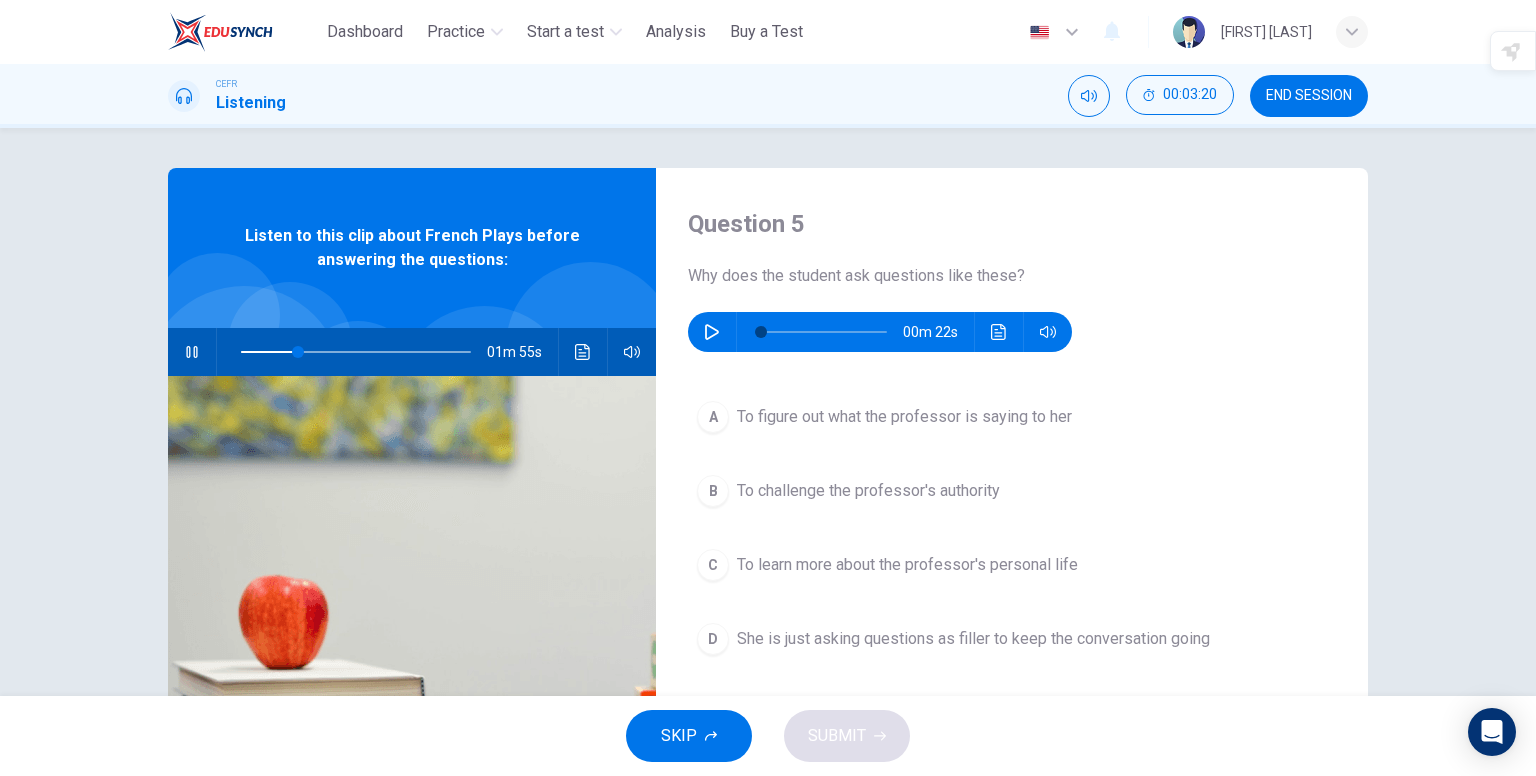 click at bounding box center (192, 352) 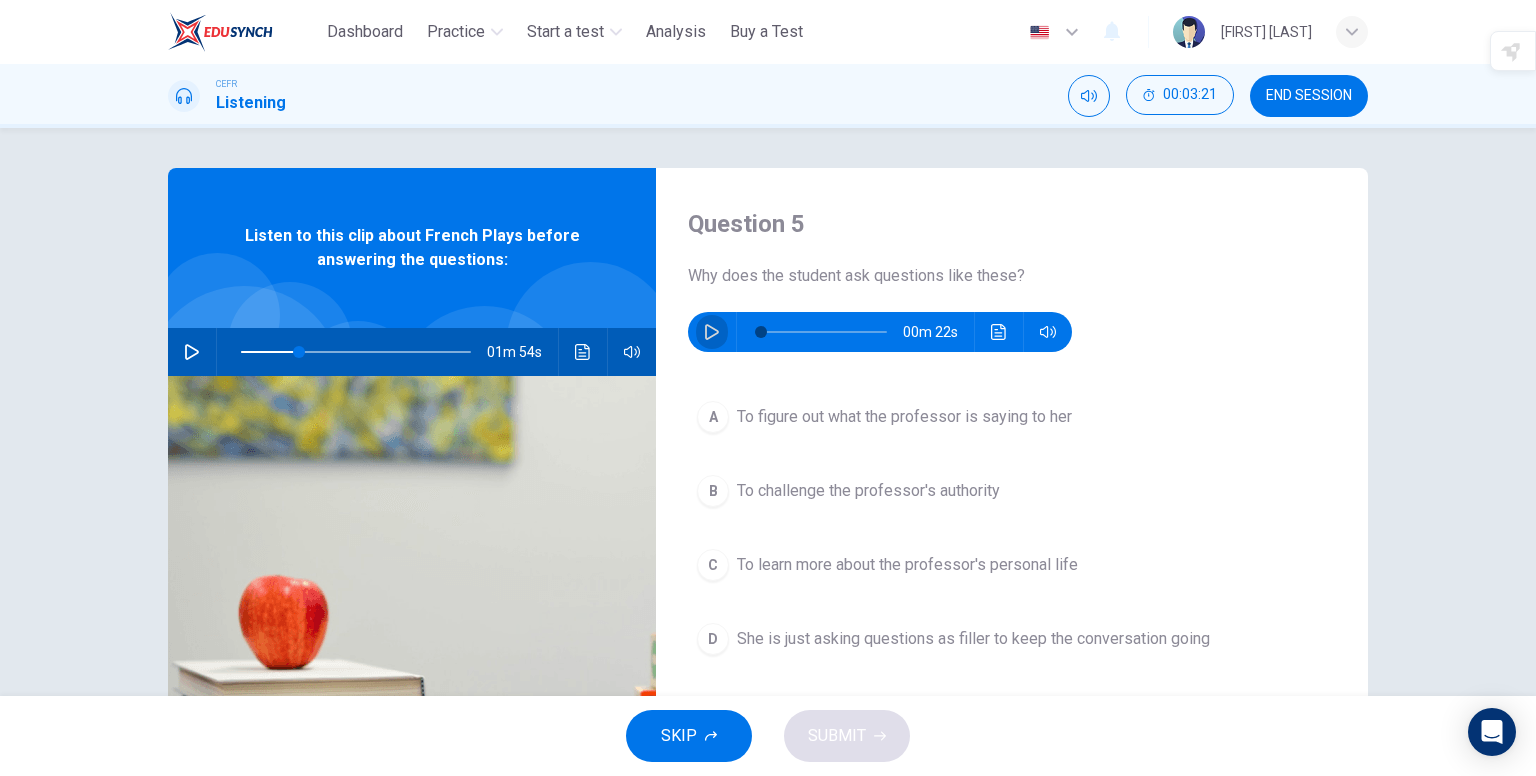 click at bounding box center [712, 332] 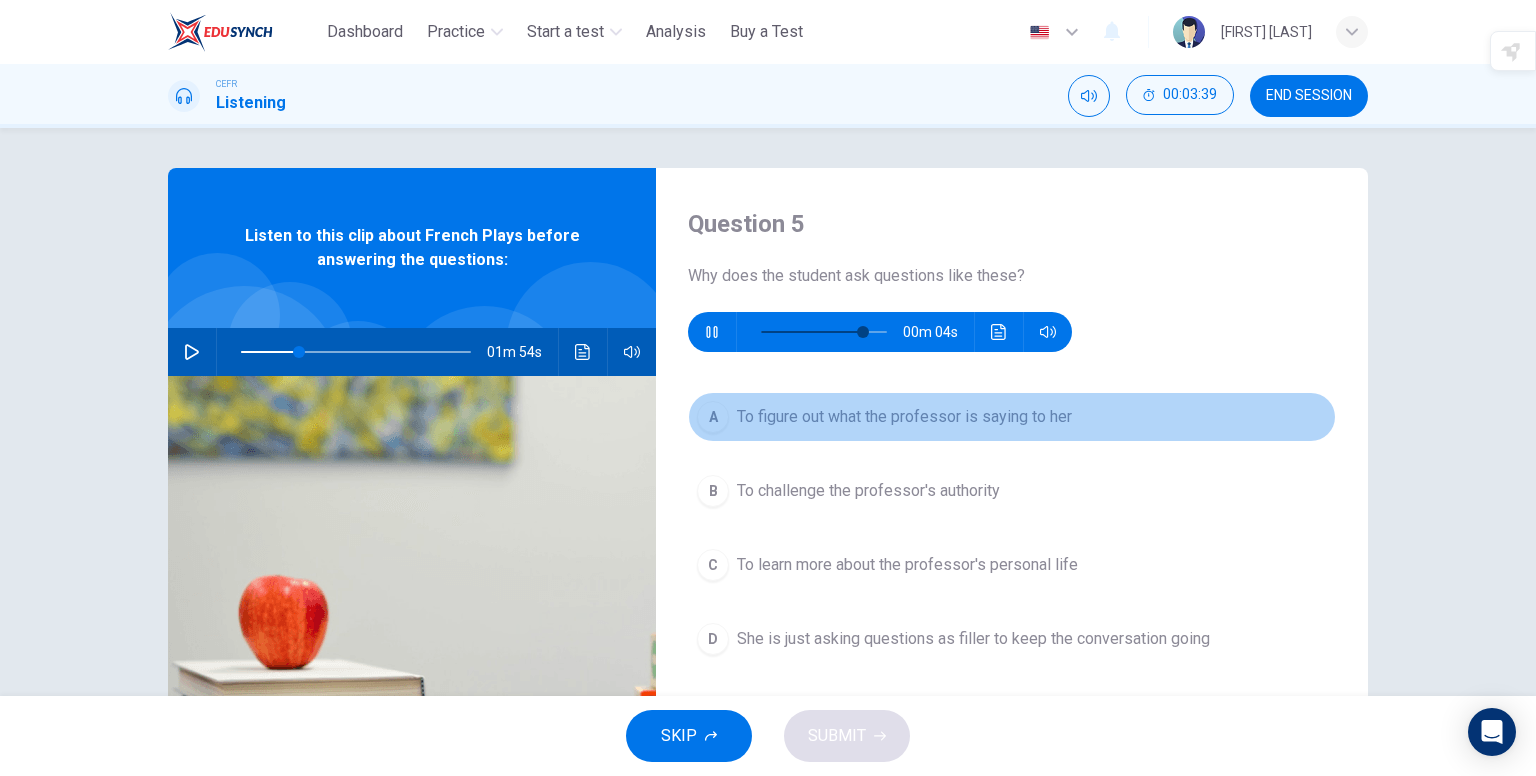 click on "To figure out what the professor is saying to her" at bounding box center [904, 417] 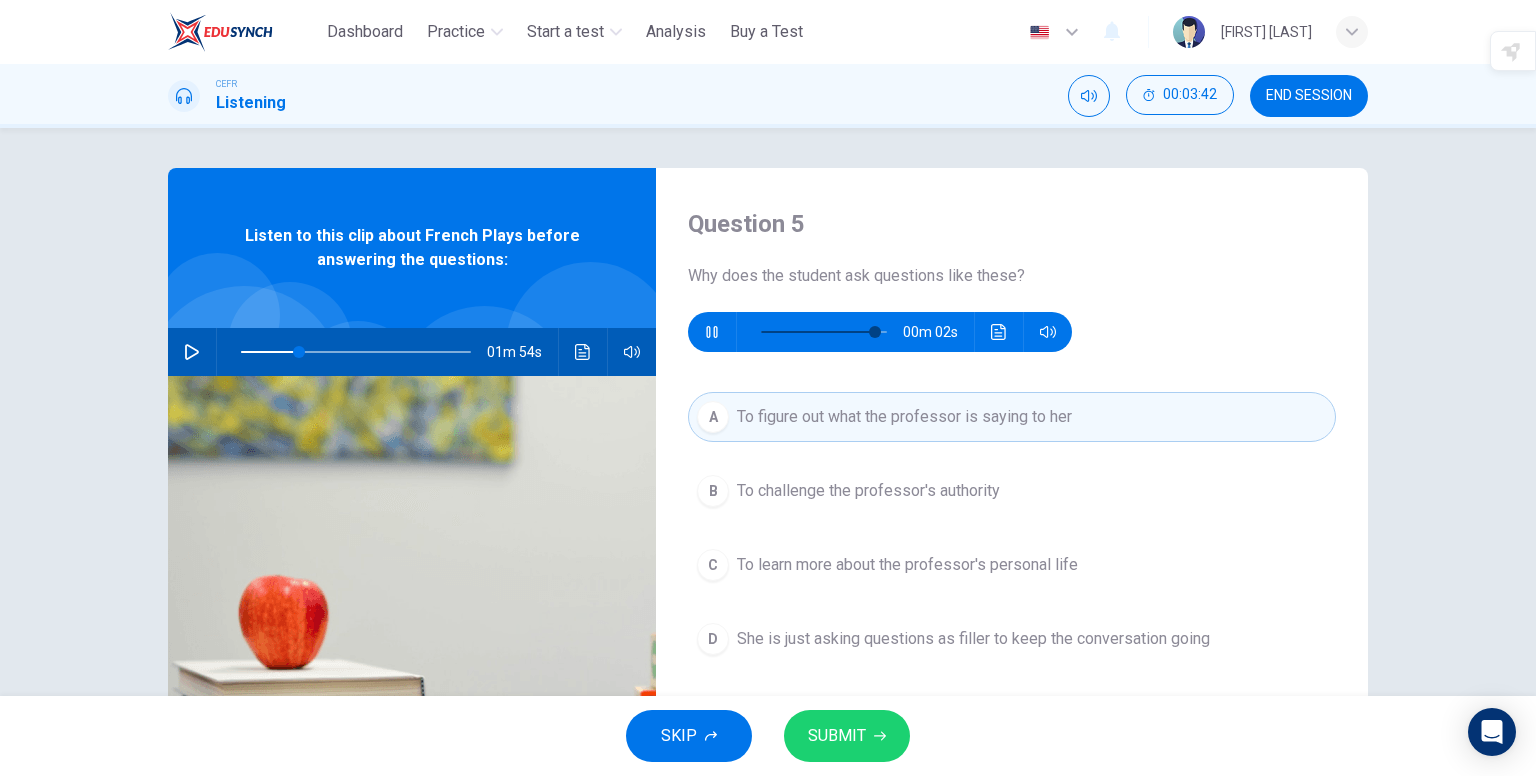 click on "SUBMIT" at bounding box center [847, 736] 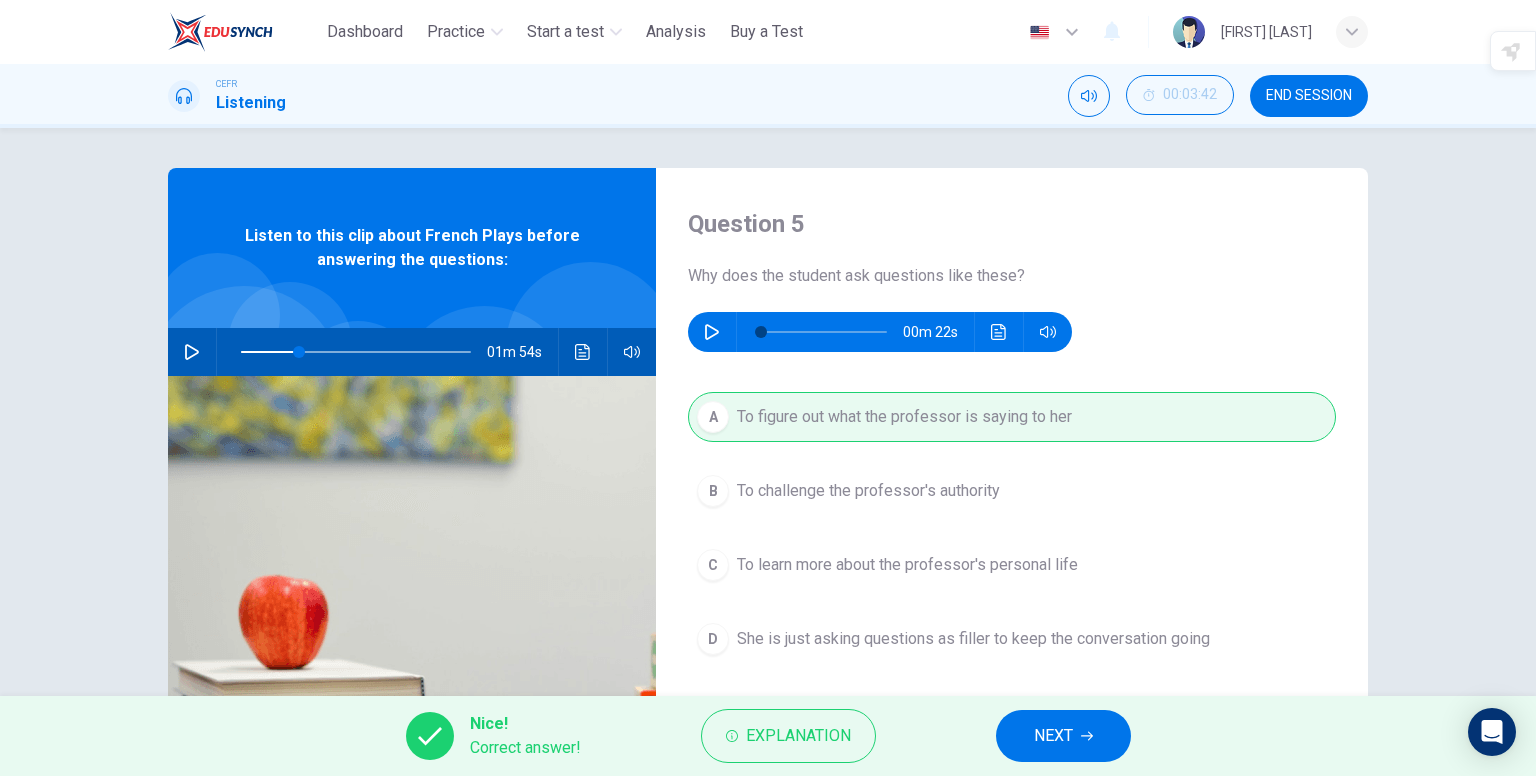 click on "NEXT" at bounding box center (1053, 736) 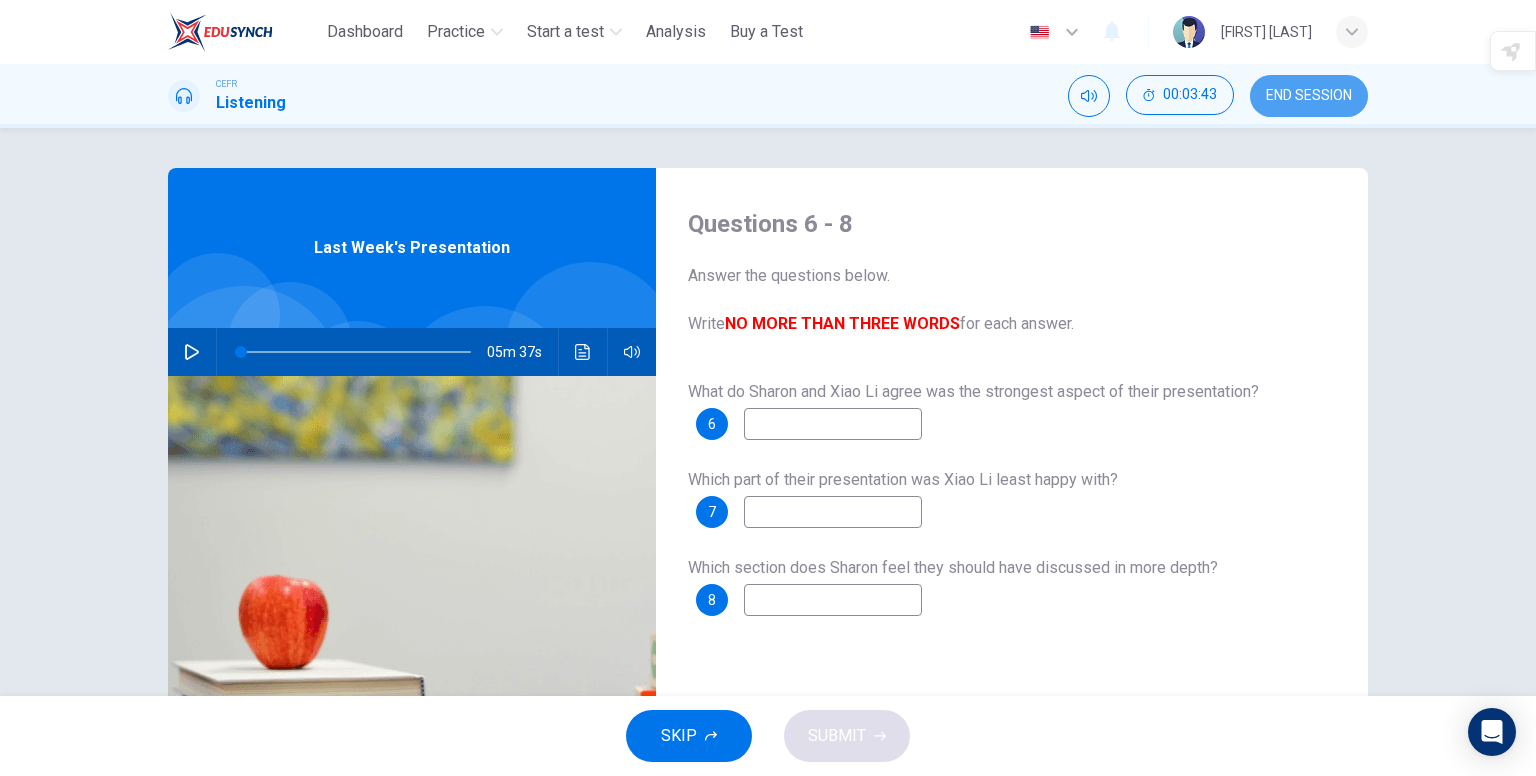click on "END SESSION" at bounding box center (1309, 96) 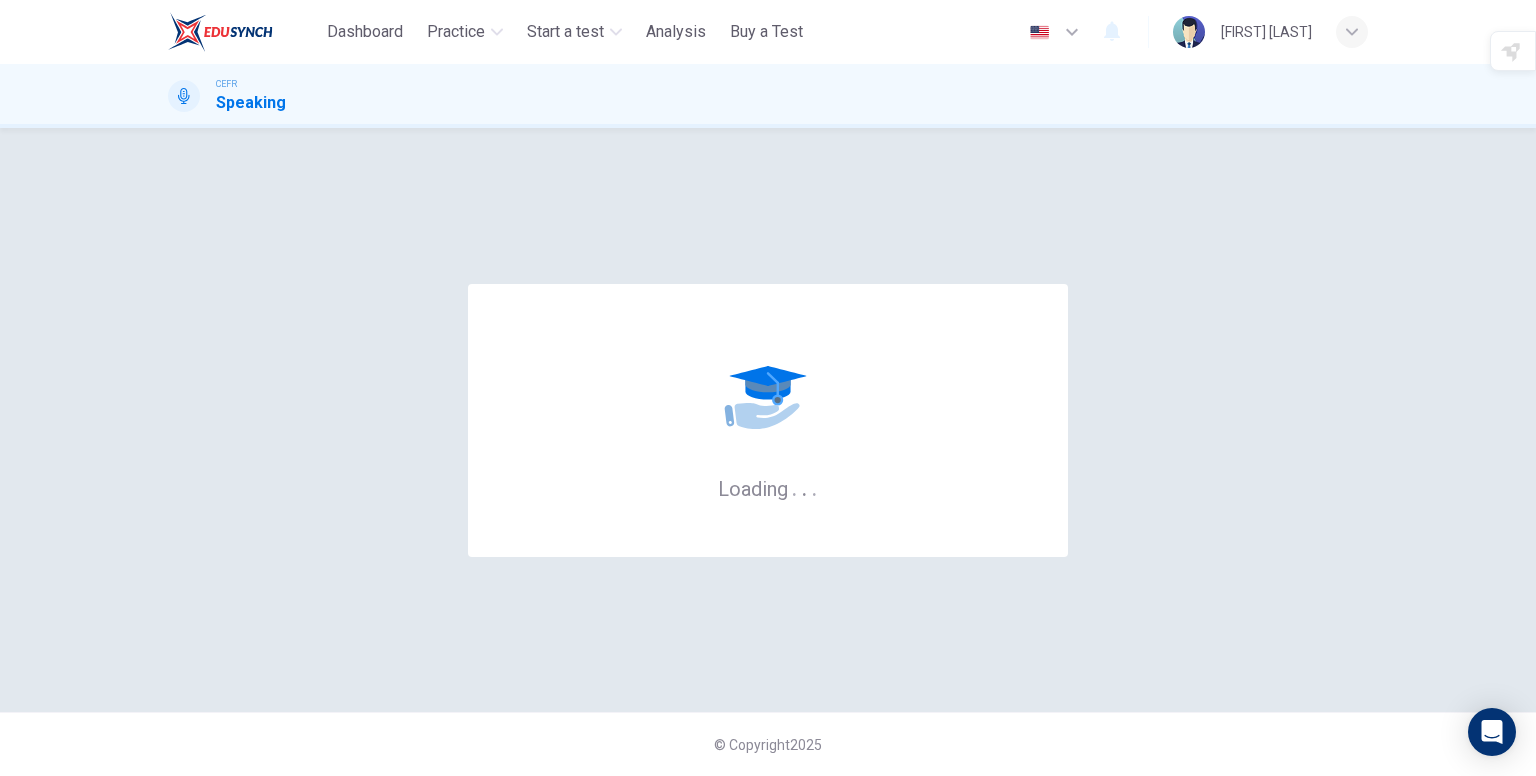 scroll, scrollTop: 0, scrollLeft: 0, axis: both 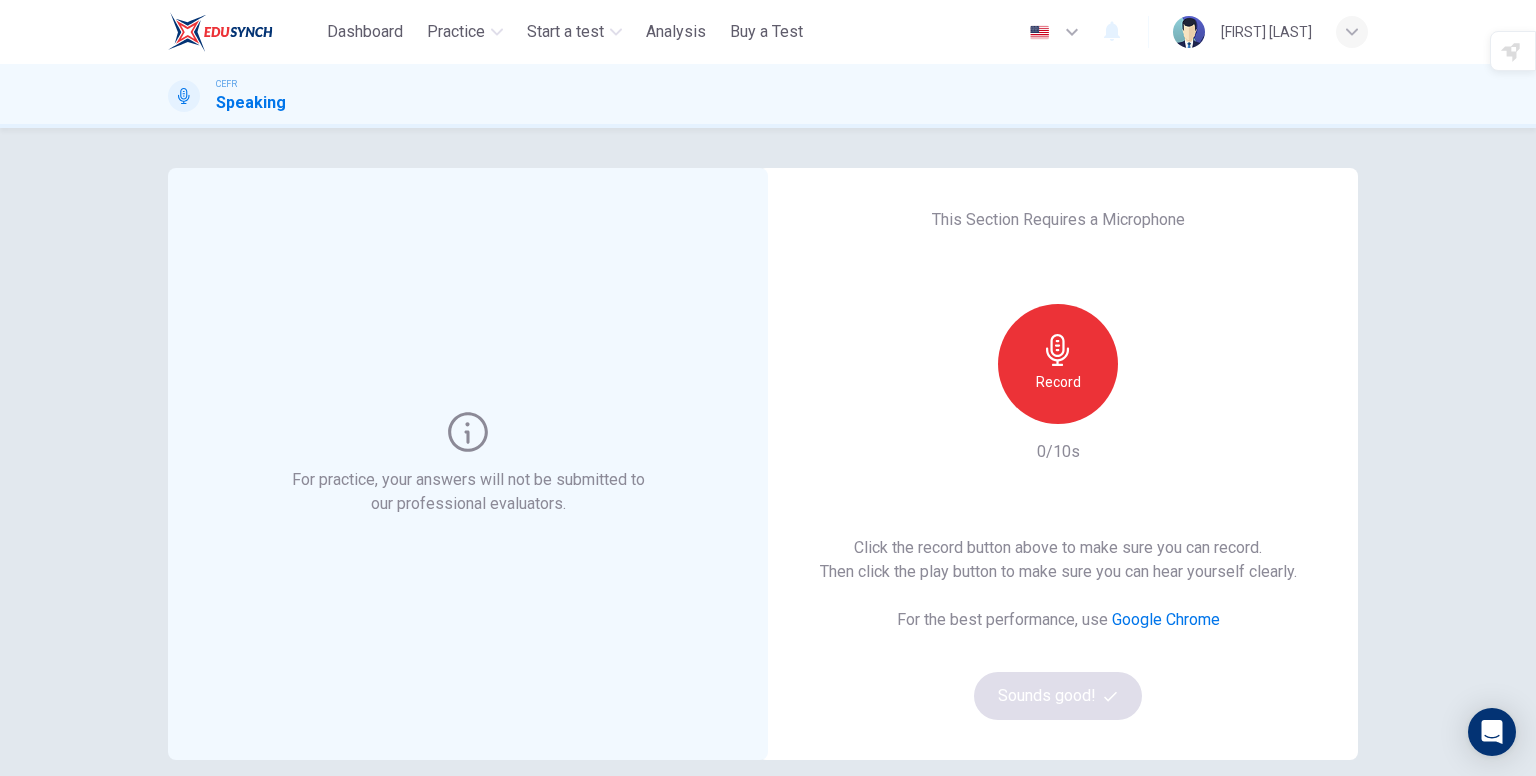click on "Record" at bounding box center [1058, 382] 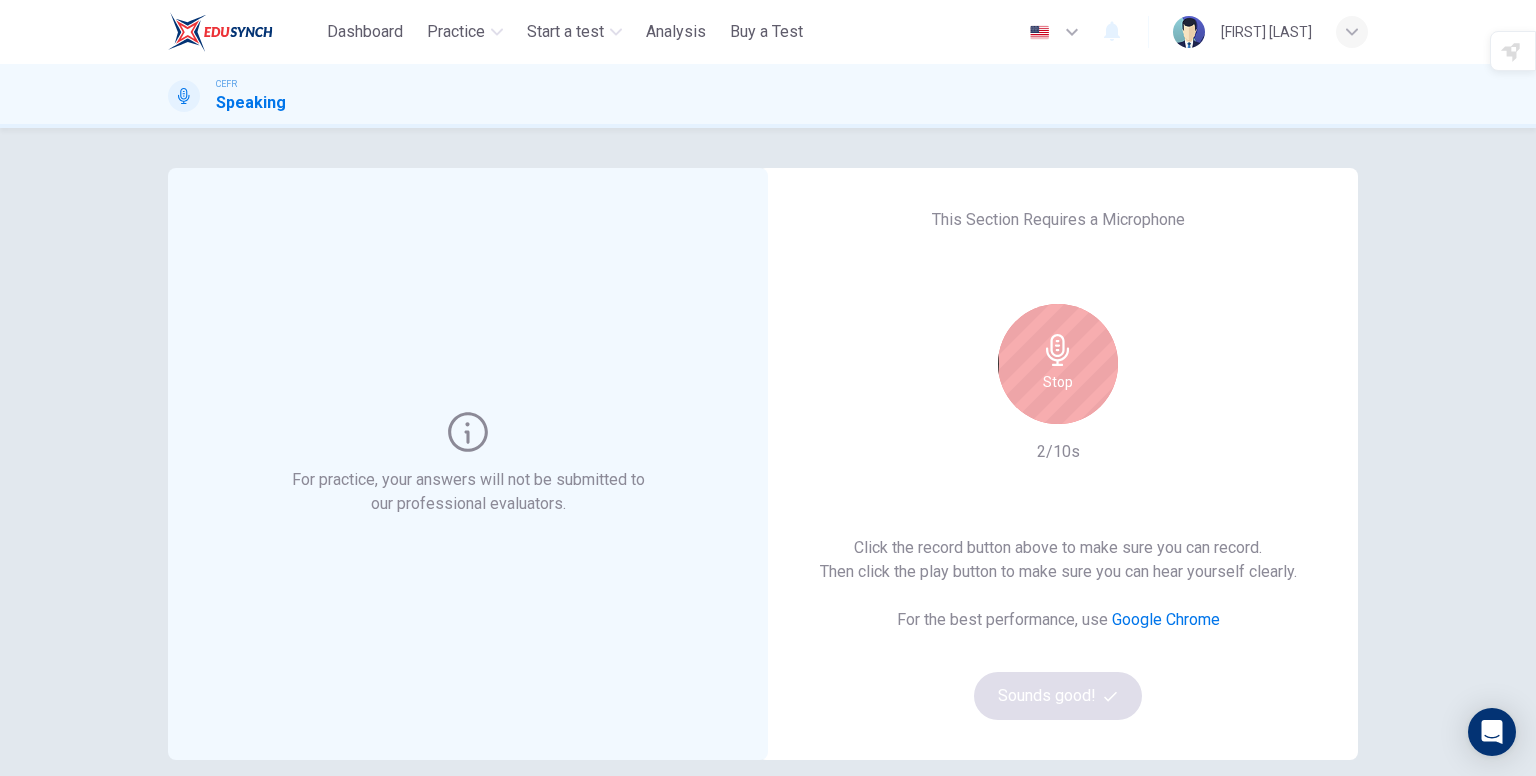 click on "Stop" at bounding box center (1058, 382) 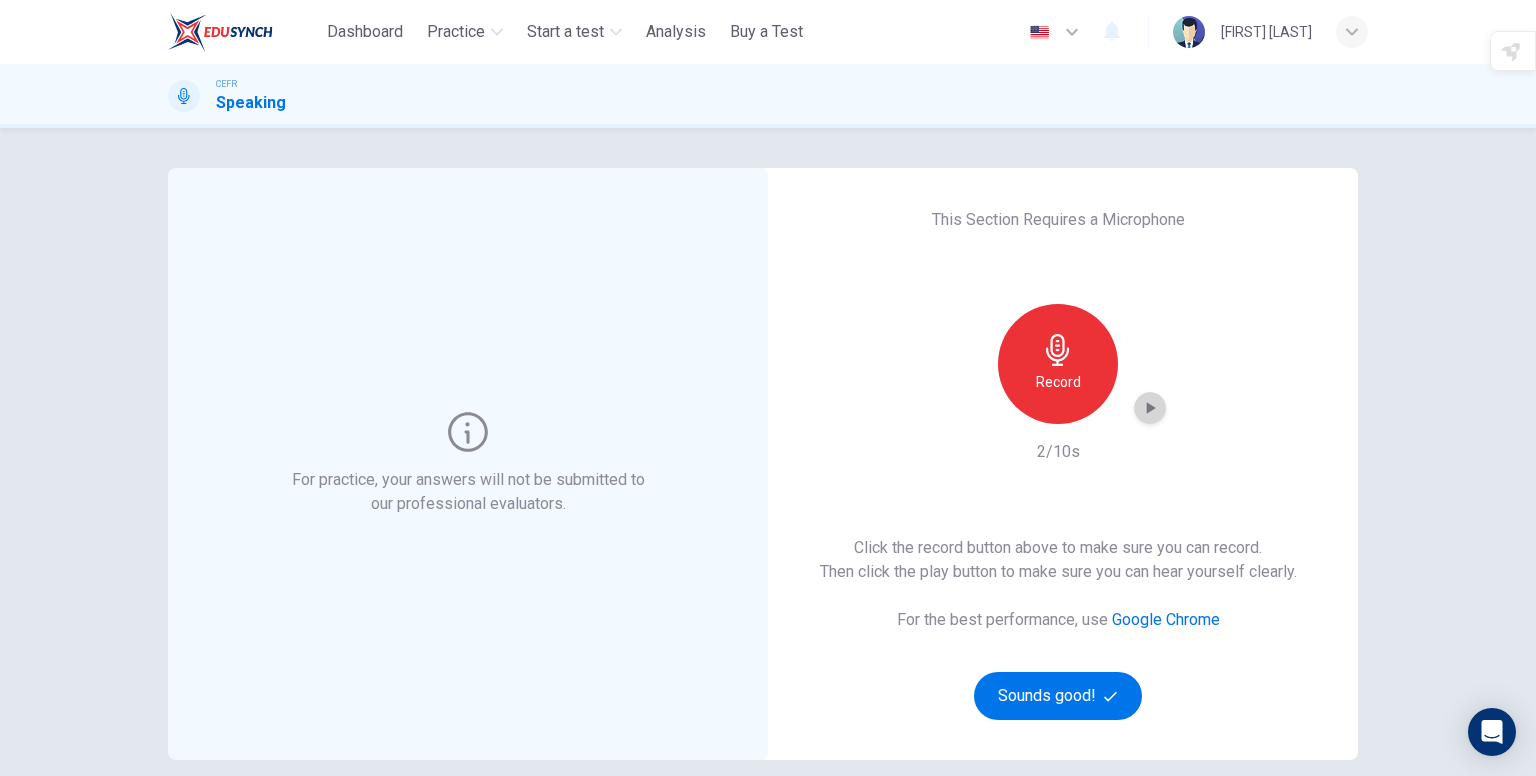 click at bounding box center (1150, 408) 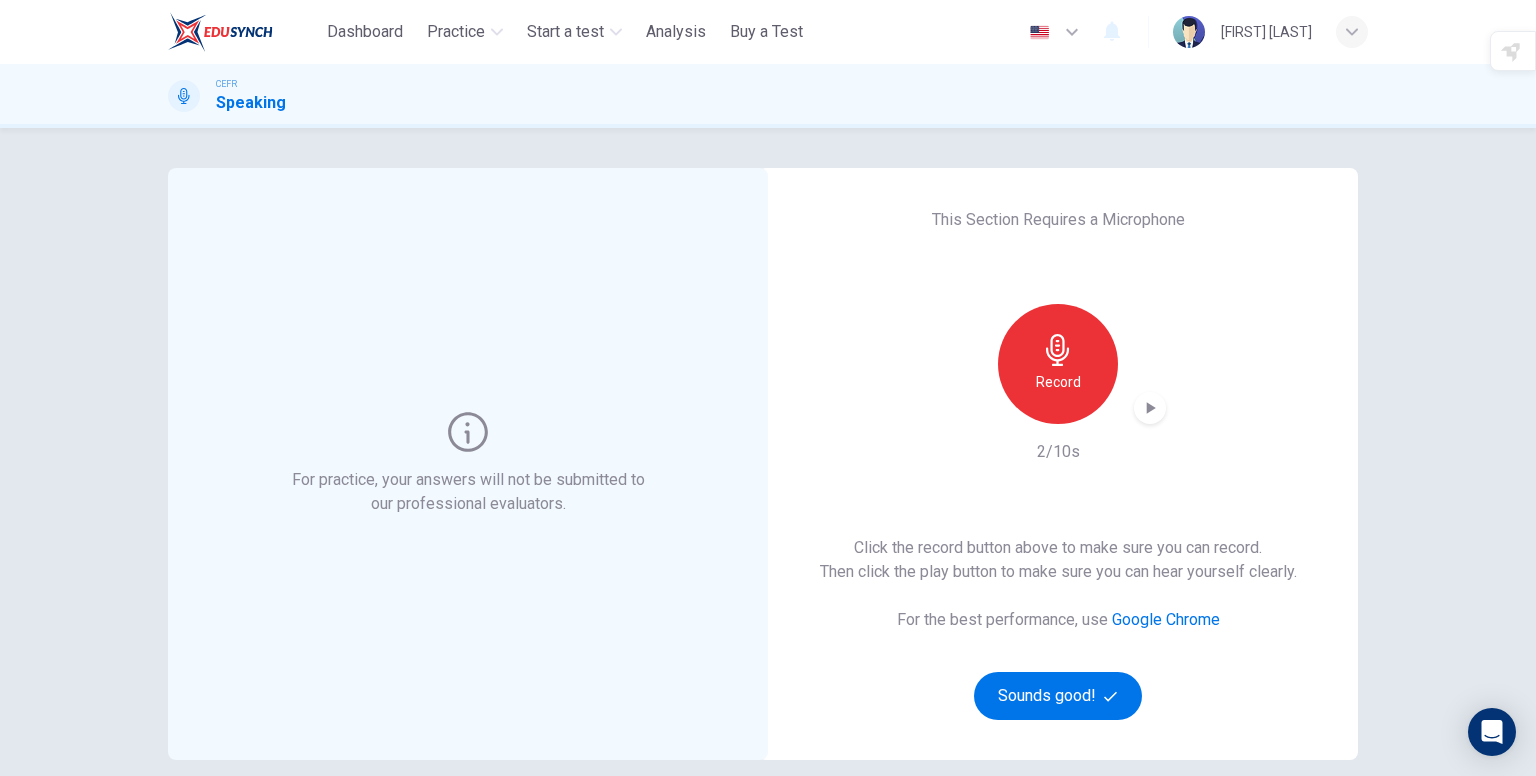 type 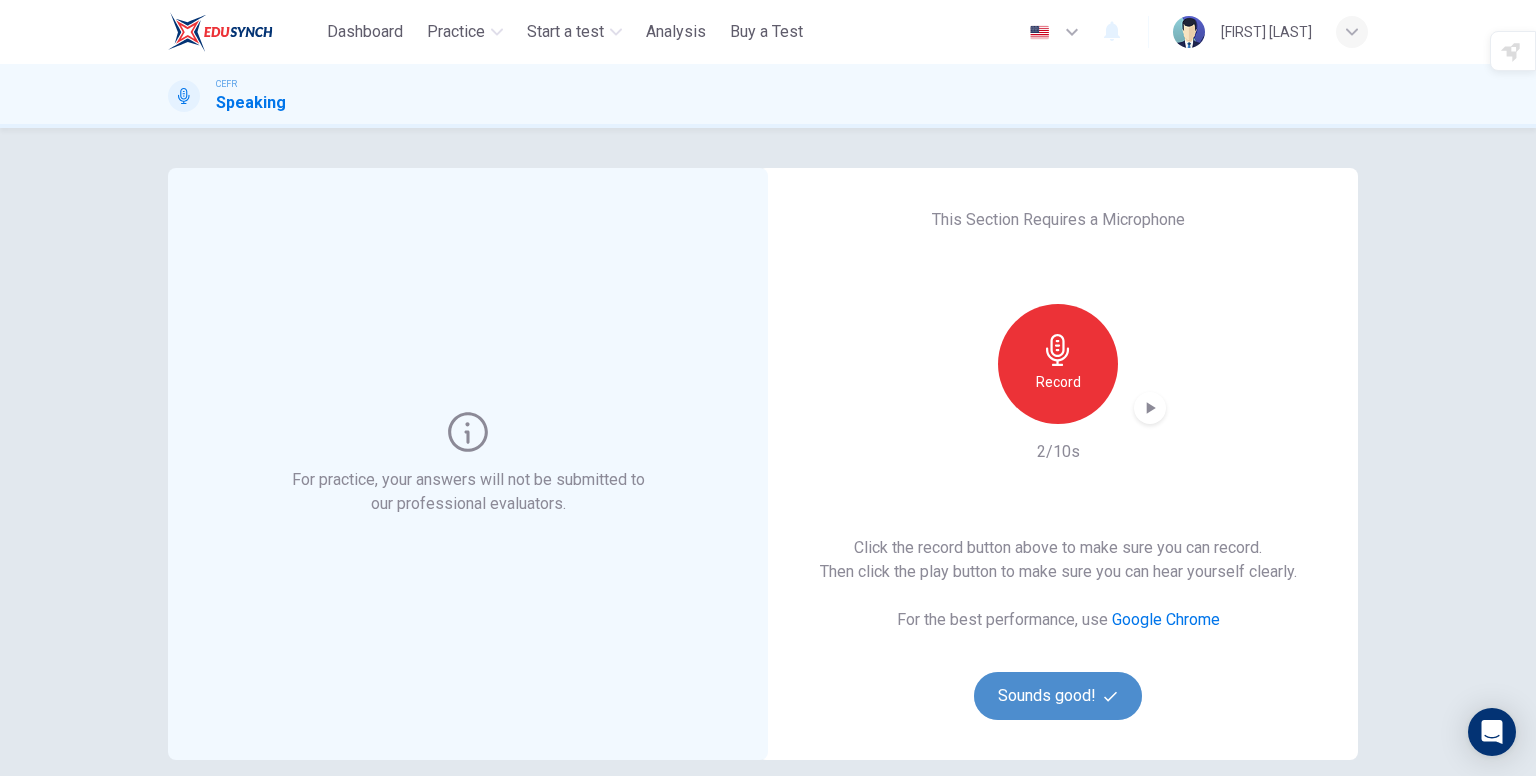 click on "Sounds good!" at bounding box center [1058, 696] 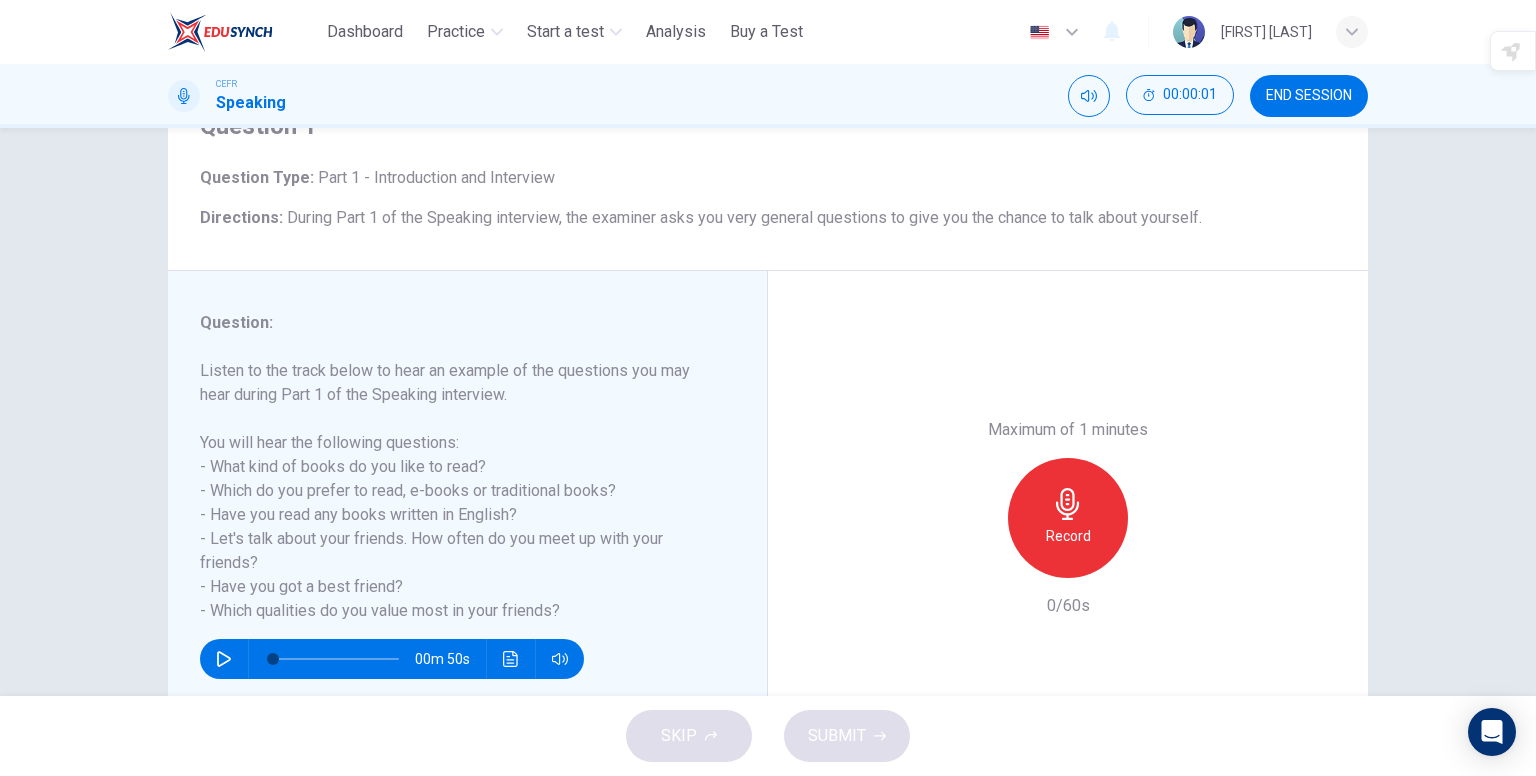 scroll, scrollTop: 100, scrollLeft: 0, axis: vertical 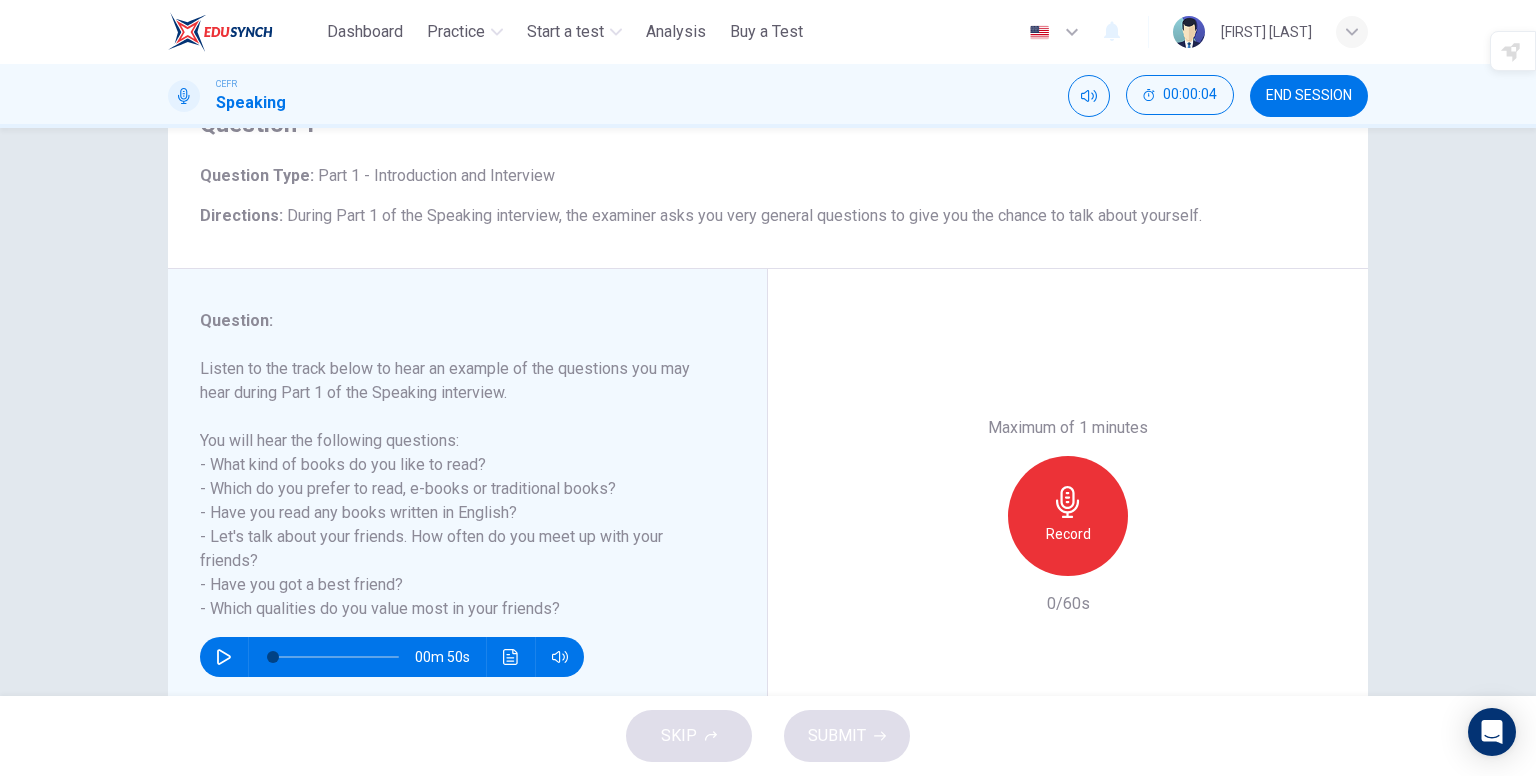 click at bounding box center [224, 657] 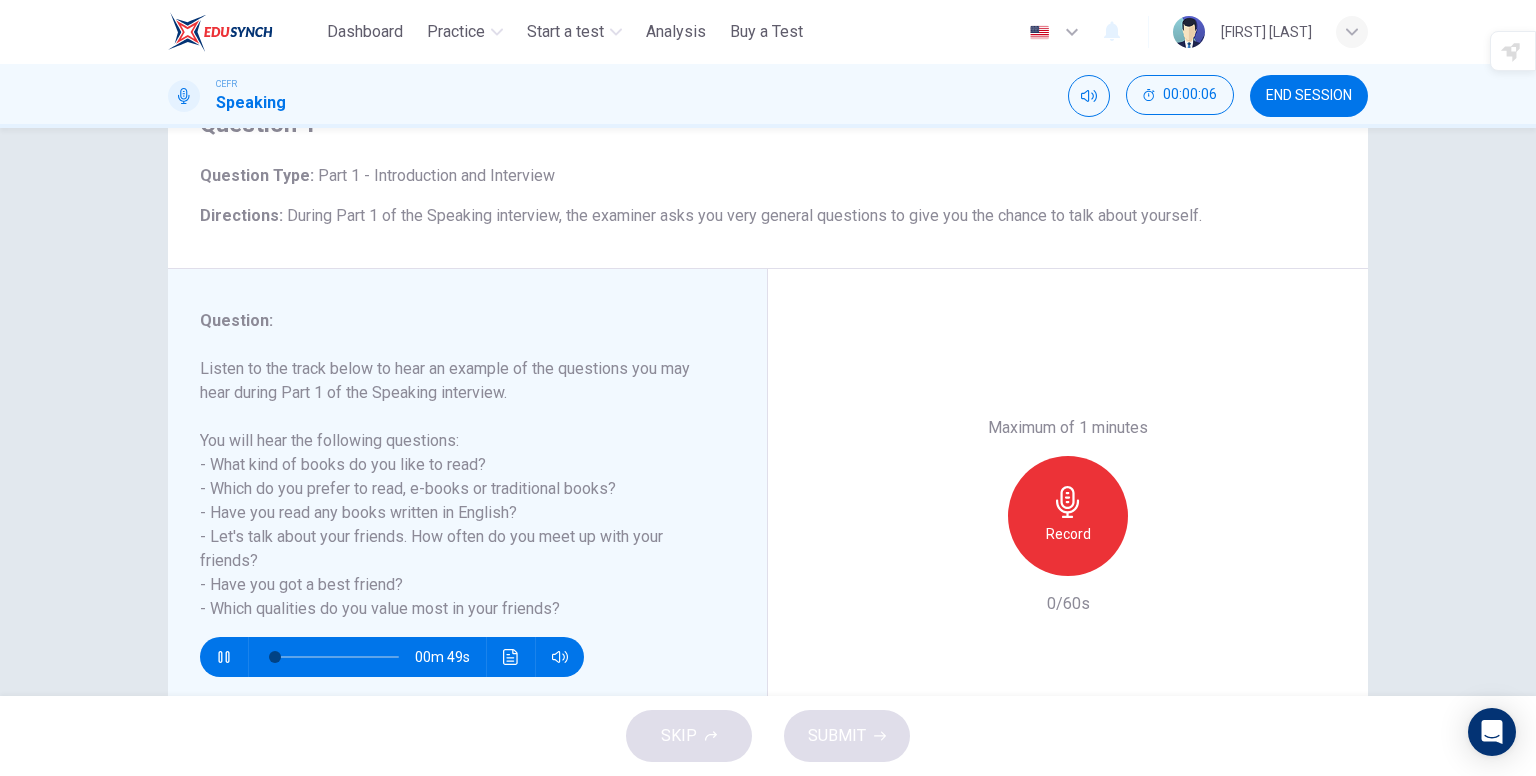 type 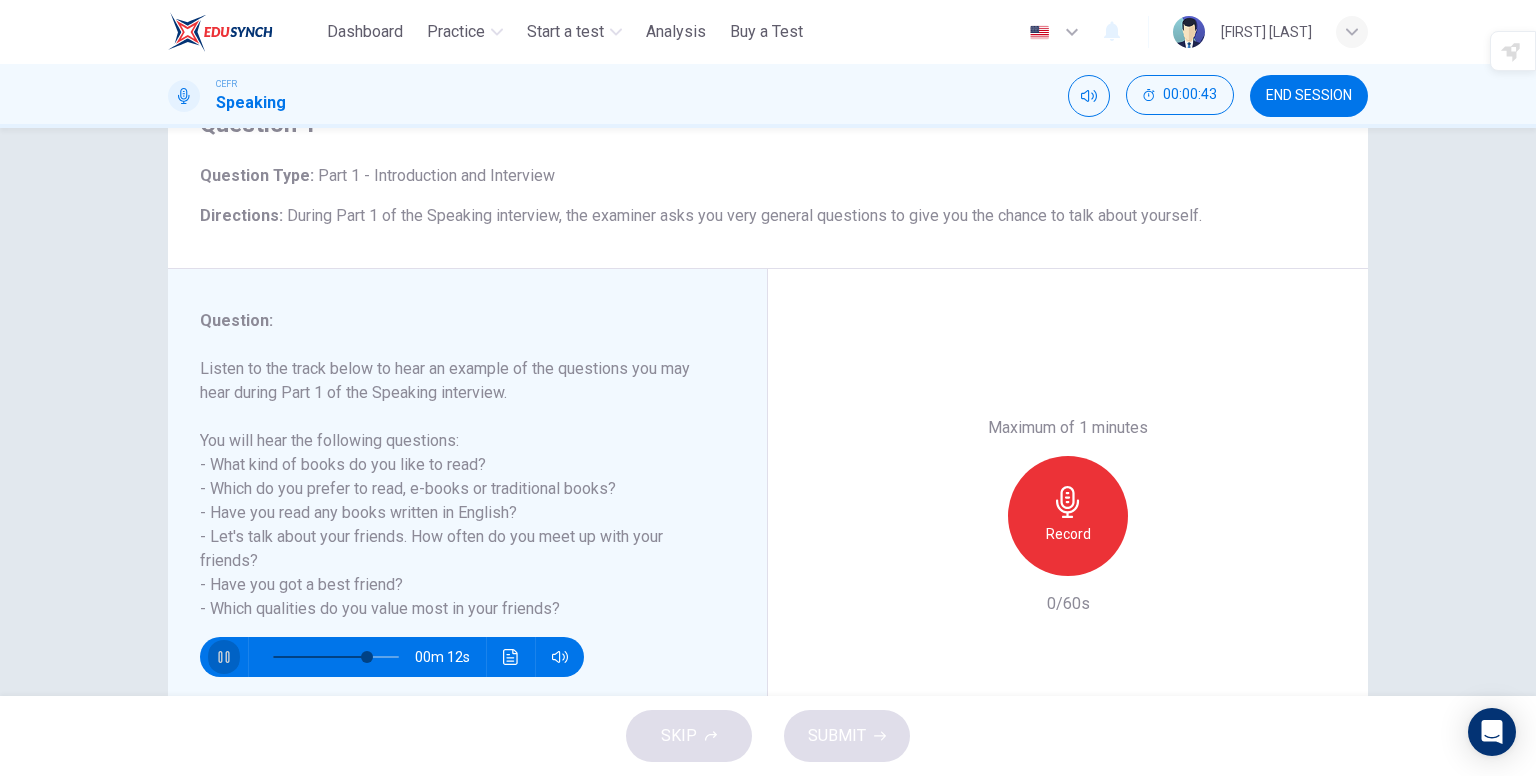click at bounding box center (223, 657) 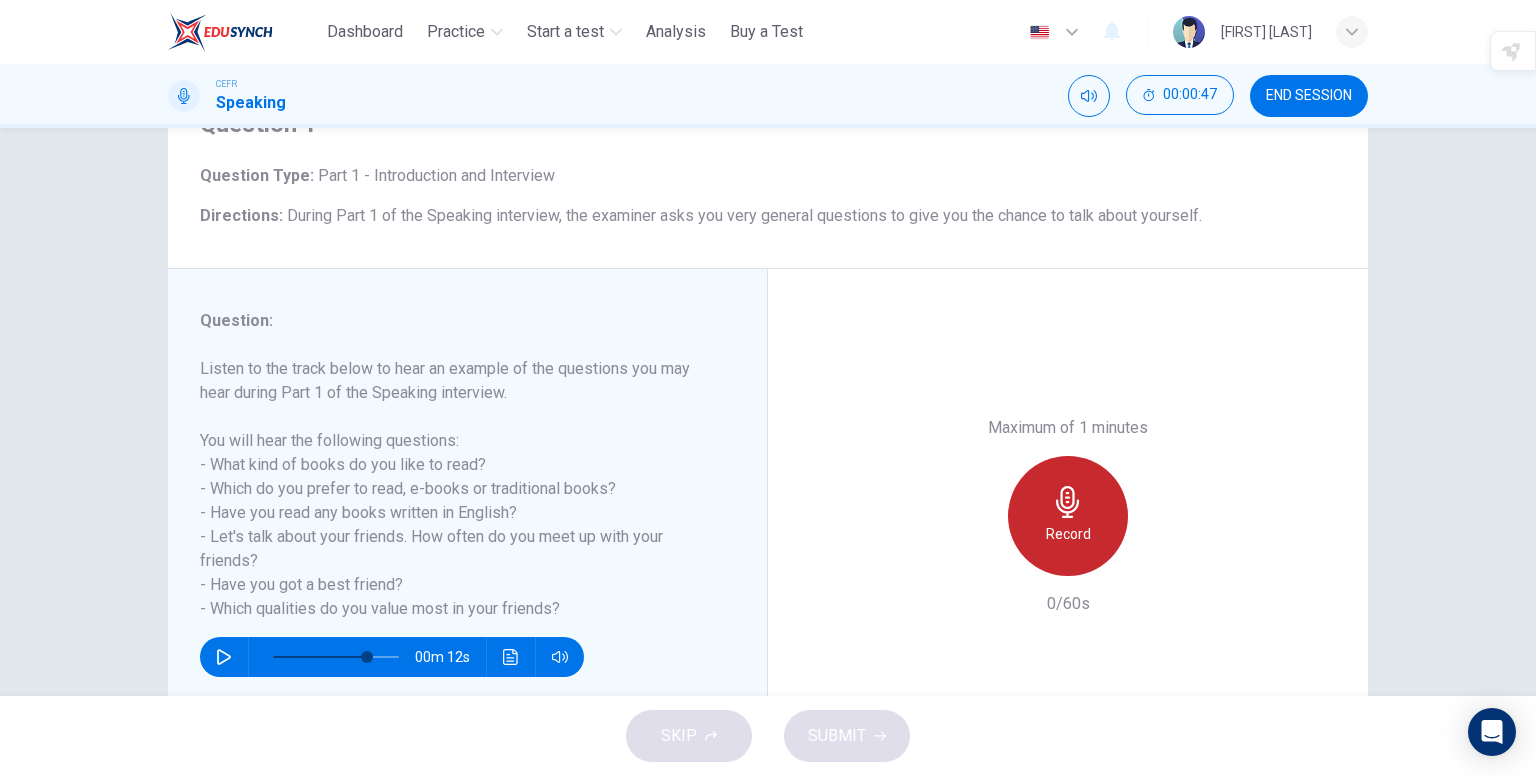 click on "Record" at bounding box center (1068, 516) 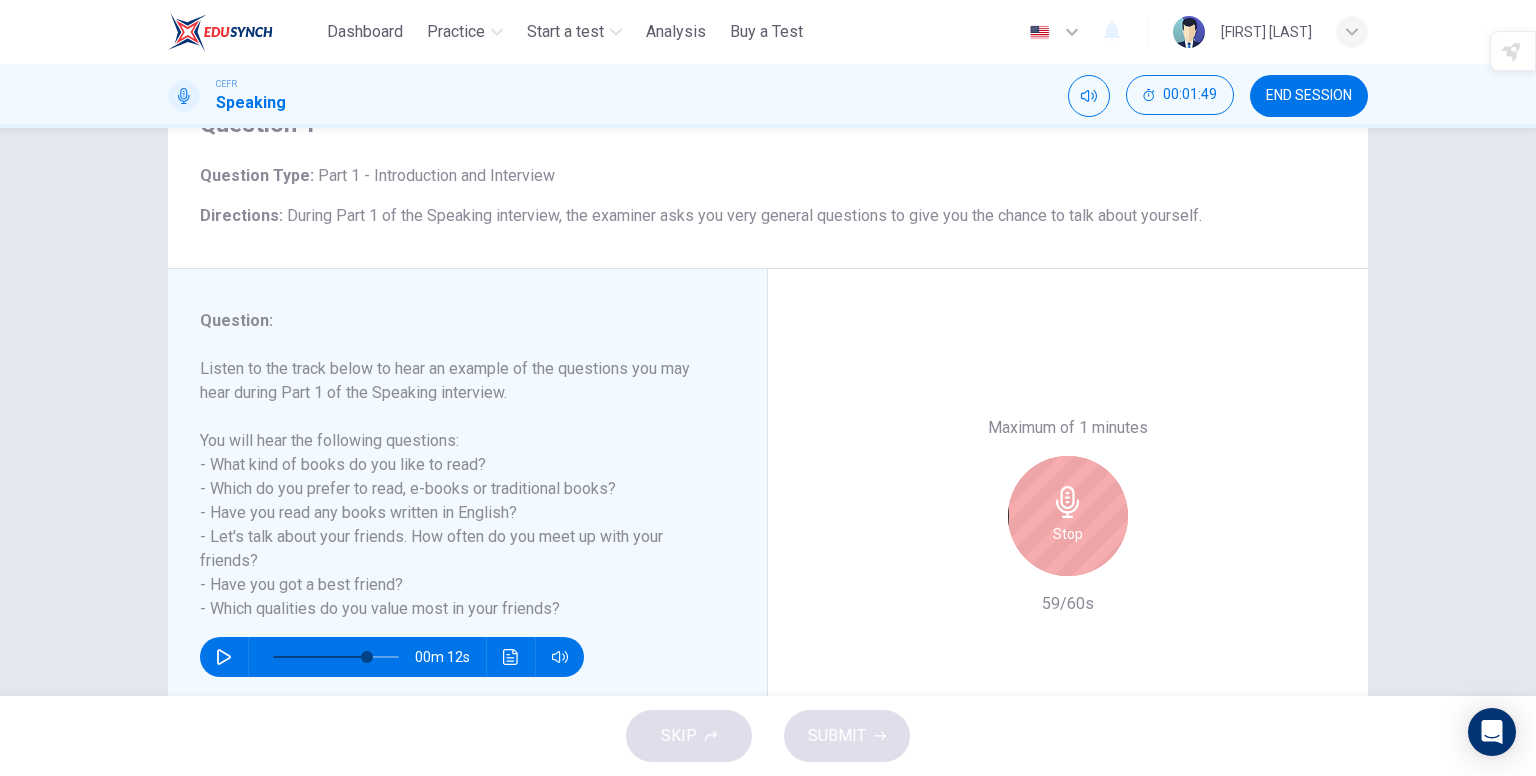 click on "Stop" at bounding box center [1068, 516] 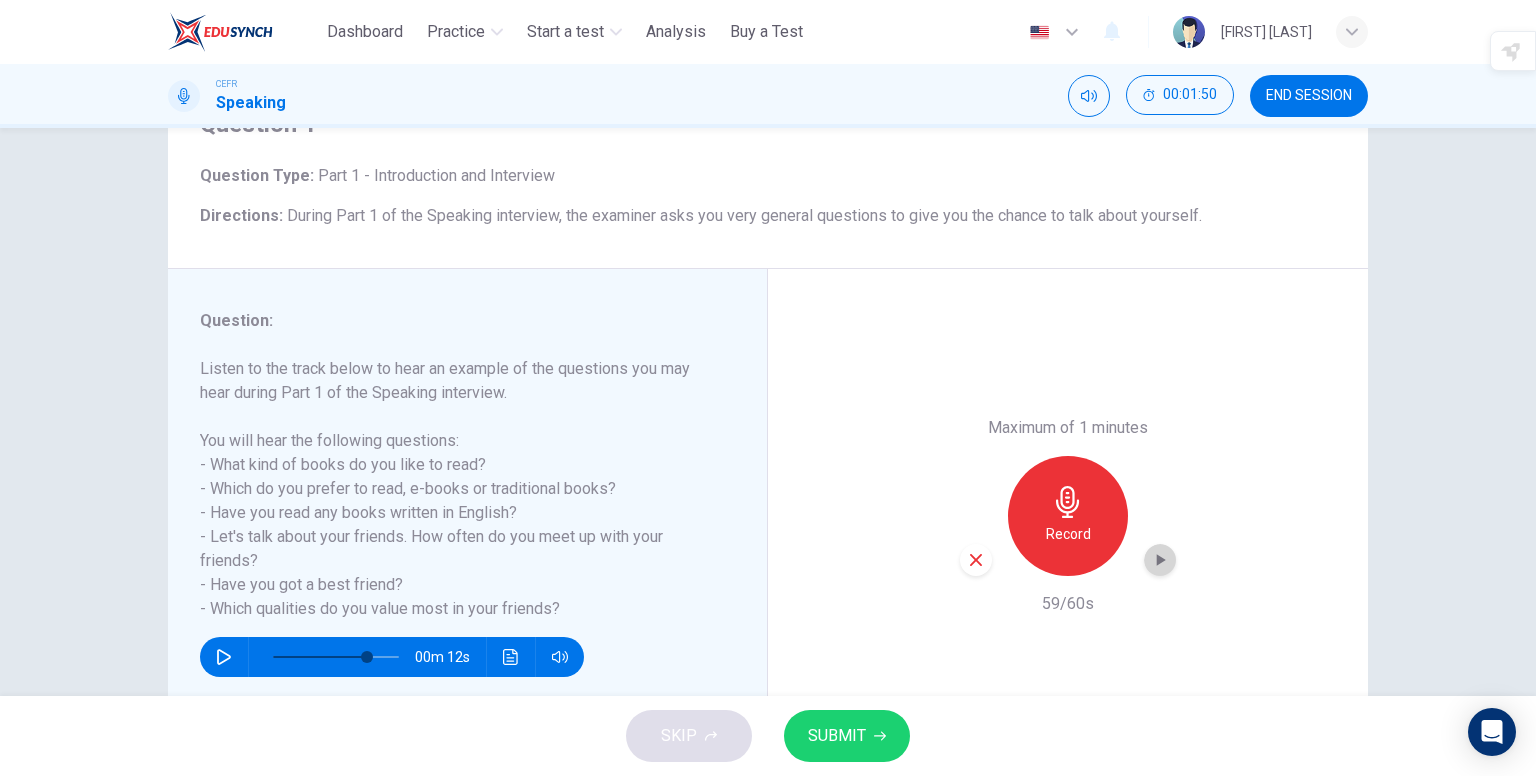 click at bounding box center [1160, 560] 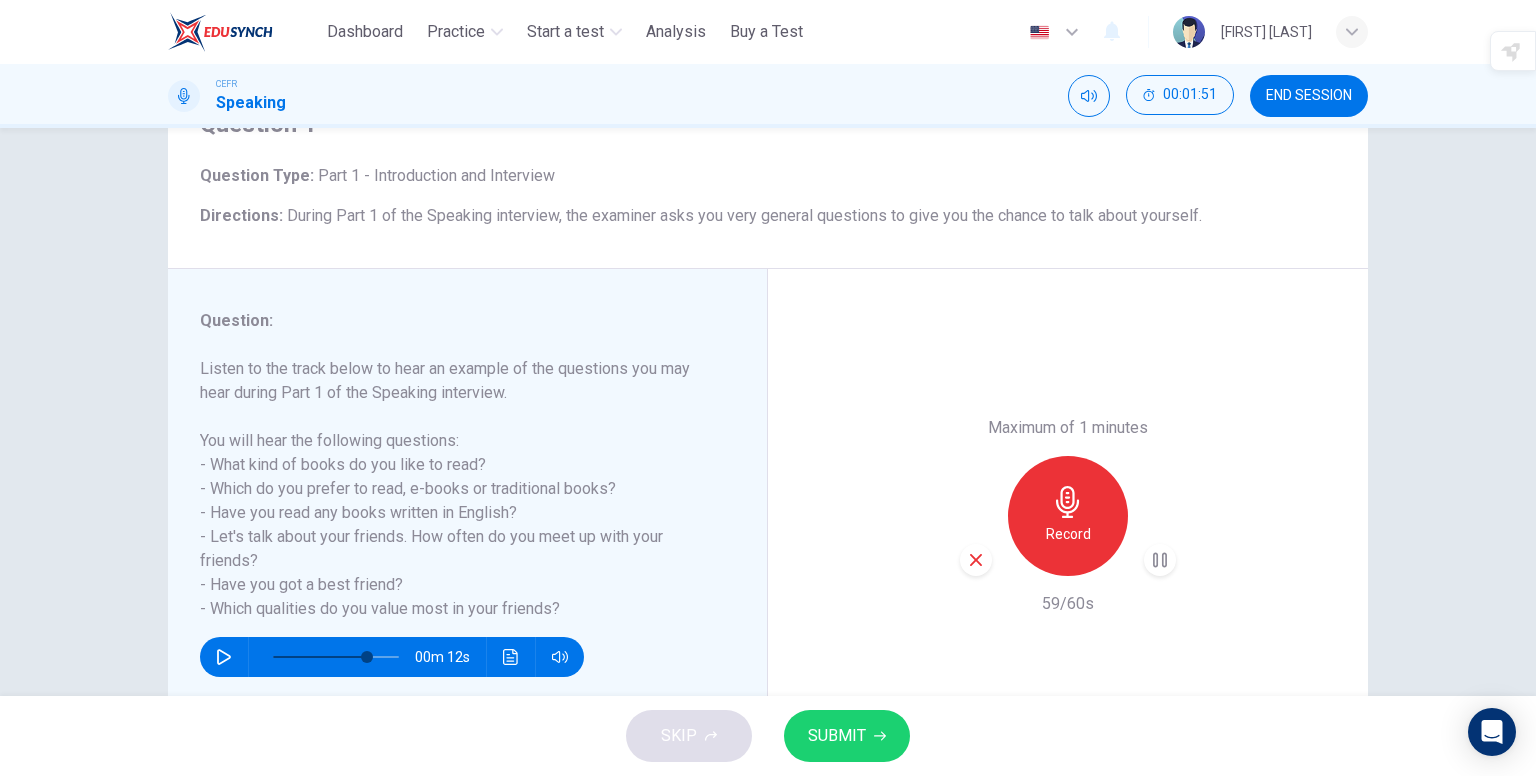 type 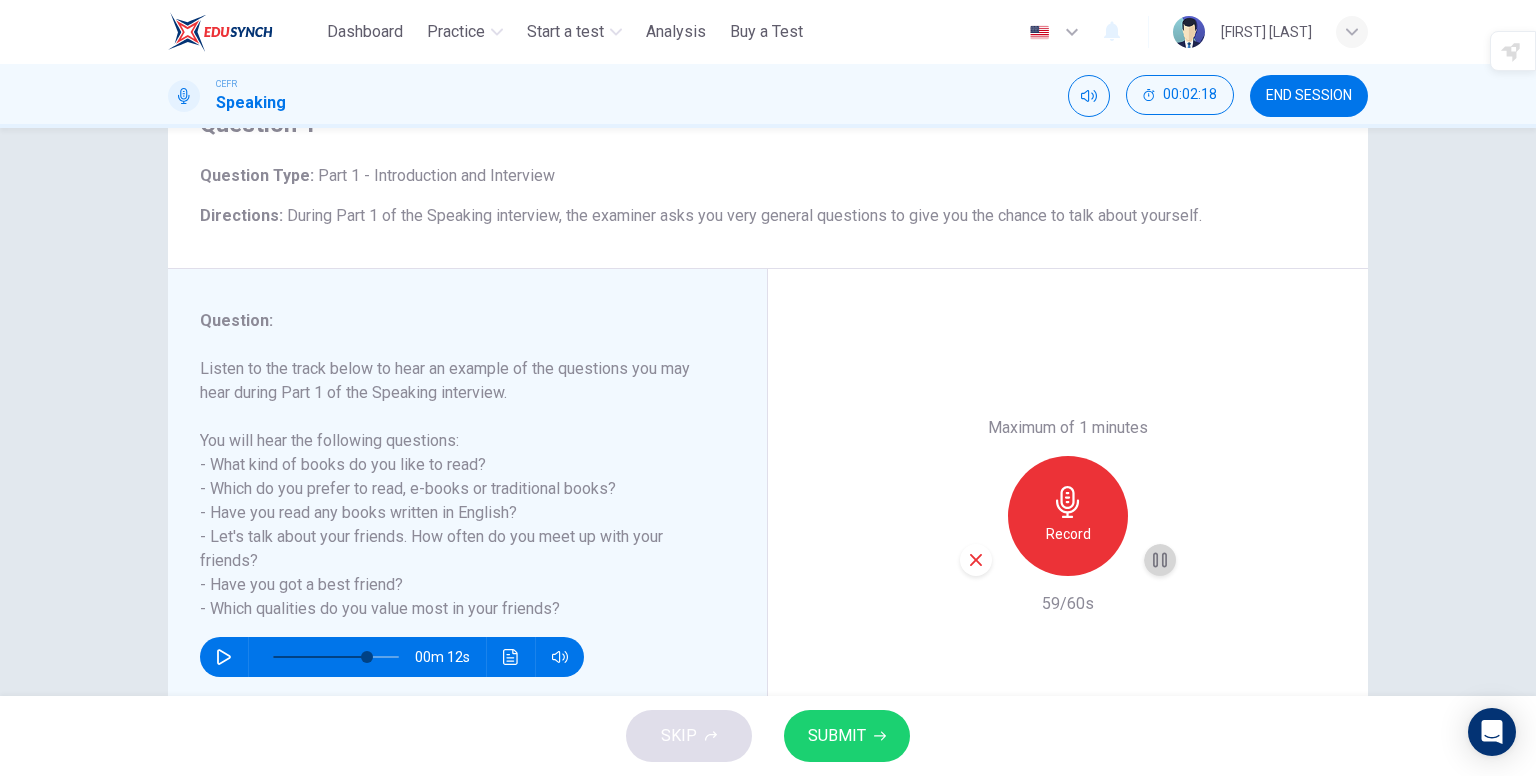click at bounding box center (1160, 560) 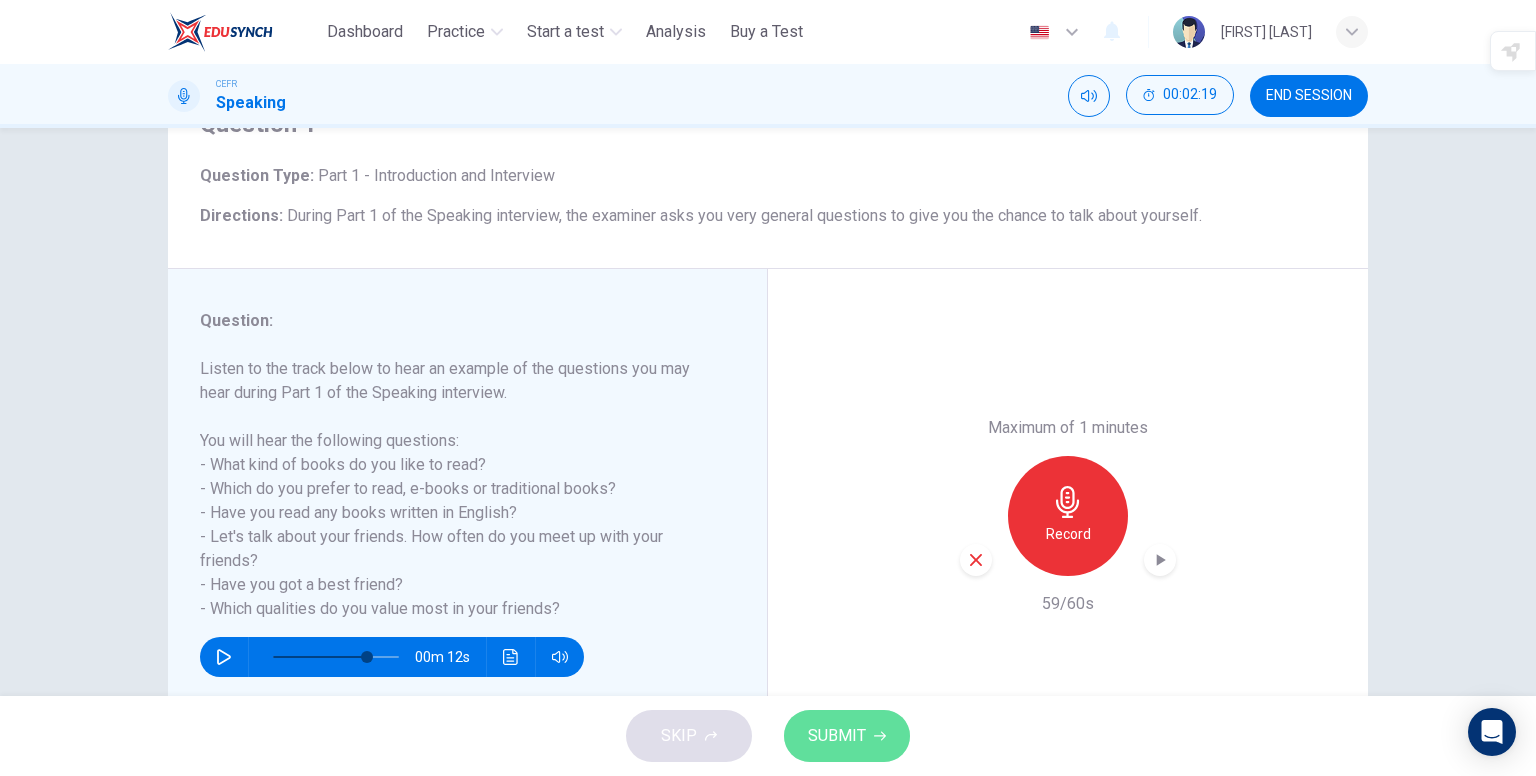 click on "SUBMIT" at bounding box center (847, 736) 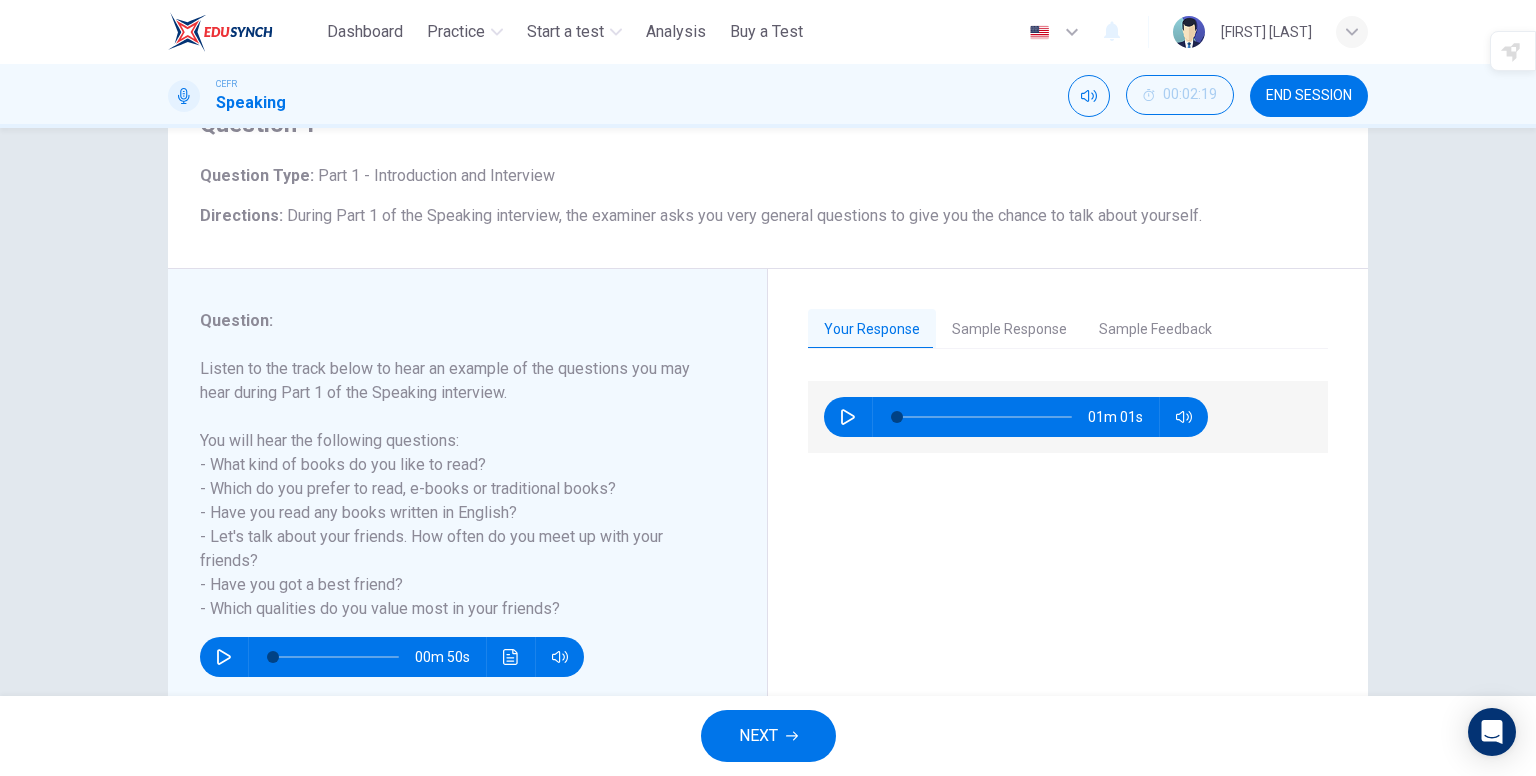 click on "Sample Response" at bounding box center [1009, 330] 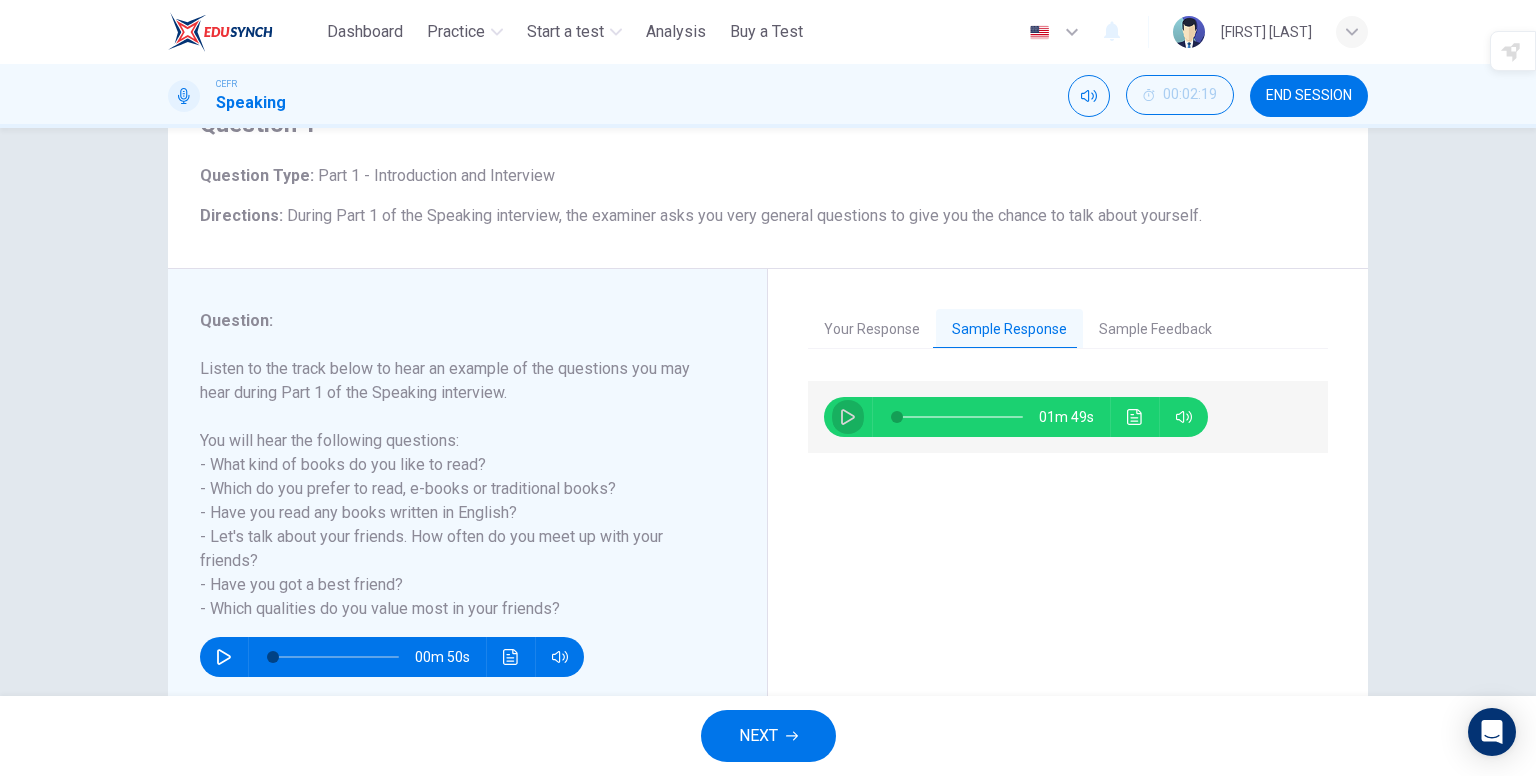 click at bounding box center [848, 417] 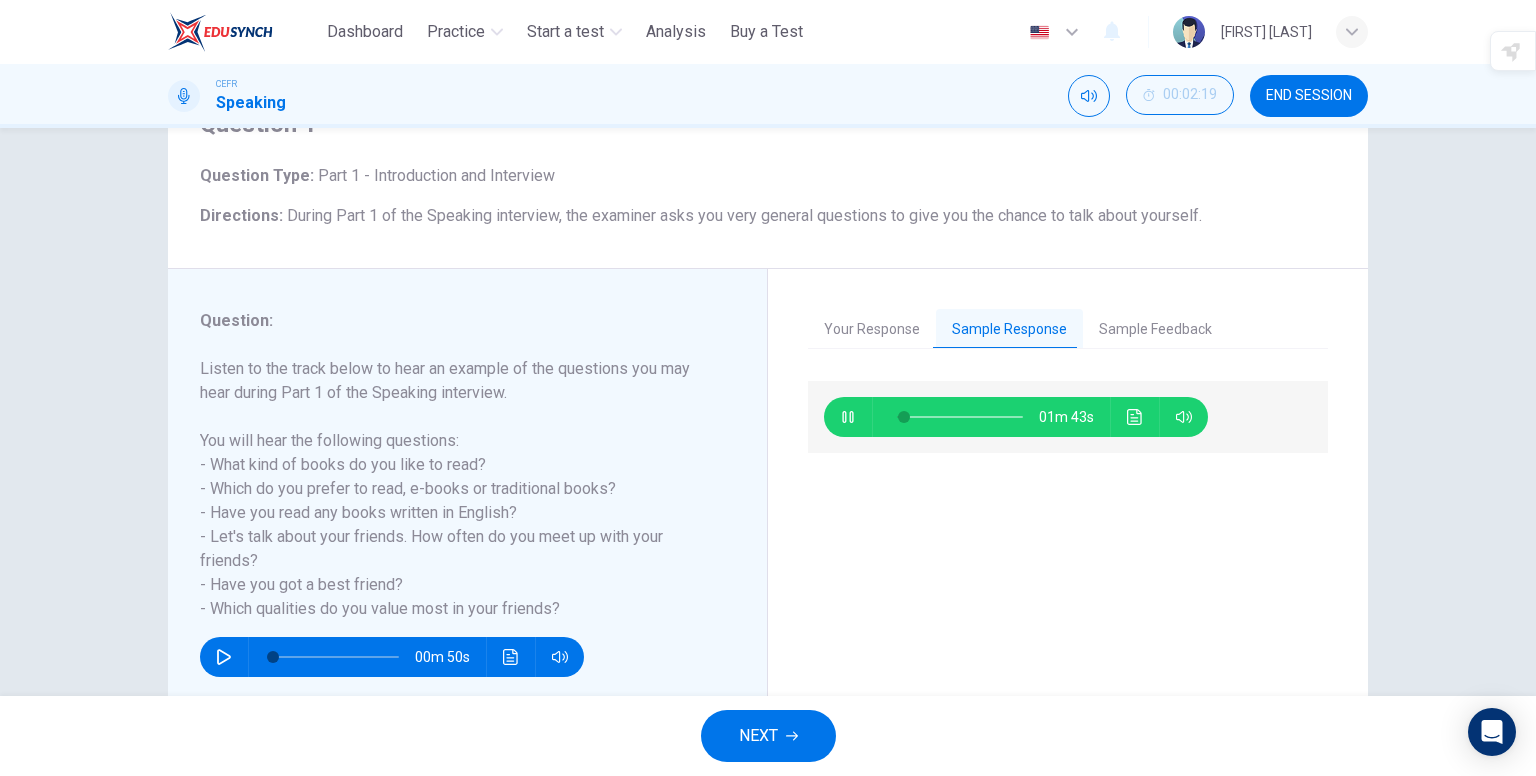 type 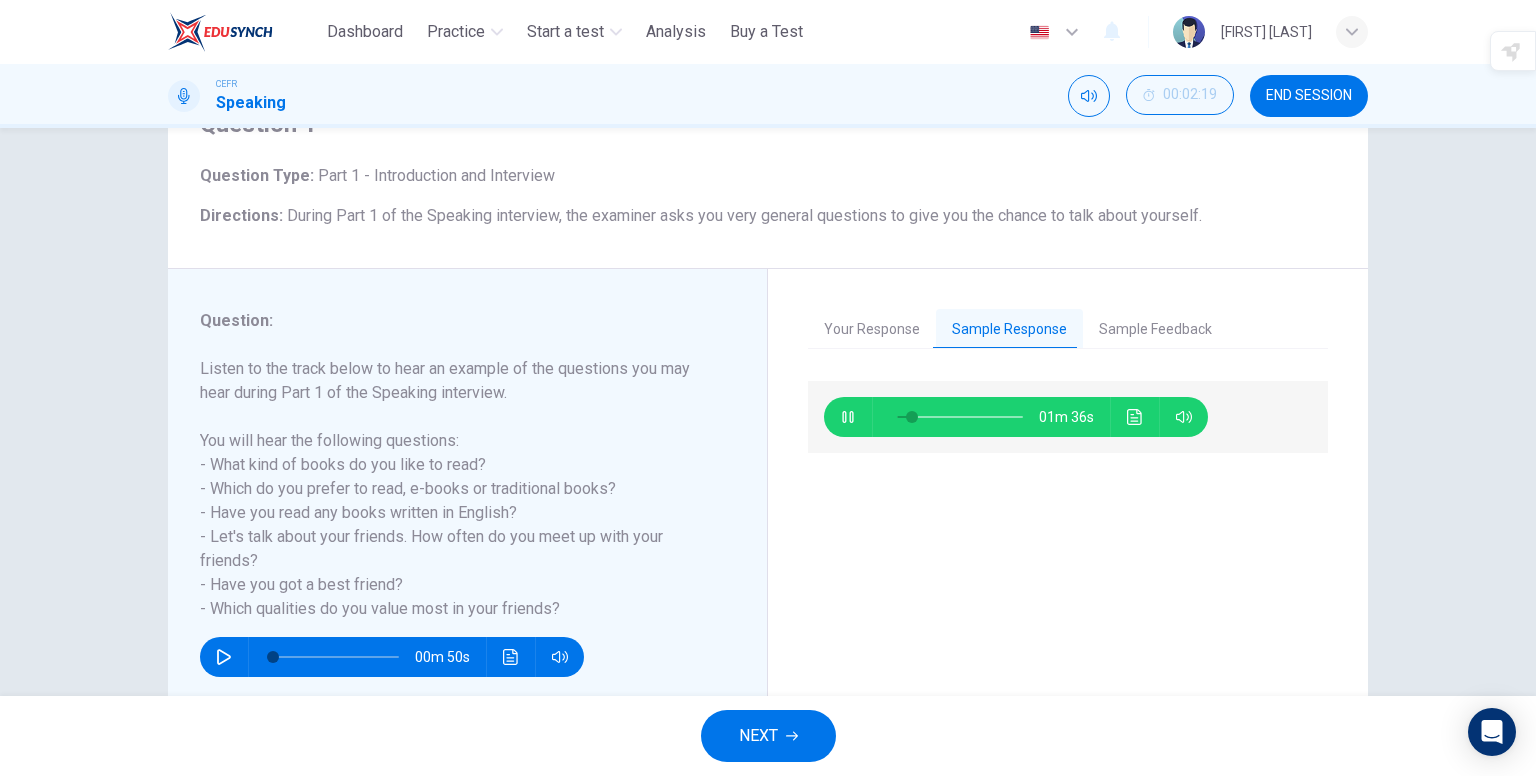 click on "Sample Feedback" at bounding box center [1155, 330] 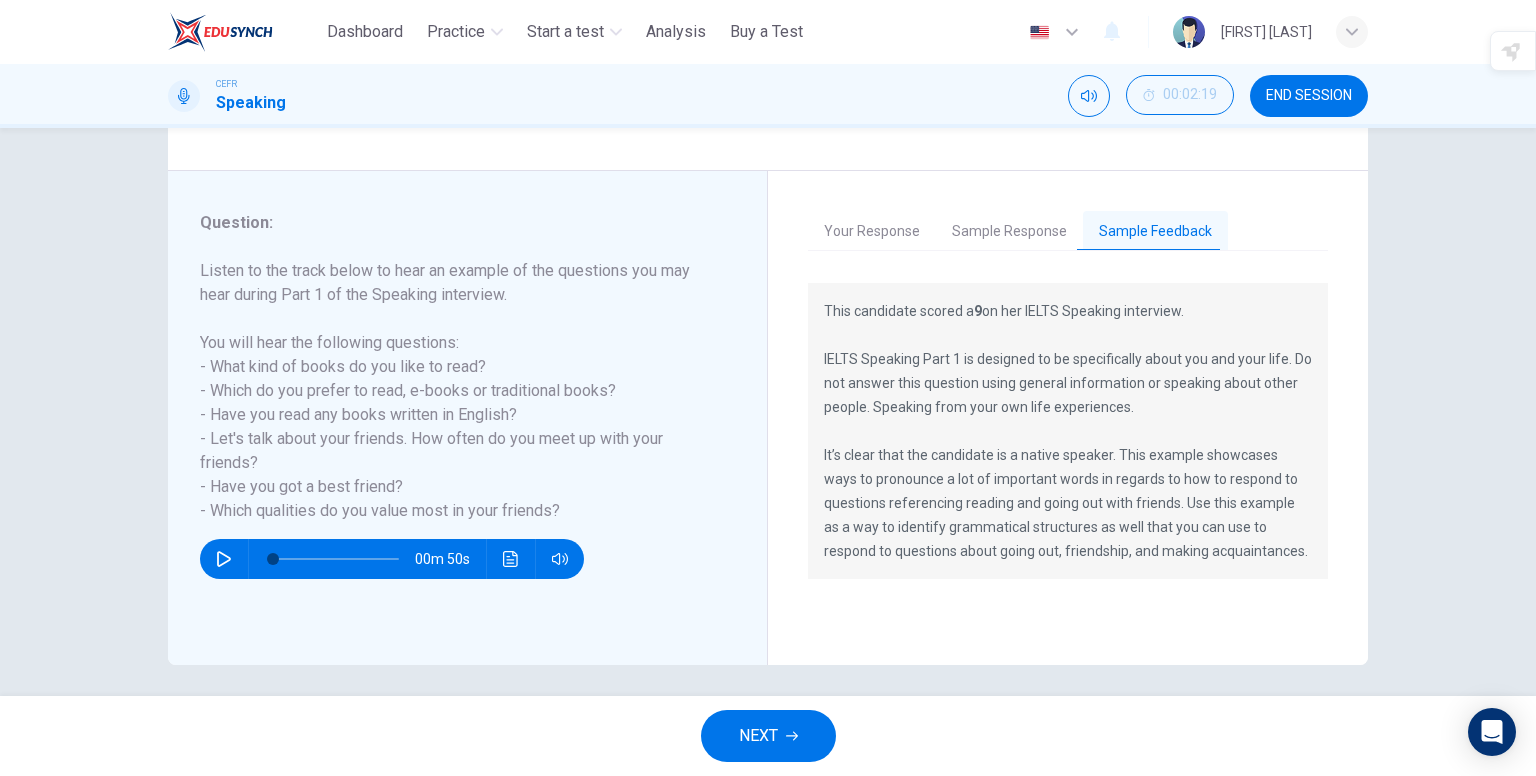 scroll, scrollTop: 200, scrollLeft: 0, axis: vertical 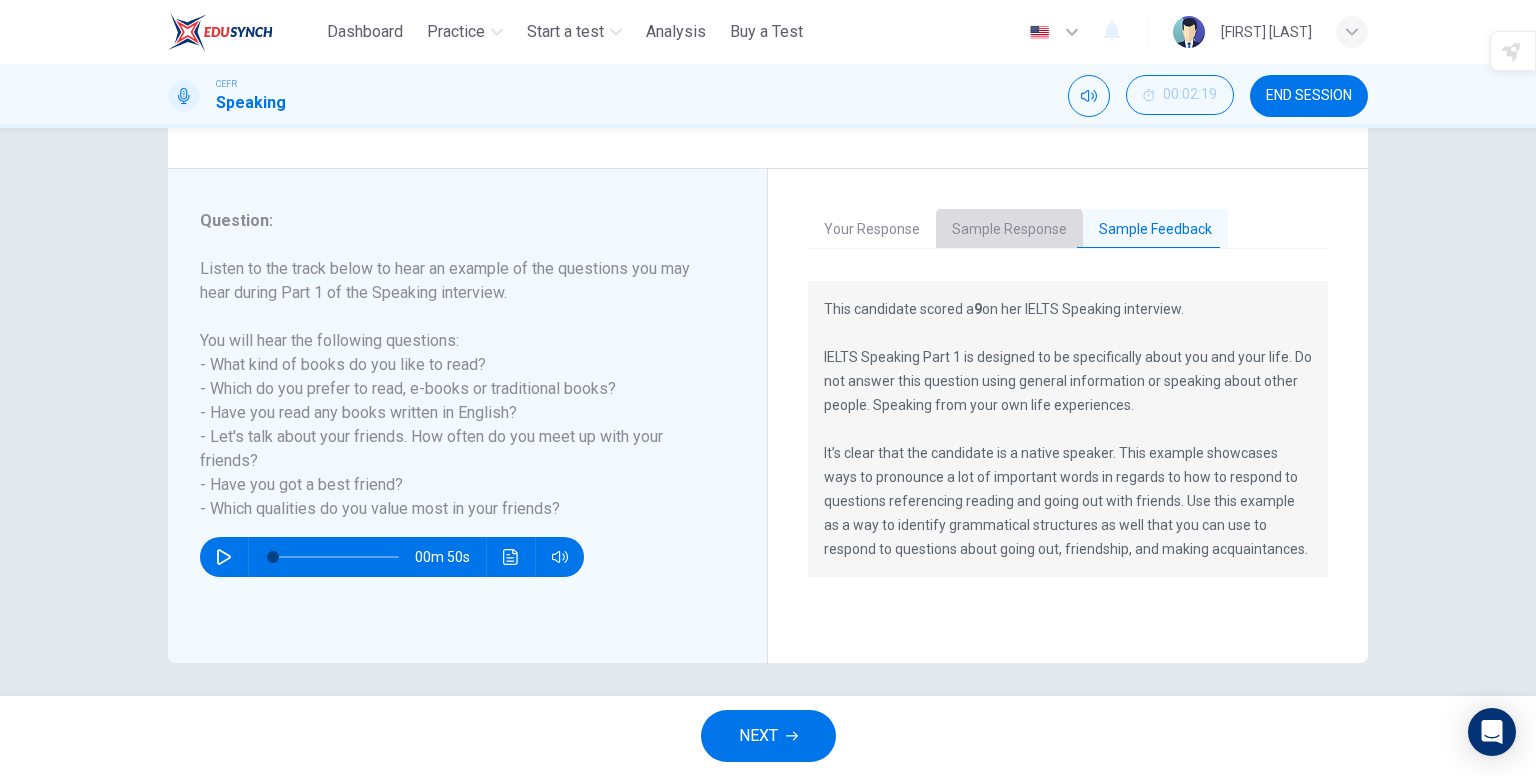 click on "Sample Response" at bounding box center (1009, 230) 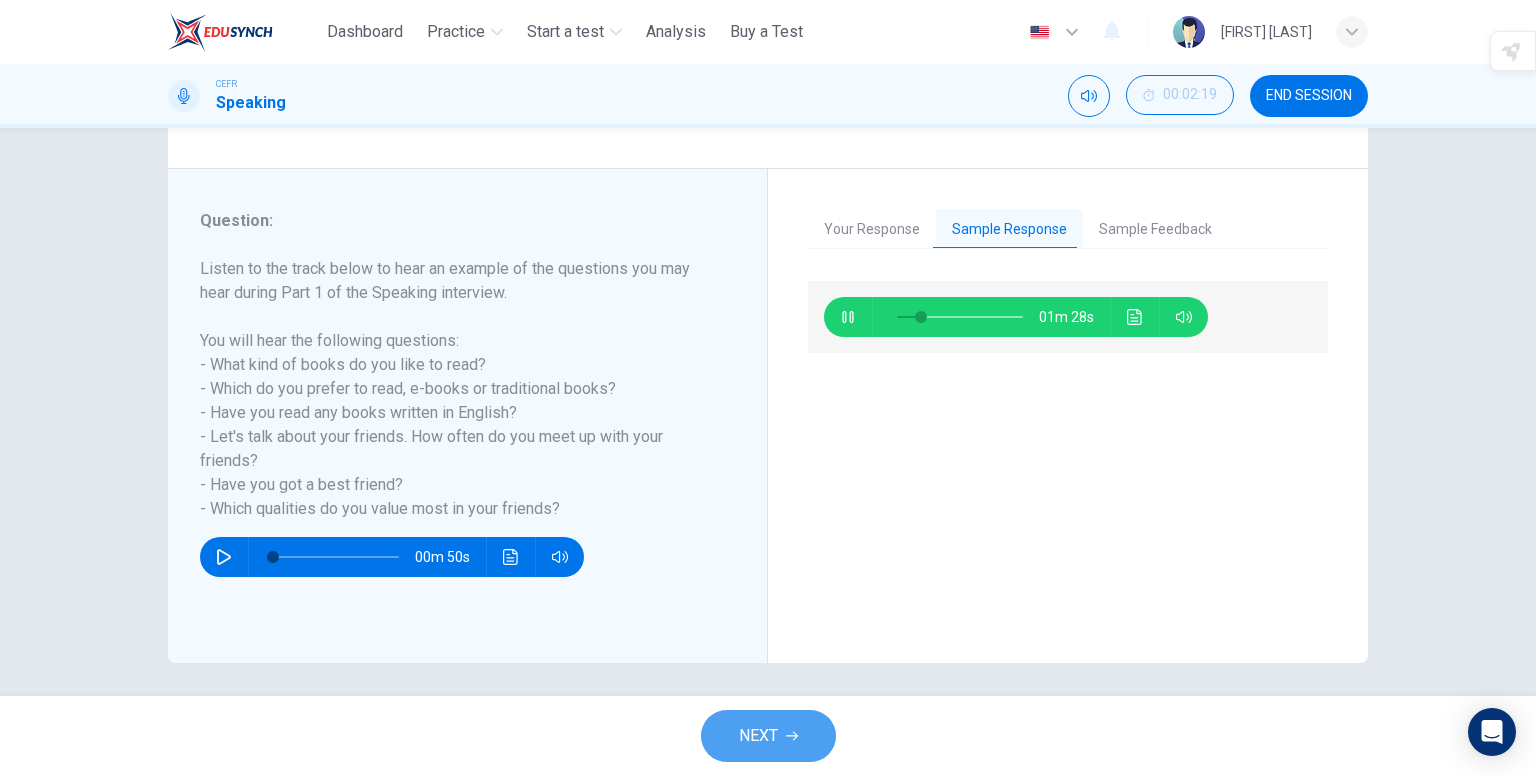 click on "NEXT" at bounding box center (768, 736) 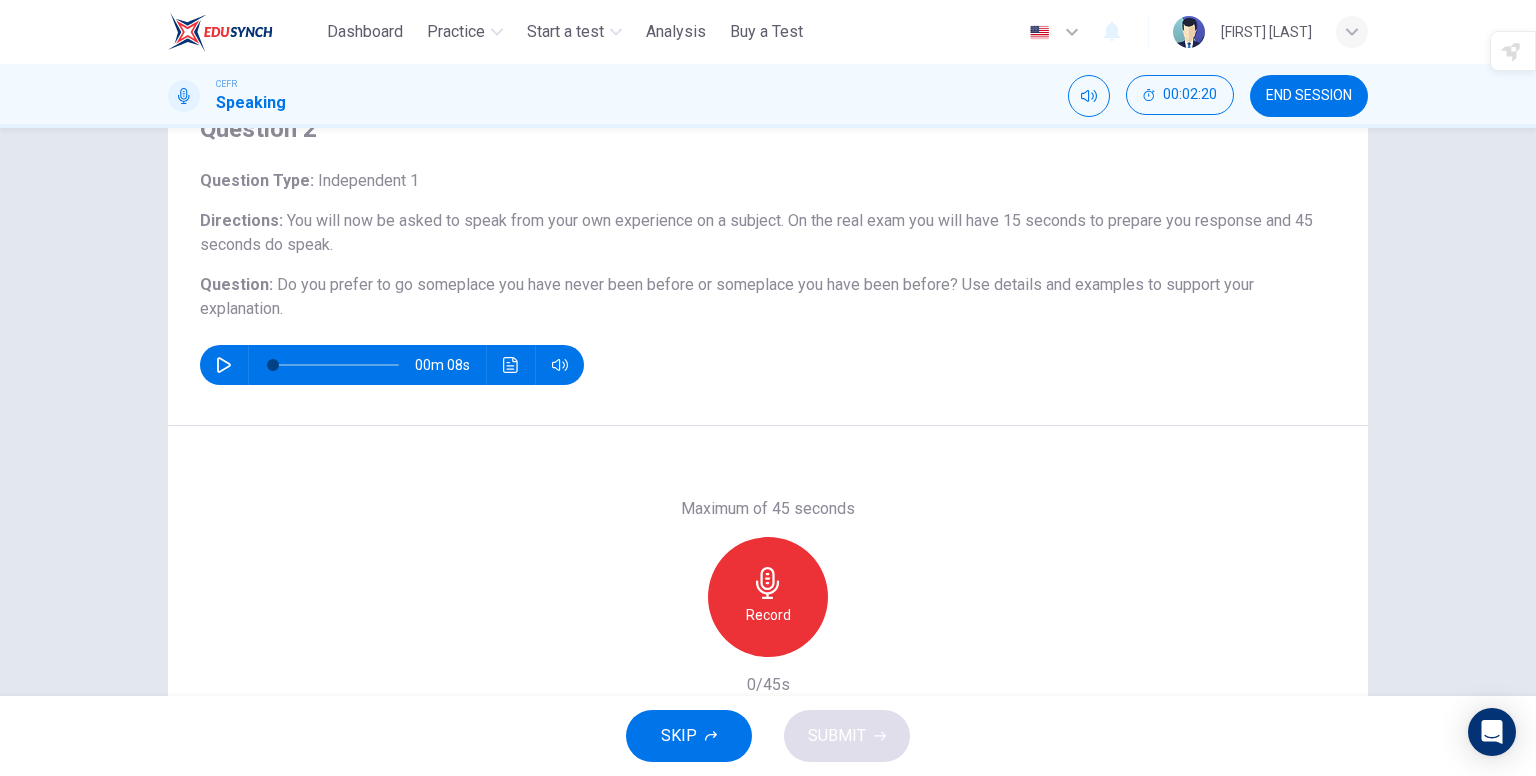 scroll, scrollTop: 100, scrollLeft: 0, axis: vertical 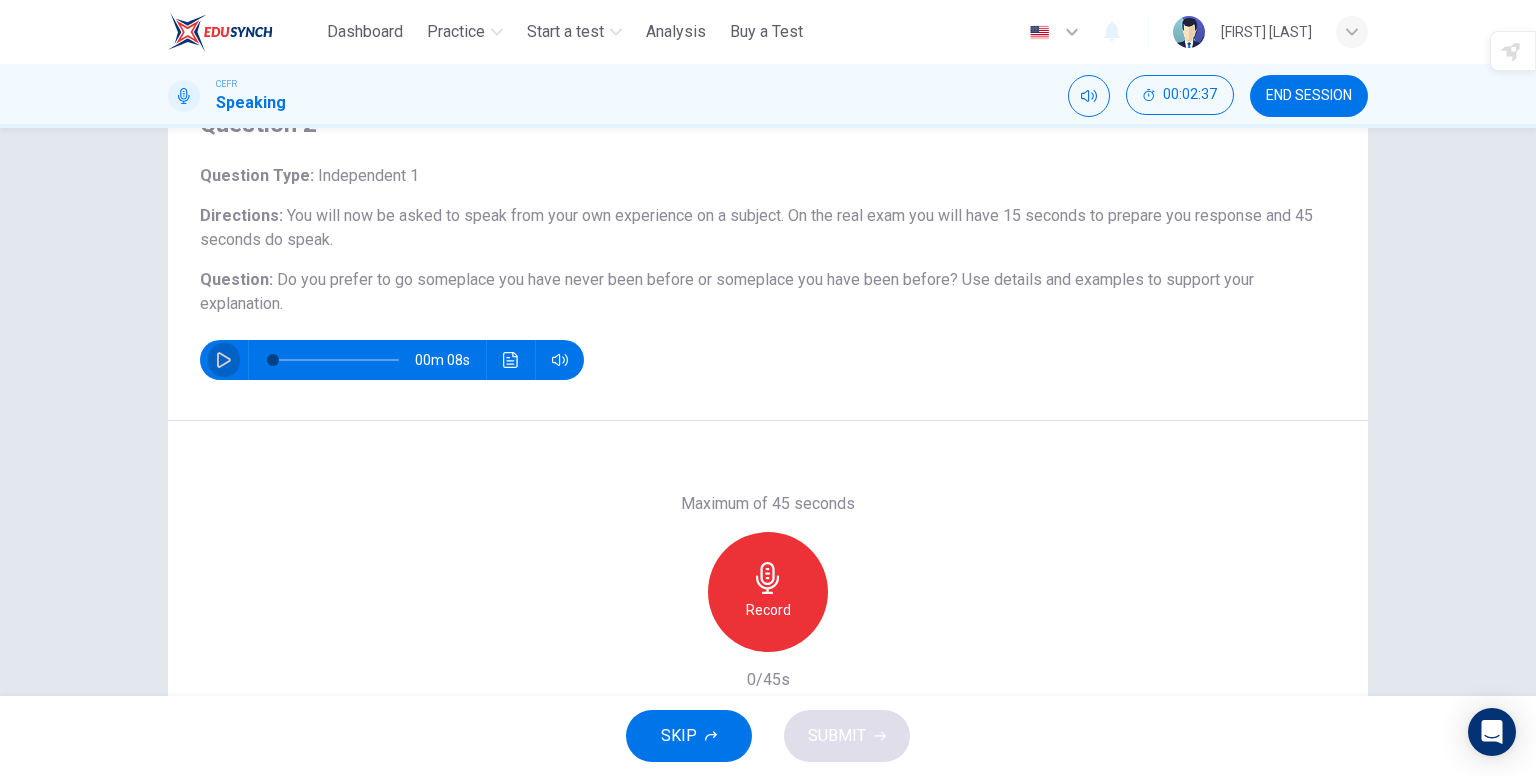 click at bounding box center (224, 360) 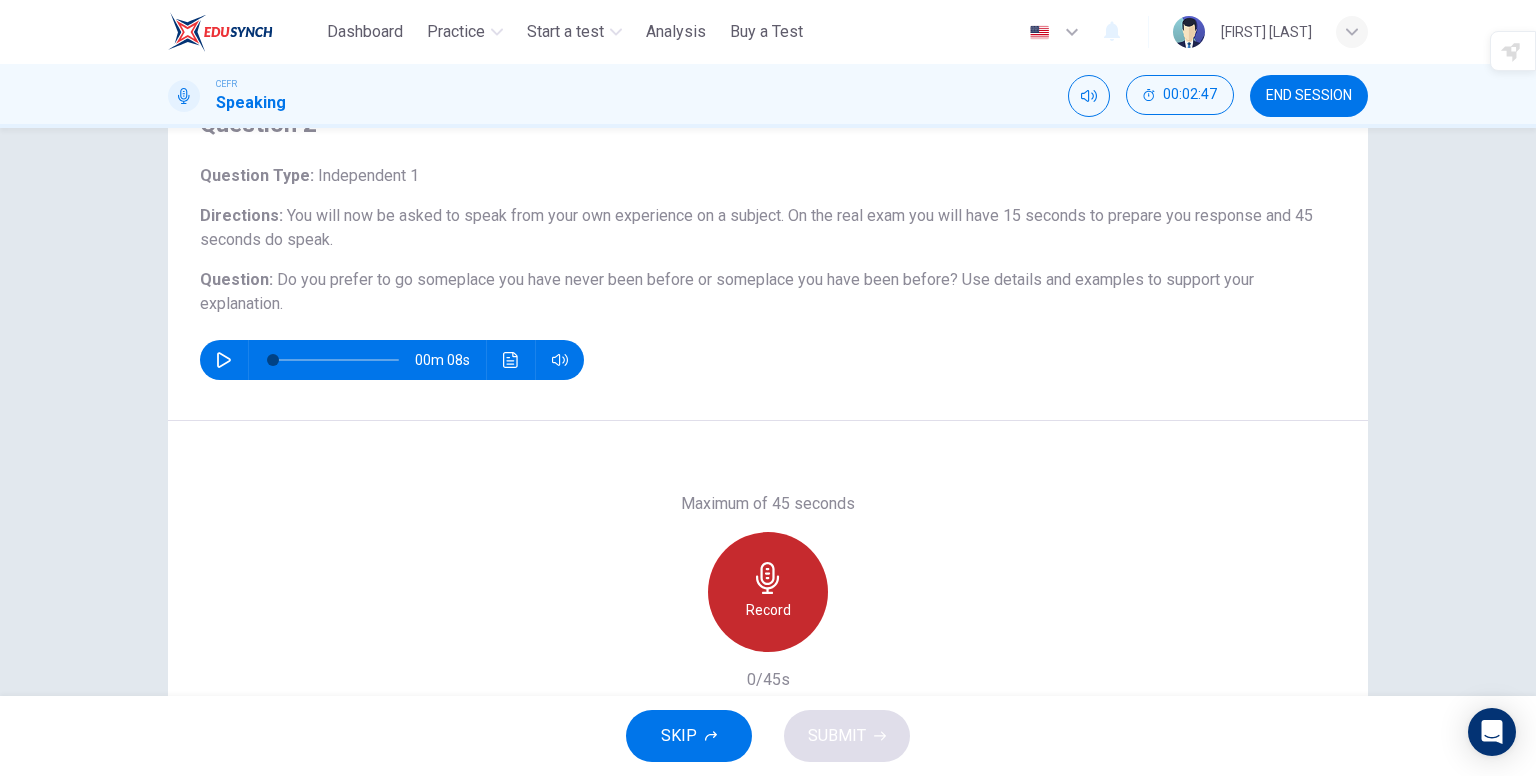 click on "Record" at bounding box center (768, 610) 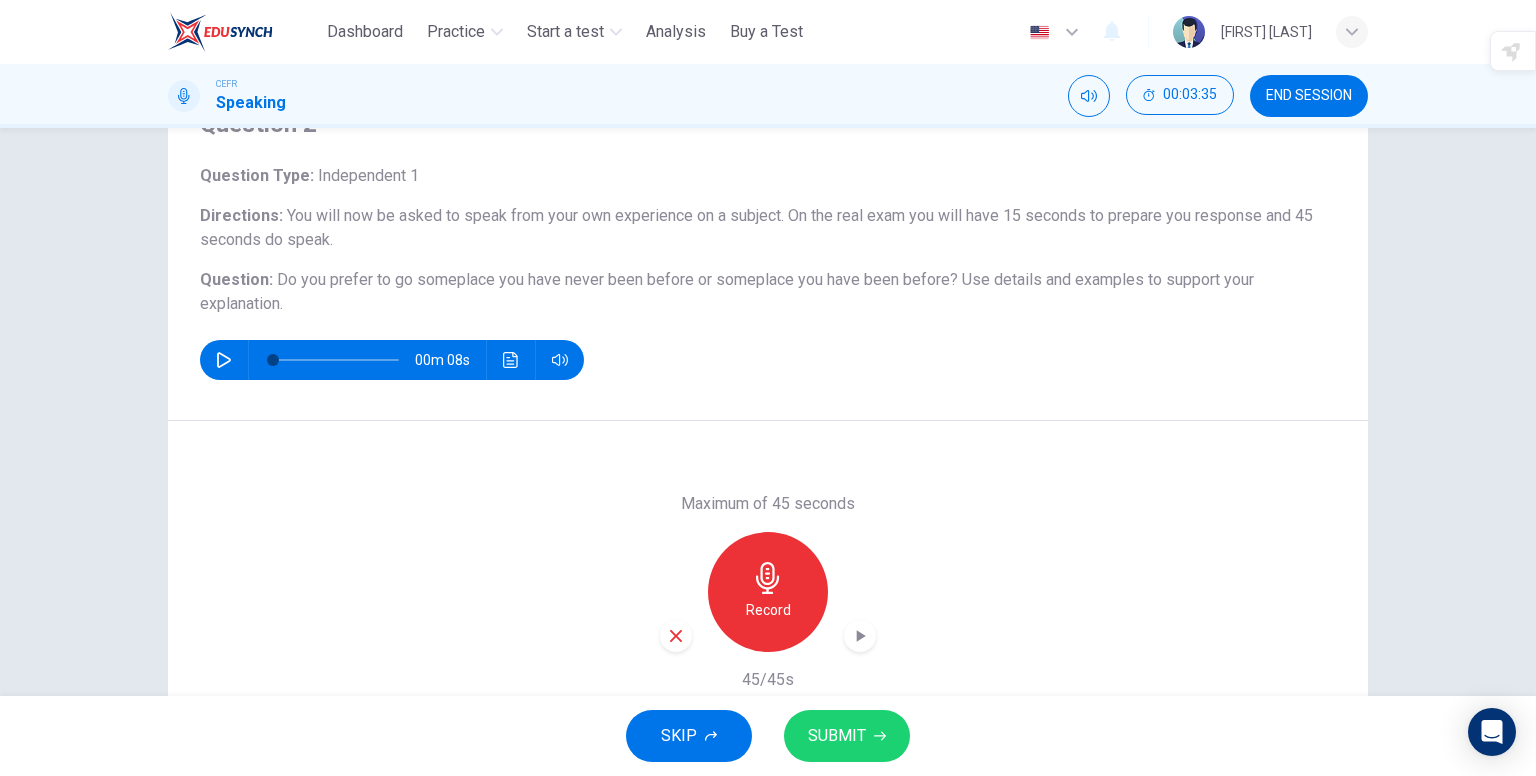 click on "SUBMIT" at bounding box center [837, 736] 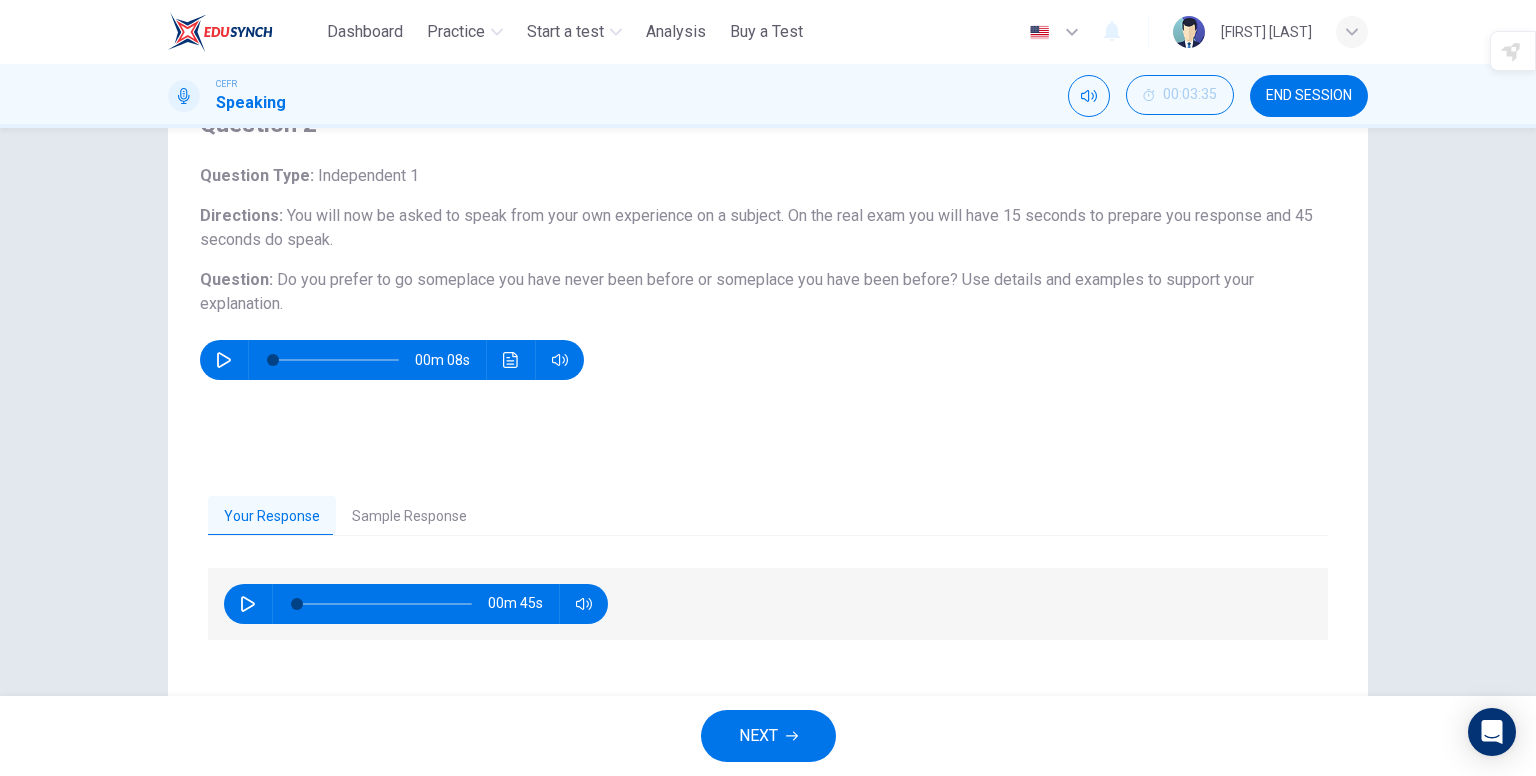 click on "Sample Response" at bounding box center [409, 517] 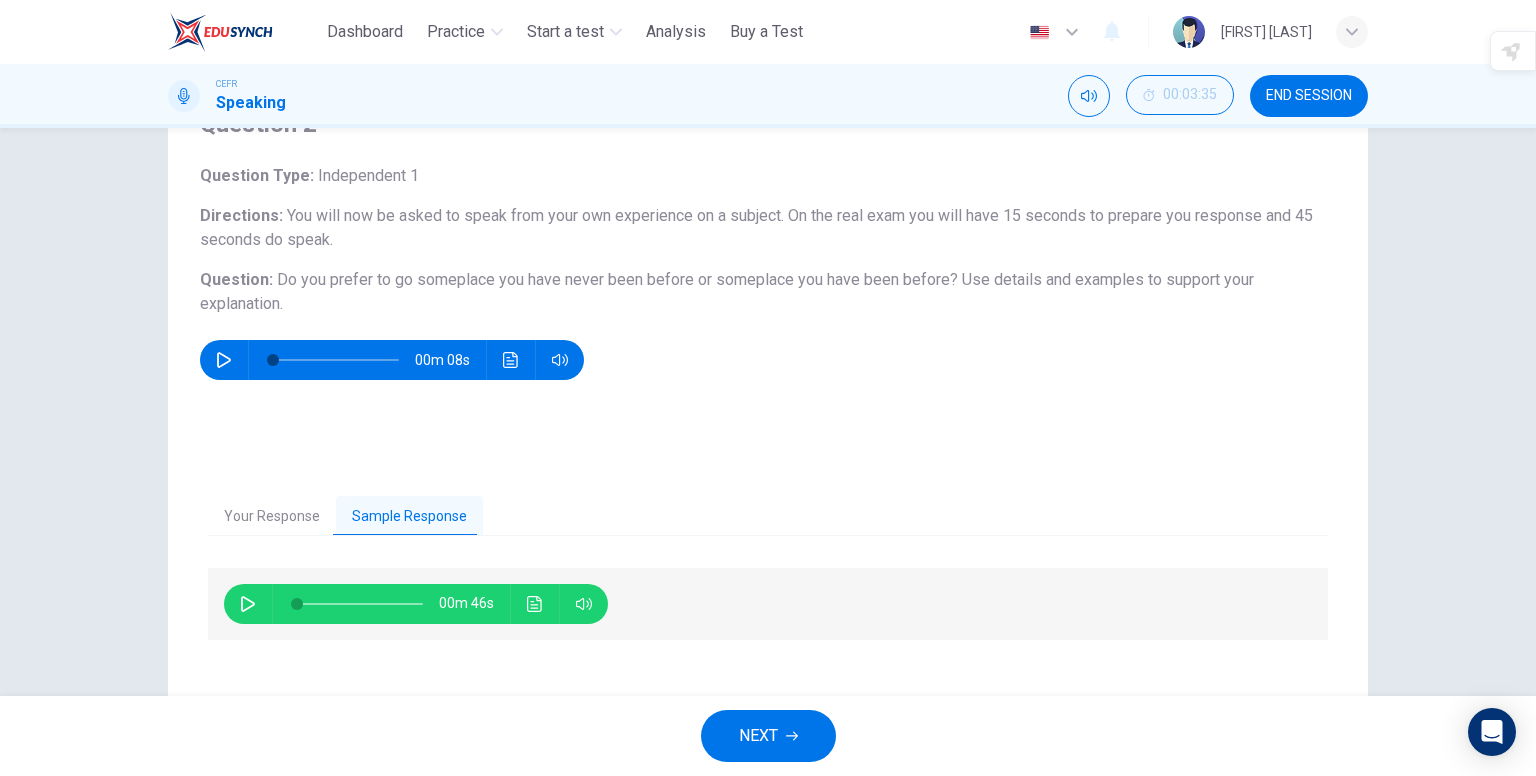 click at bounding box center [248, 604] 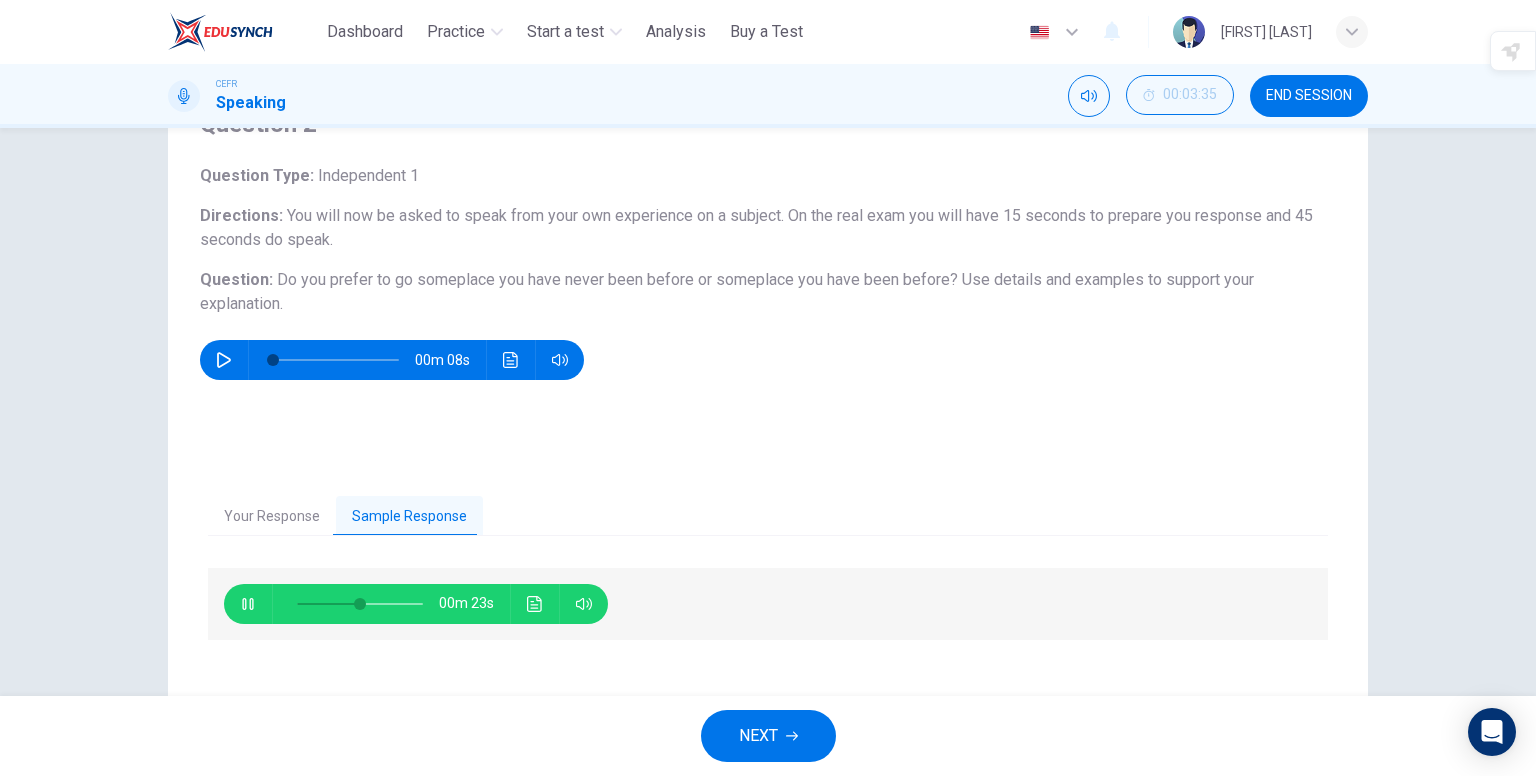 click at bounding box center [248, 604] 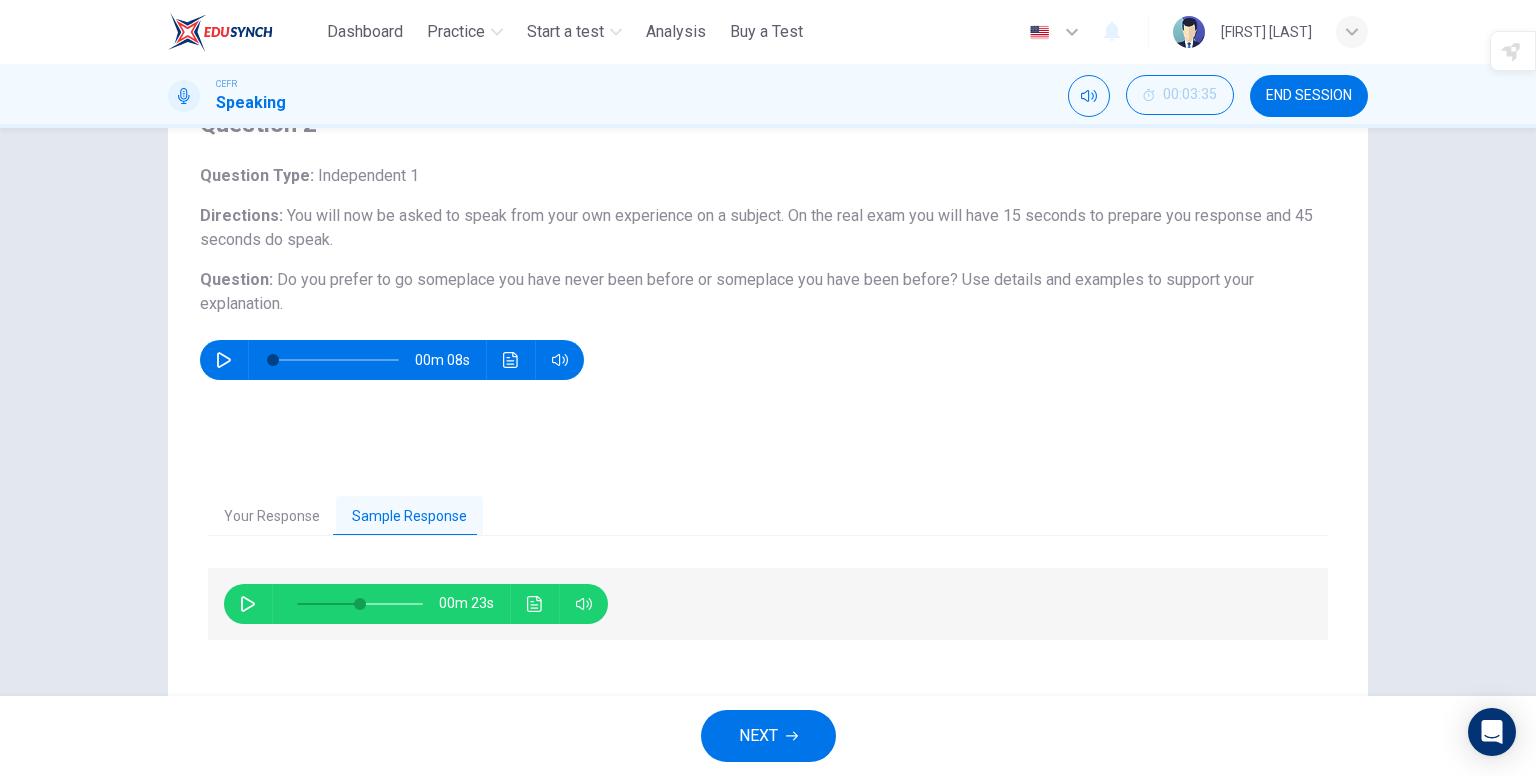 click on "NEXT" at bounding box center [758, 736] 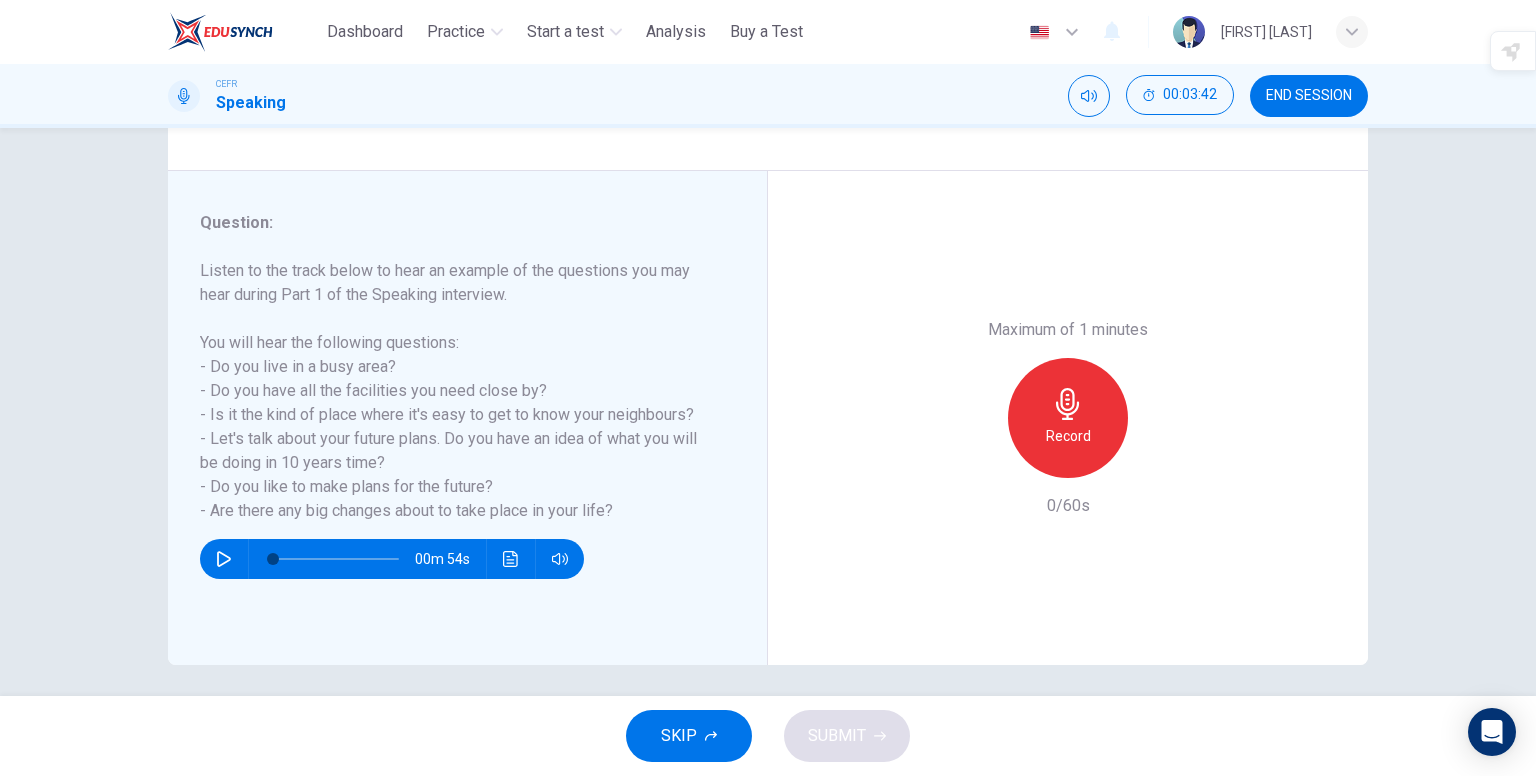 scroll, scrollTop: 200, scrollLeft: 0, axis: vertical 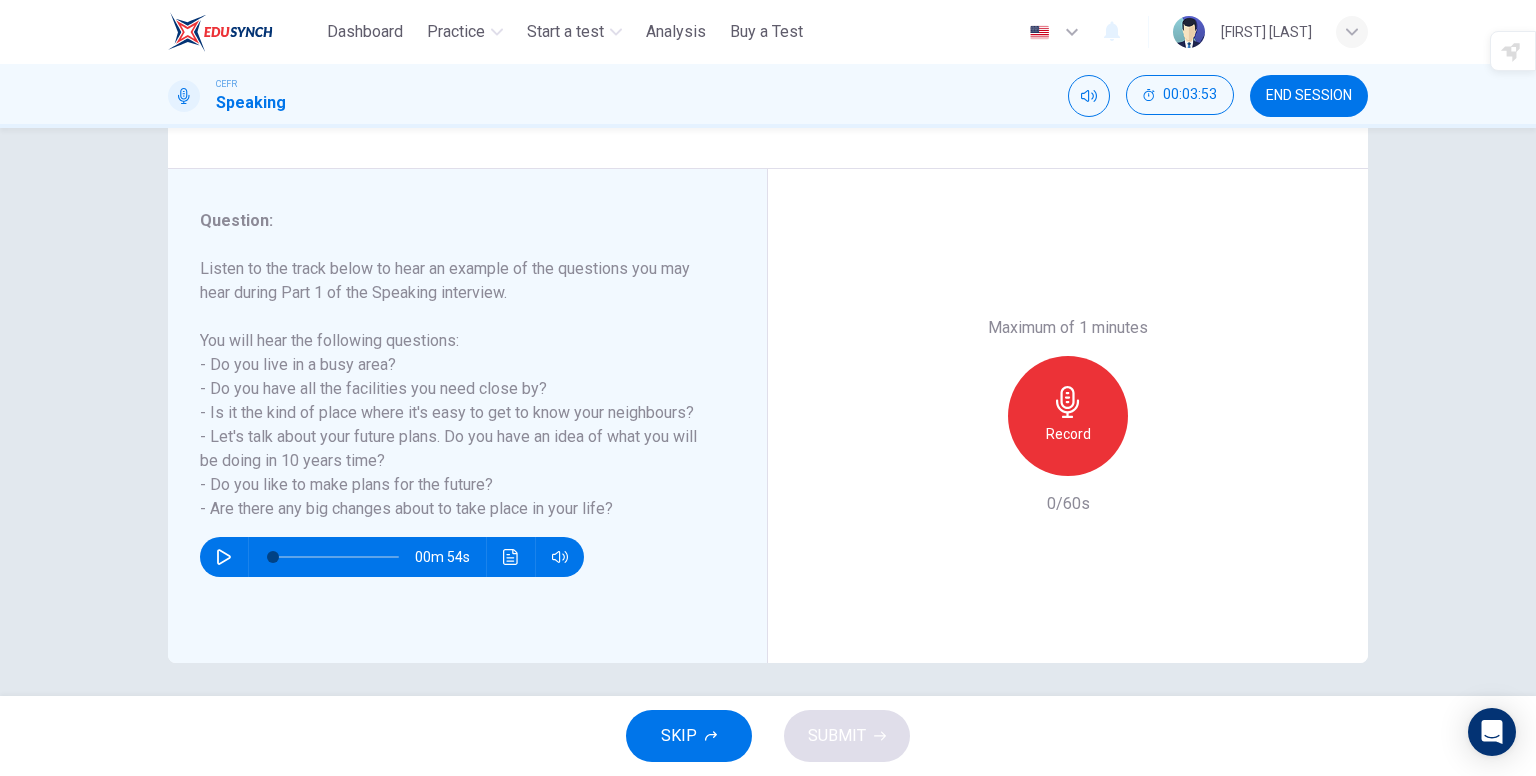 click at bounding box center (1068, 402) 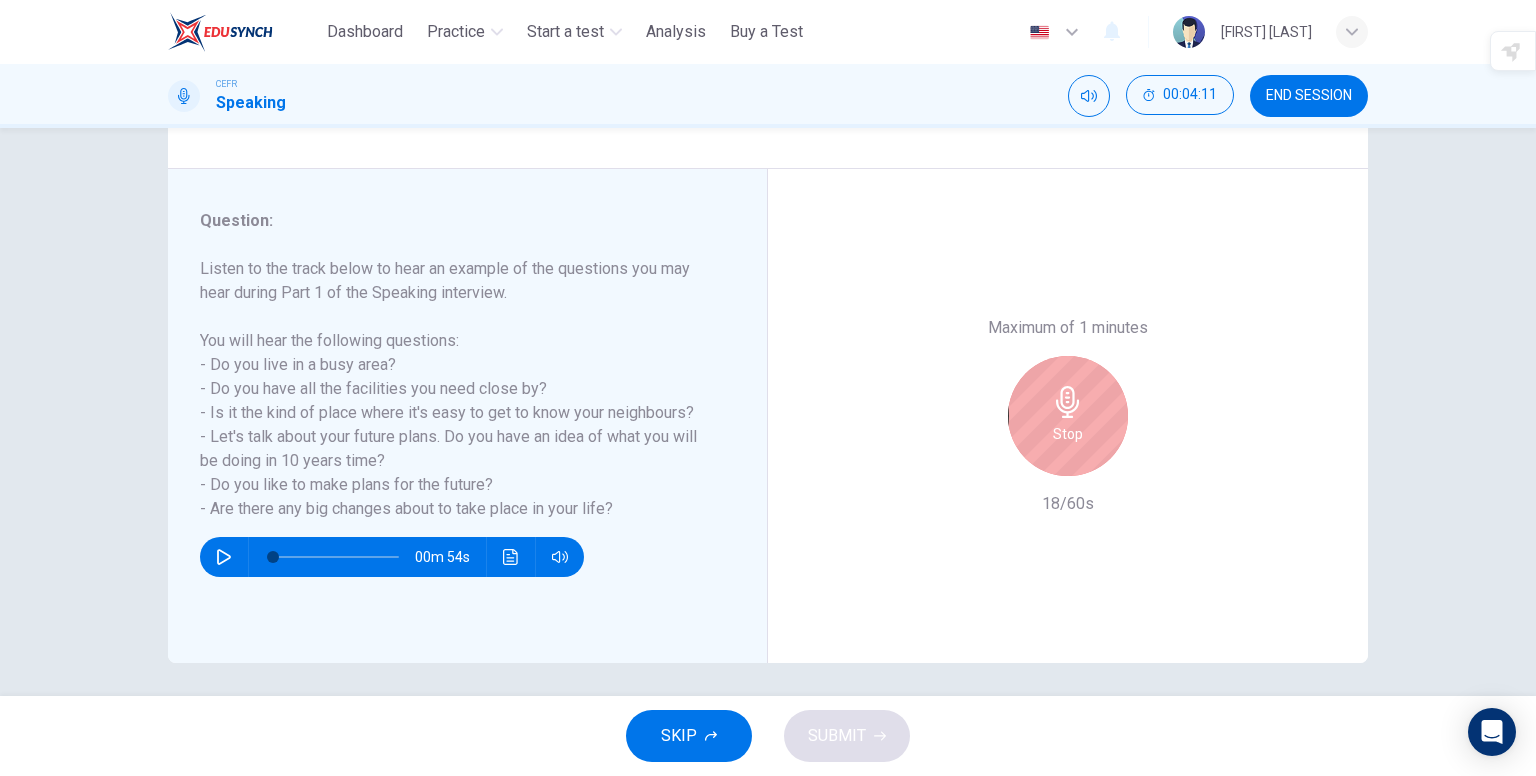 click at bounding box center [1068, 402] 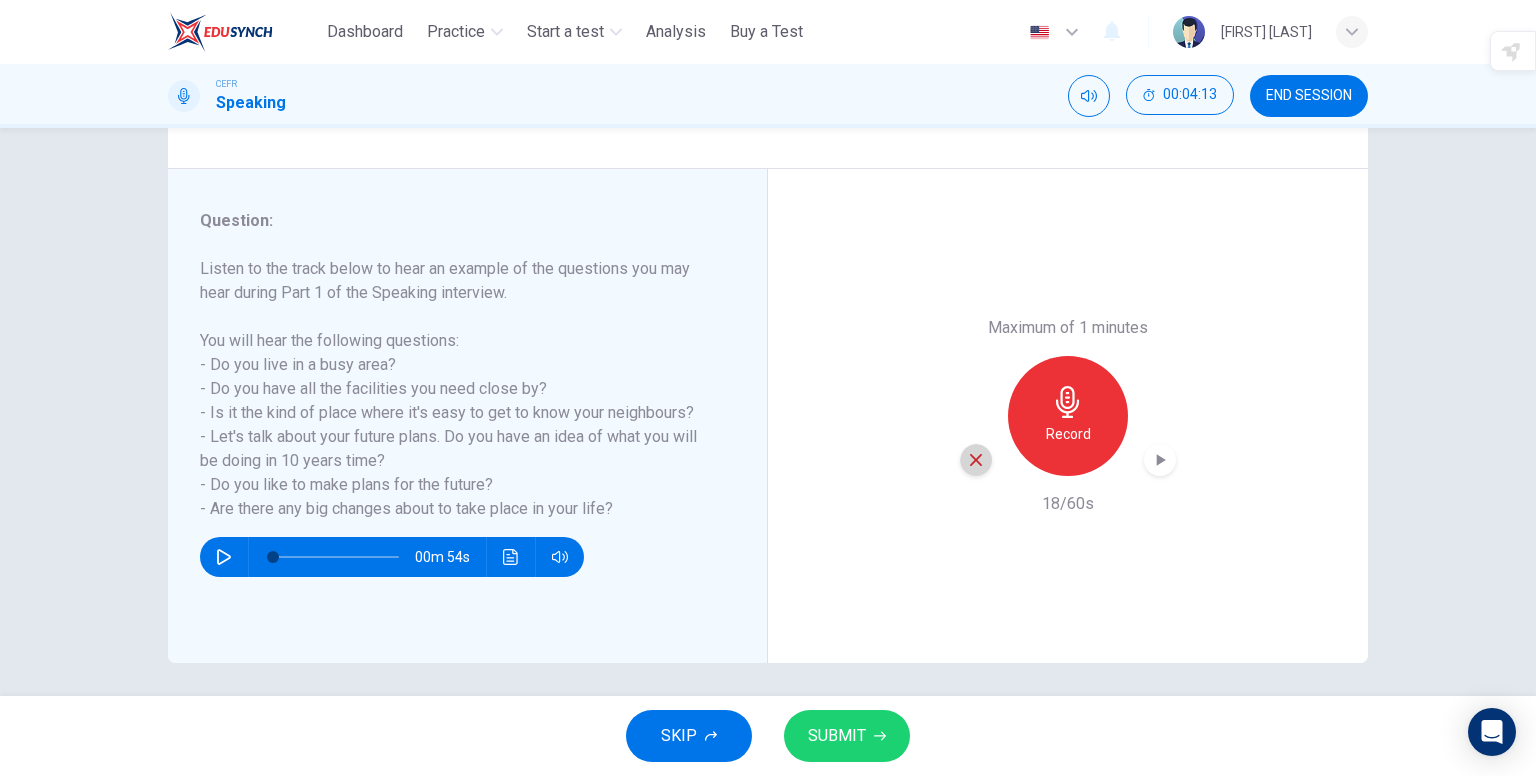 click at bounding box center (976, 460) 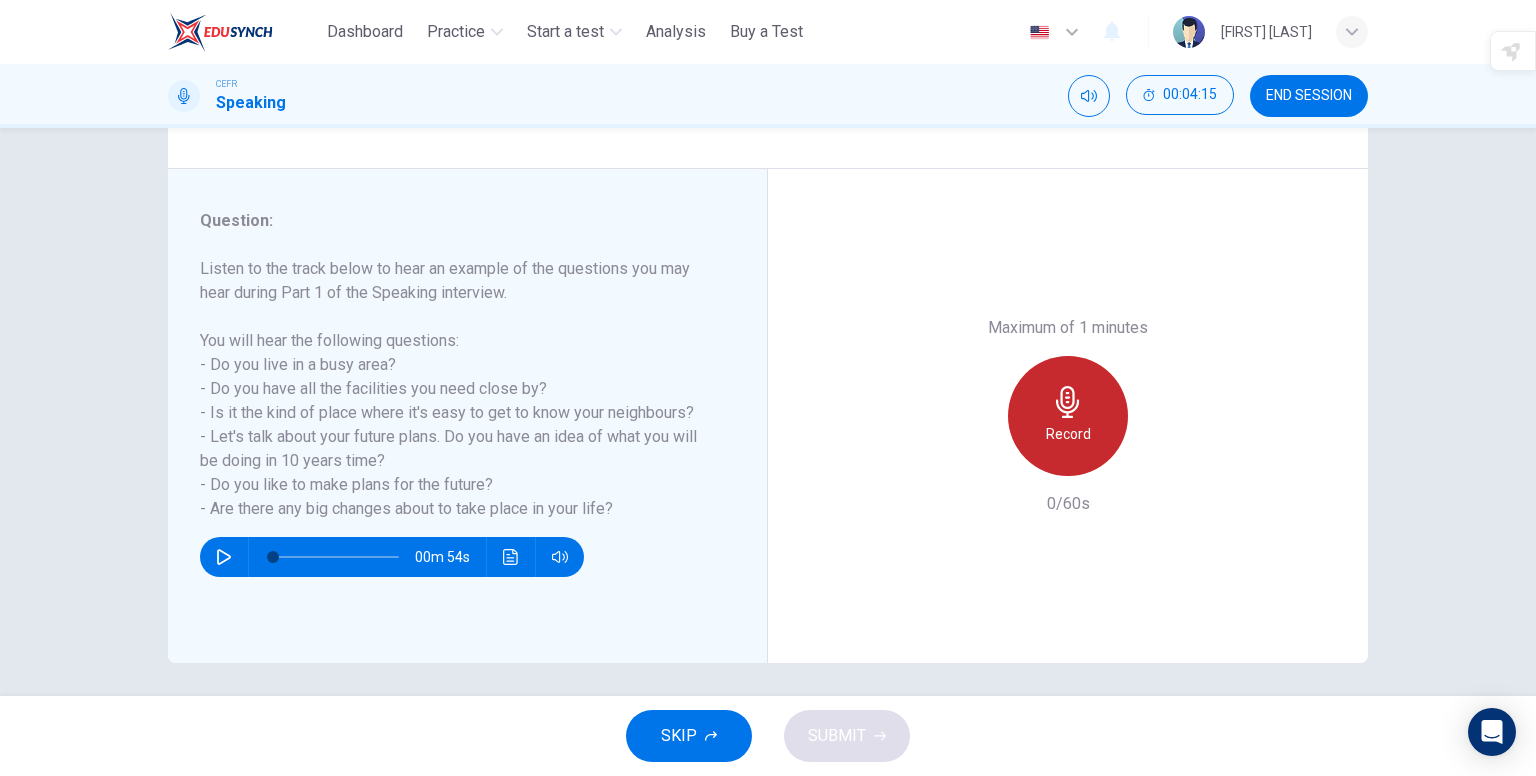 click on "Record" at bounding box center (1068, 434) 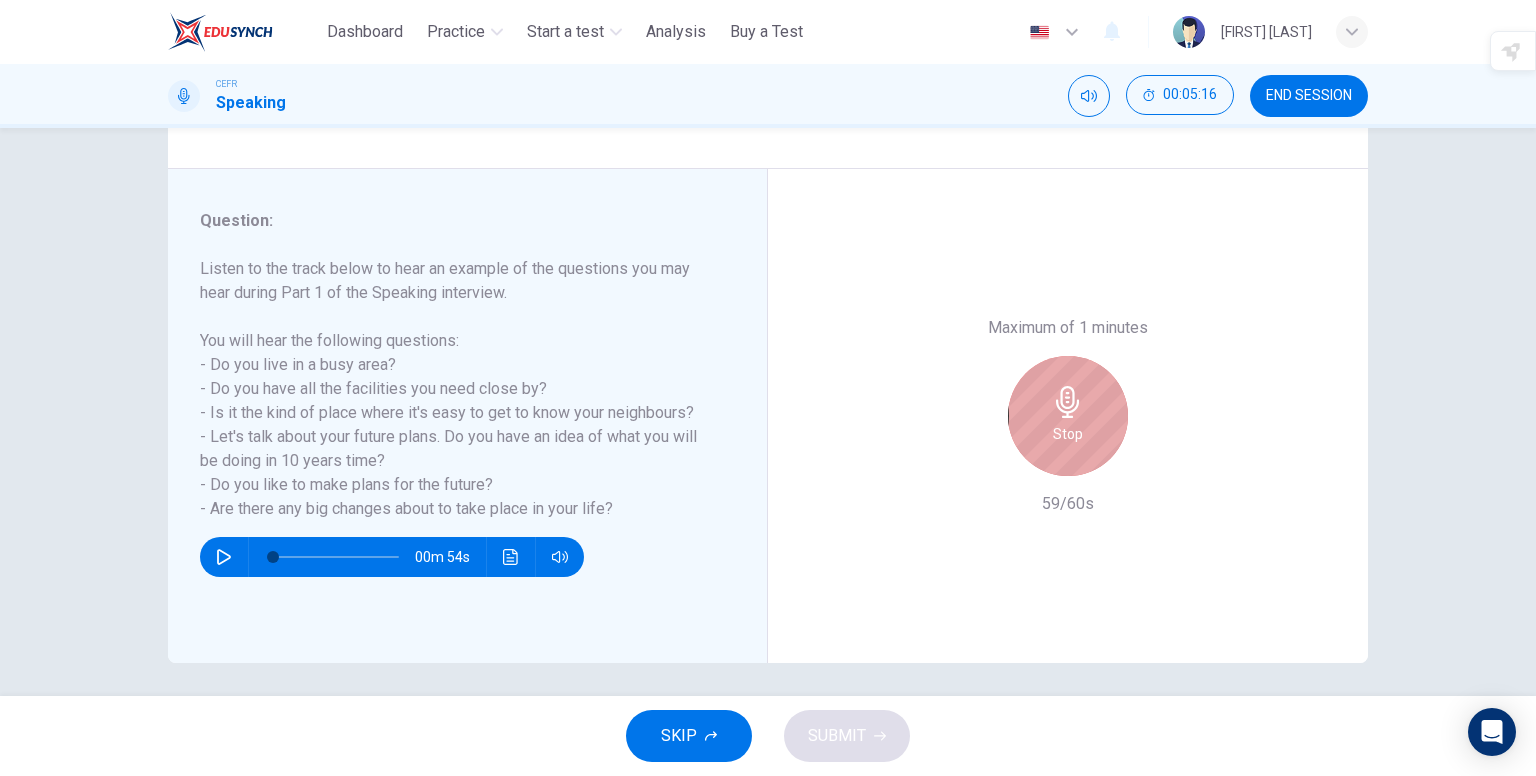 click at bounding box center [1068, 402] 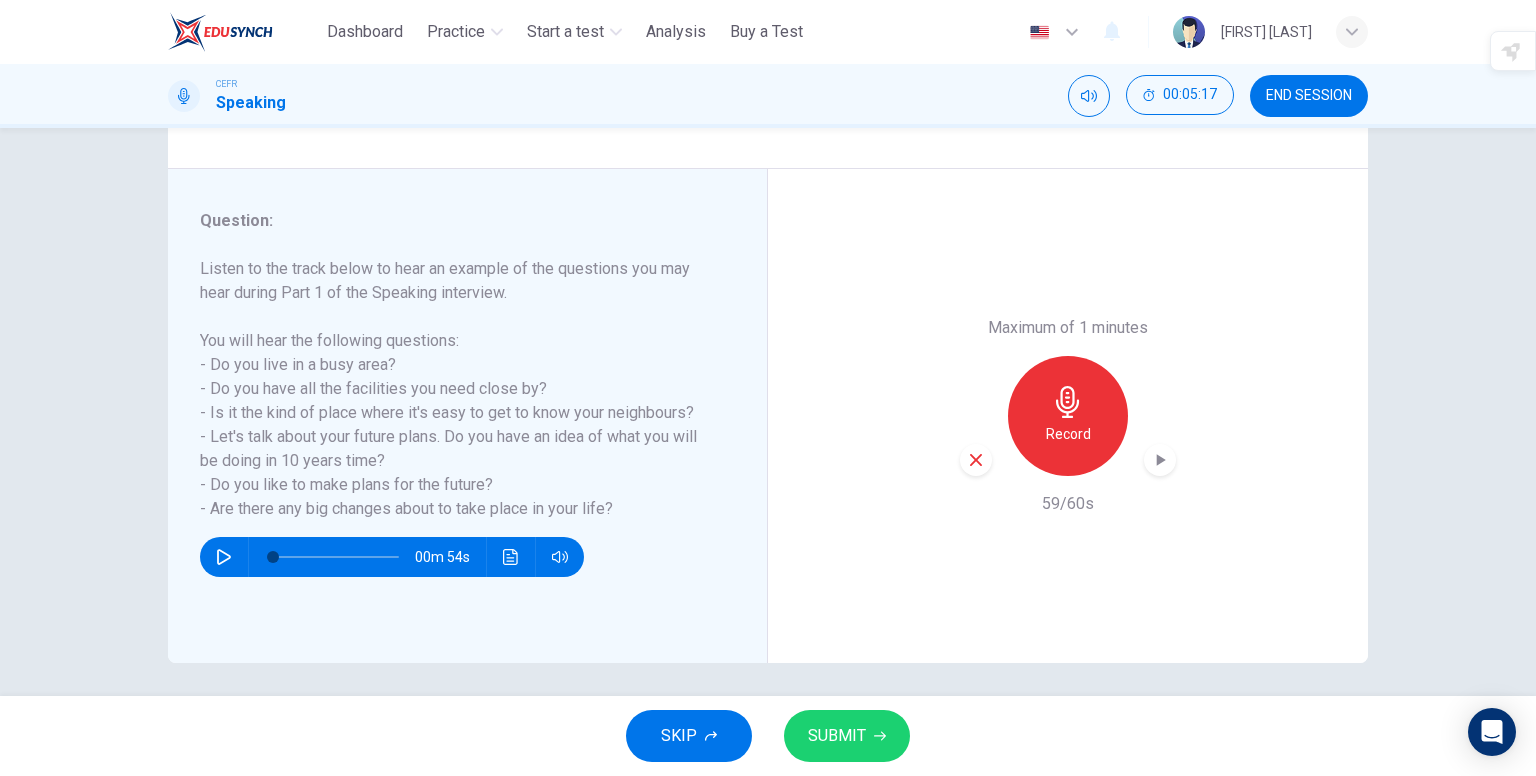 click on "SUBMIT" at bounding box center (847, 736) 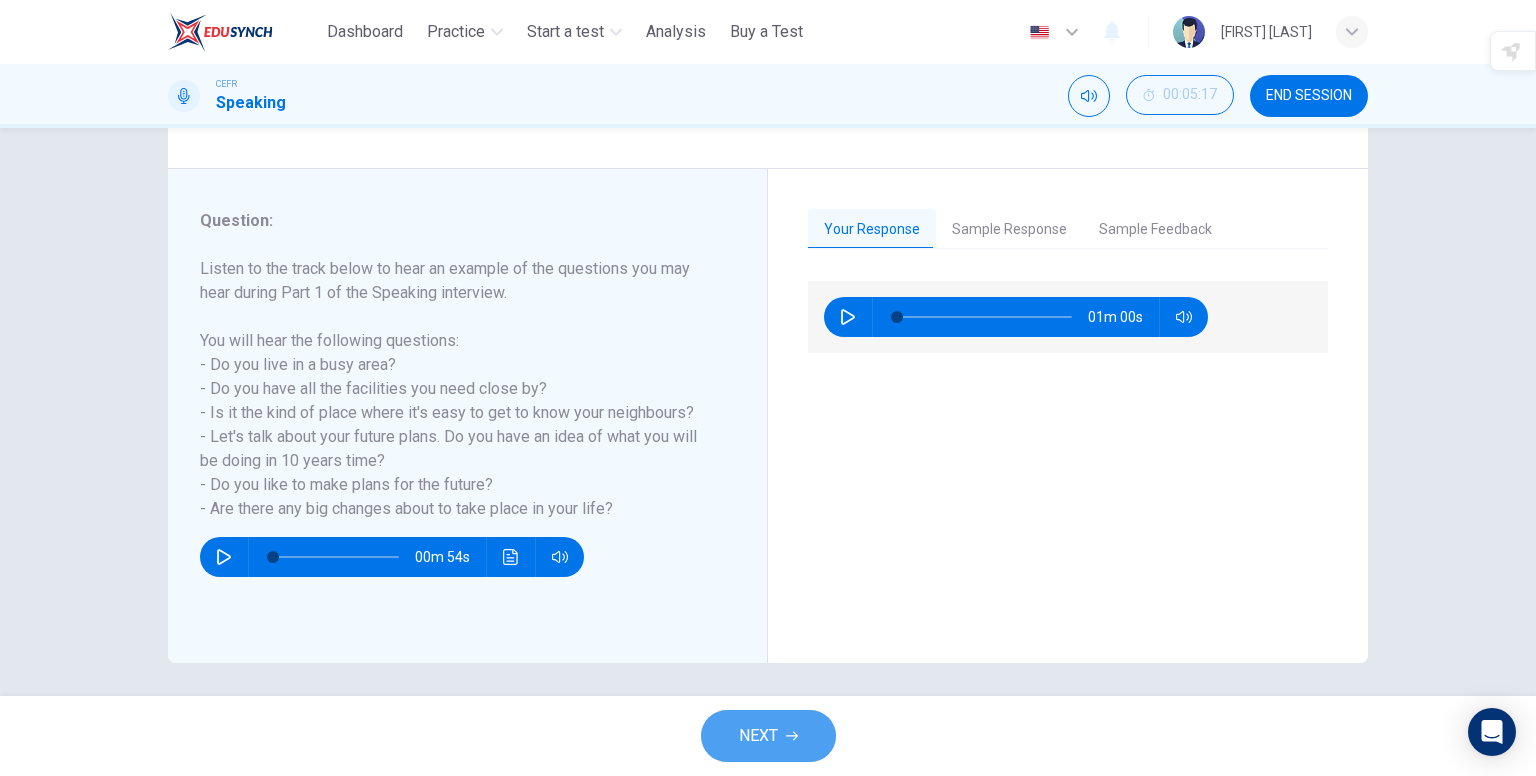 click on "NEXT" at bounding box center (768, 736) 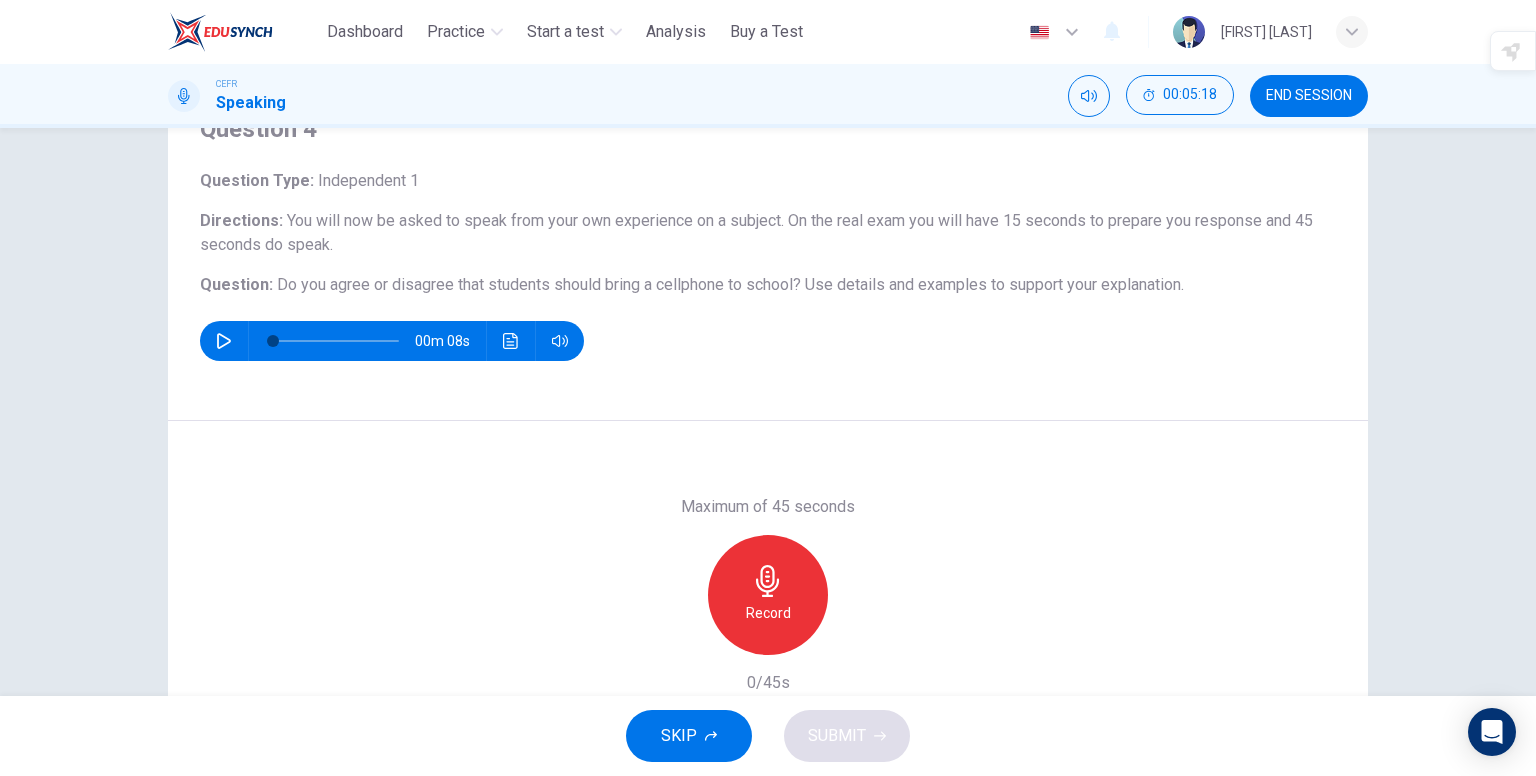 scroll, scrollTop: 100, scrollLeft: 0, axis: vertical 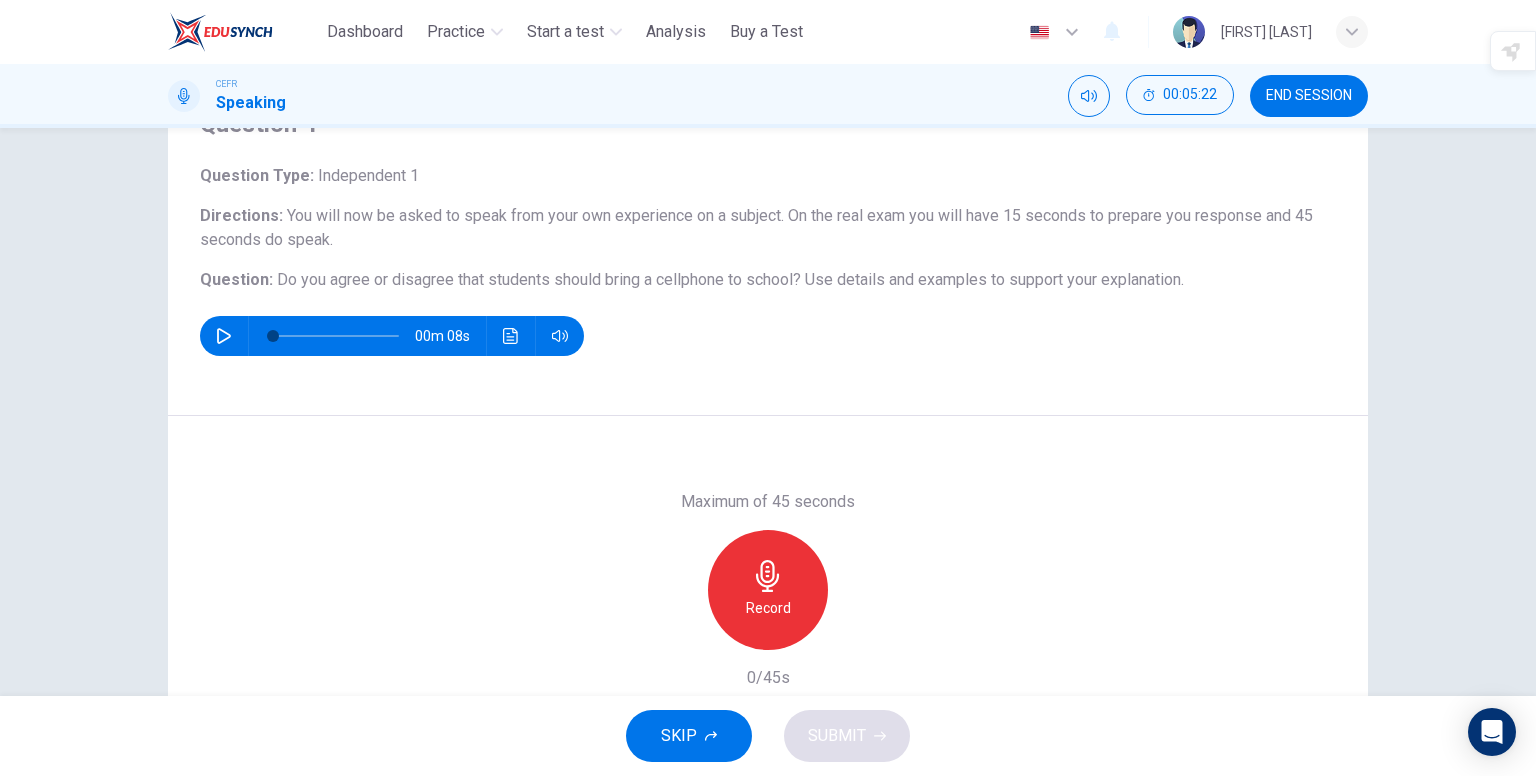 click at bounding box center [768, 576] 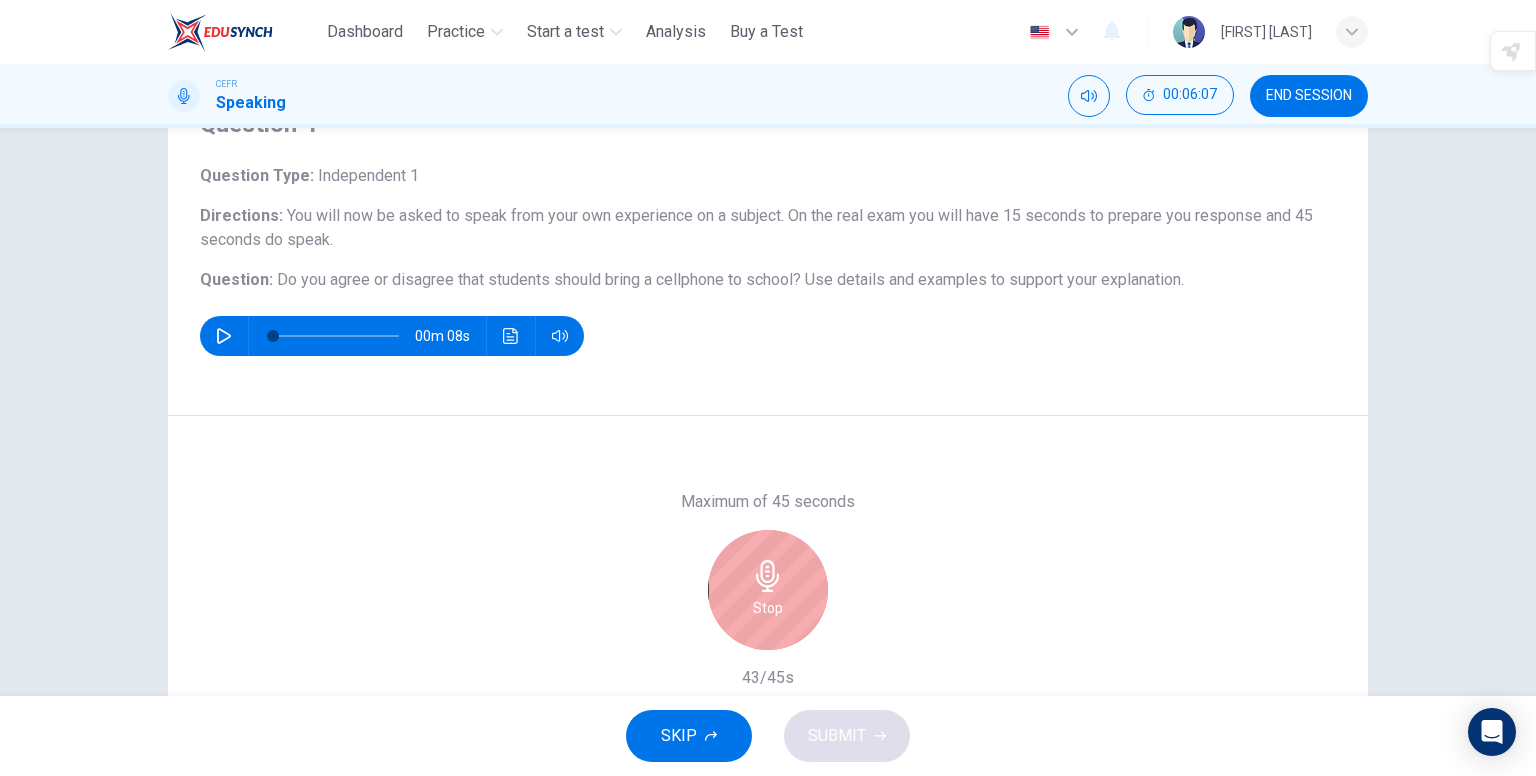 click on "Stop" at bounding box center [768, 590] 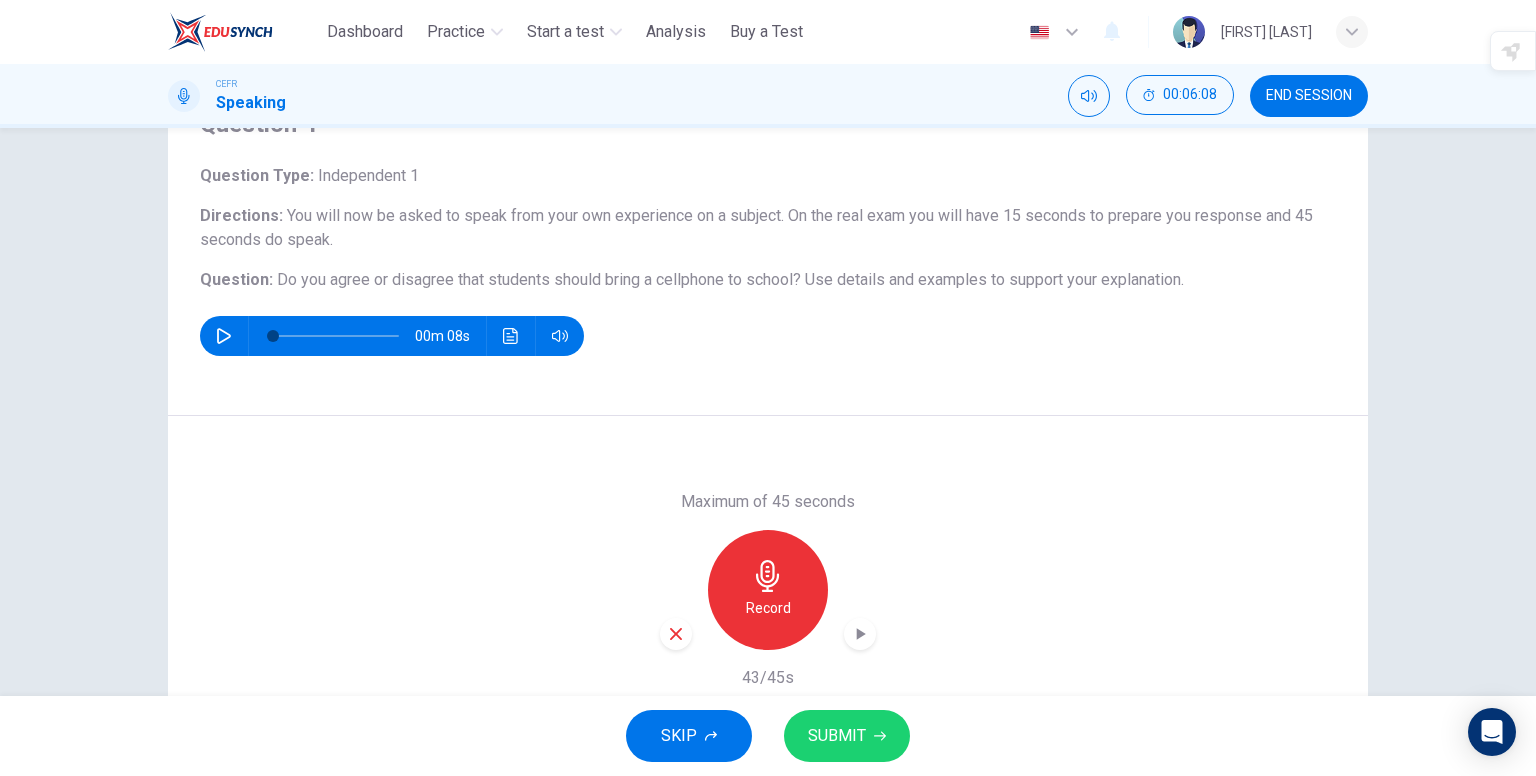 click on "SUBMIT" at bounding box center (837, 736) 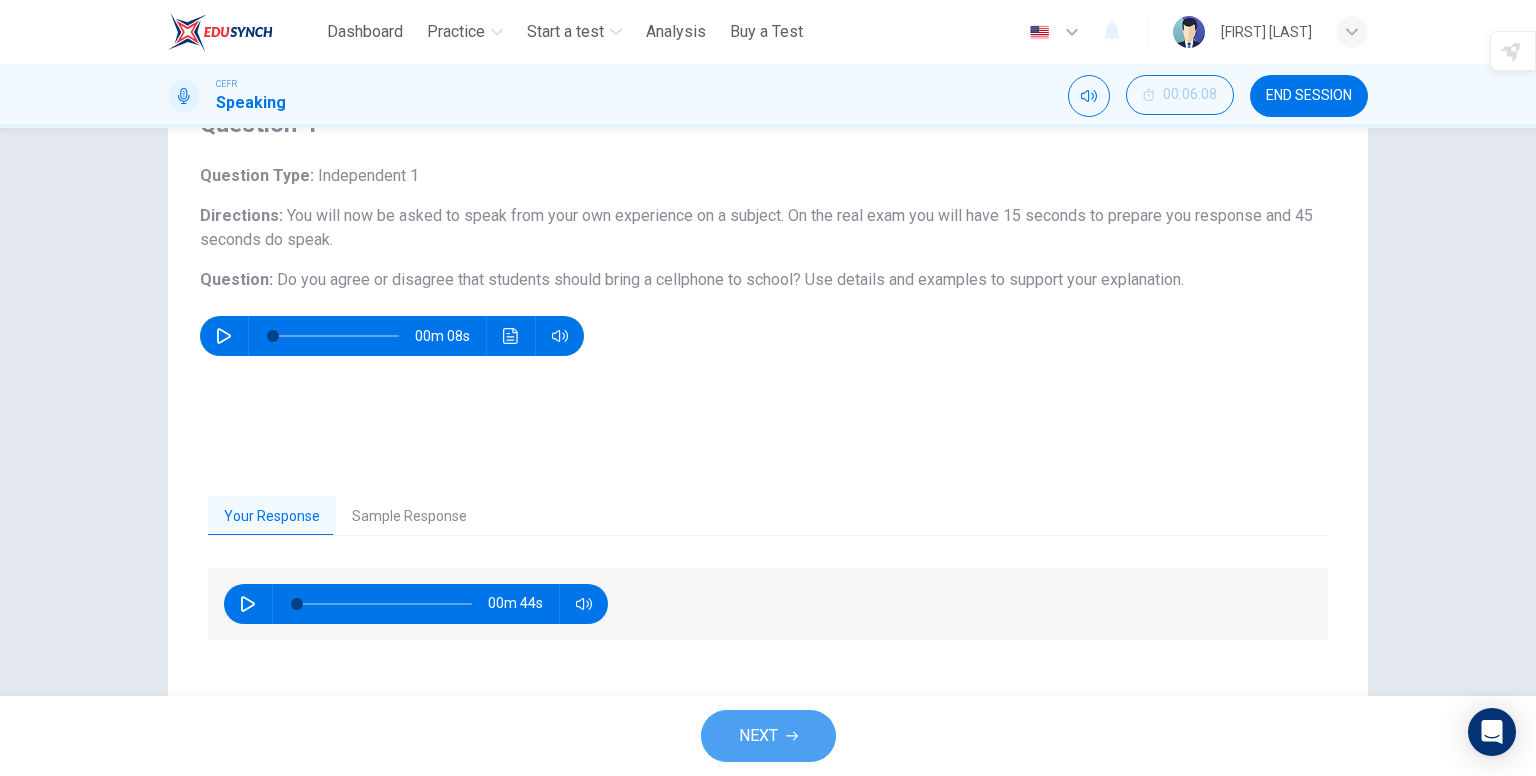 click on "NEXT" at bounding box center (768, 736) 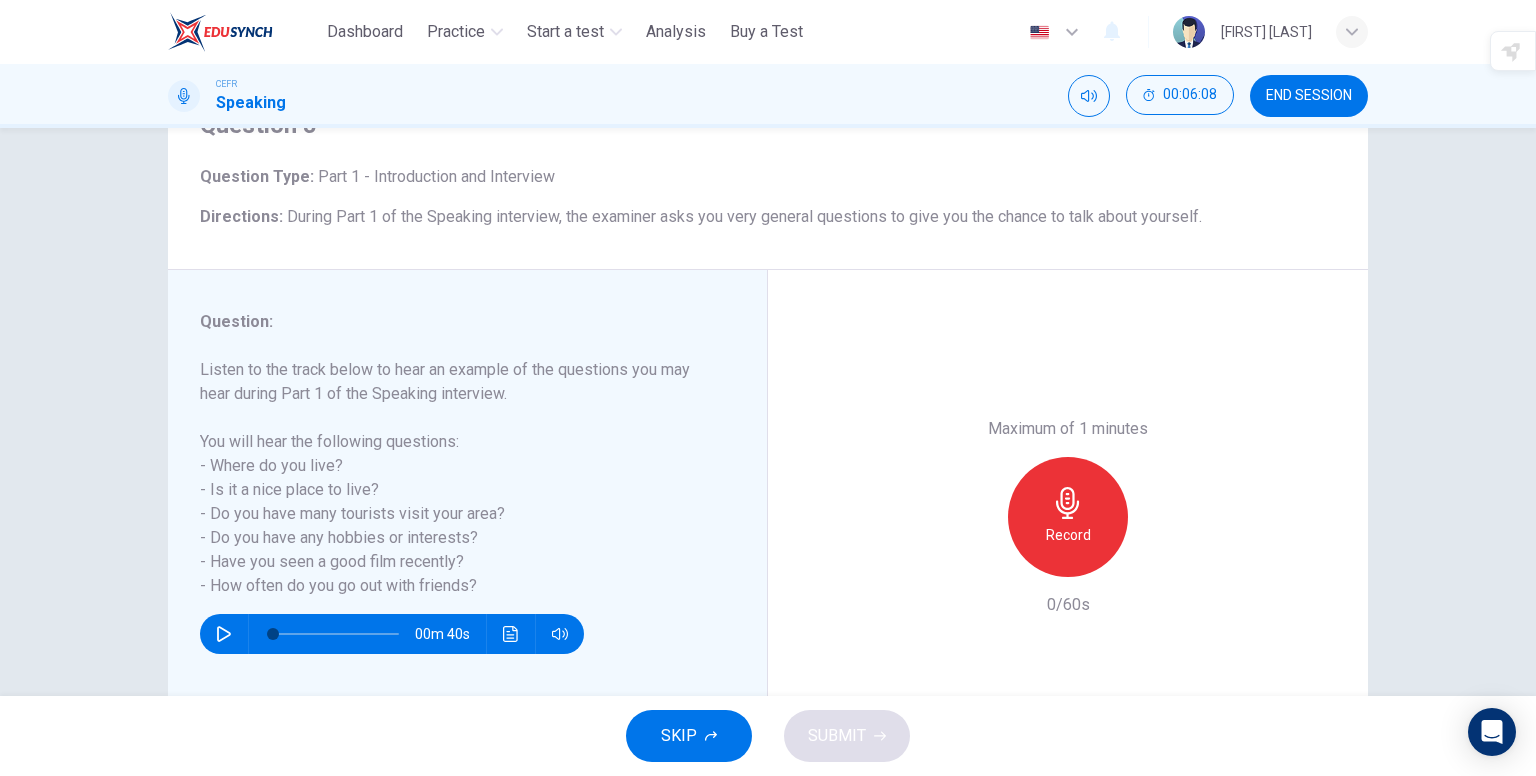 scroll, scrollTop: 100, scrollLeft: 0, axis: vertical 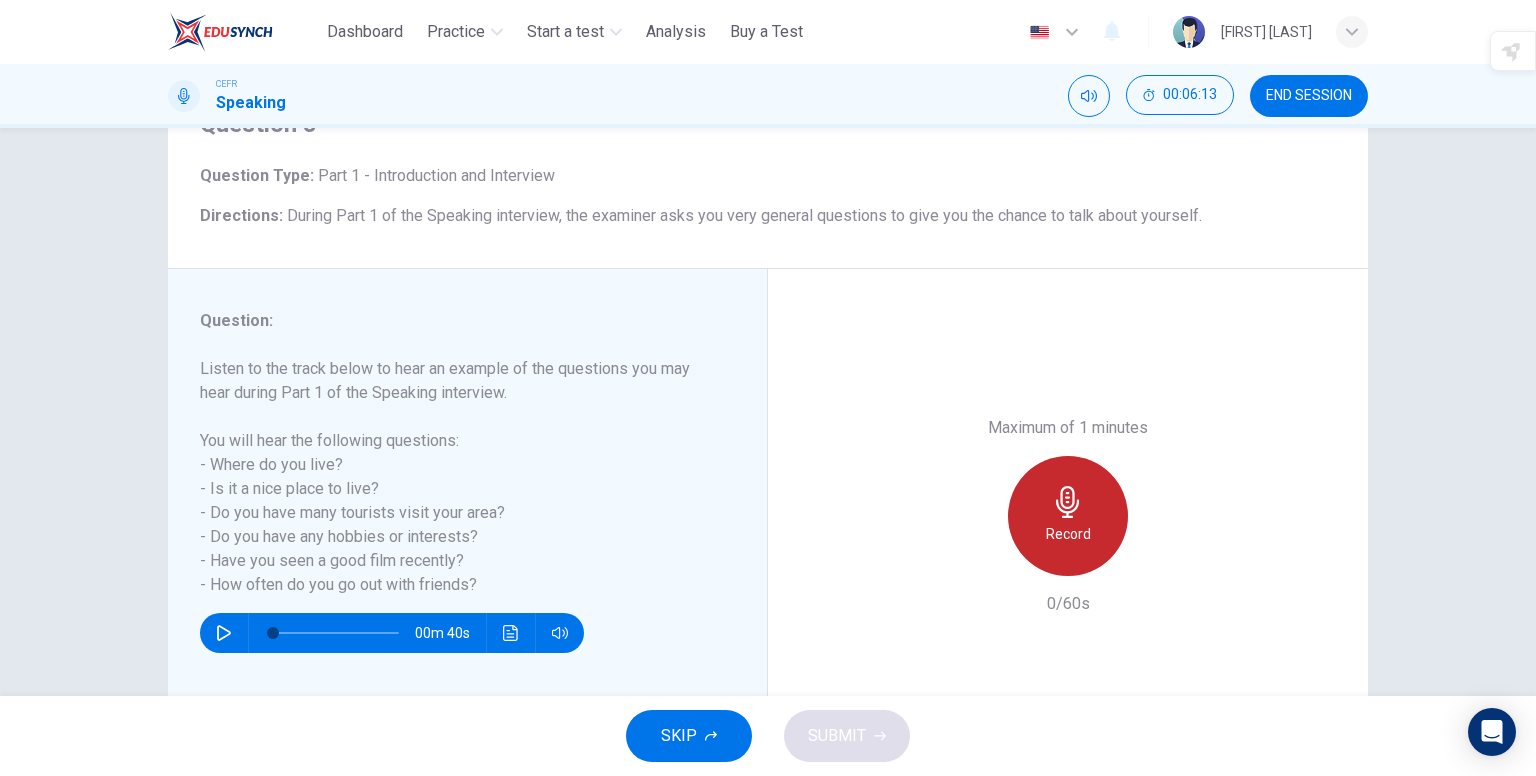 click at bounding box center [1068, 502] 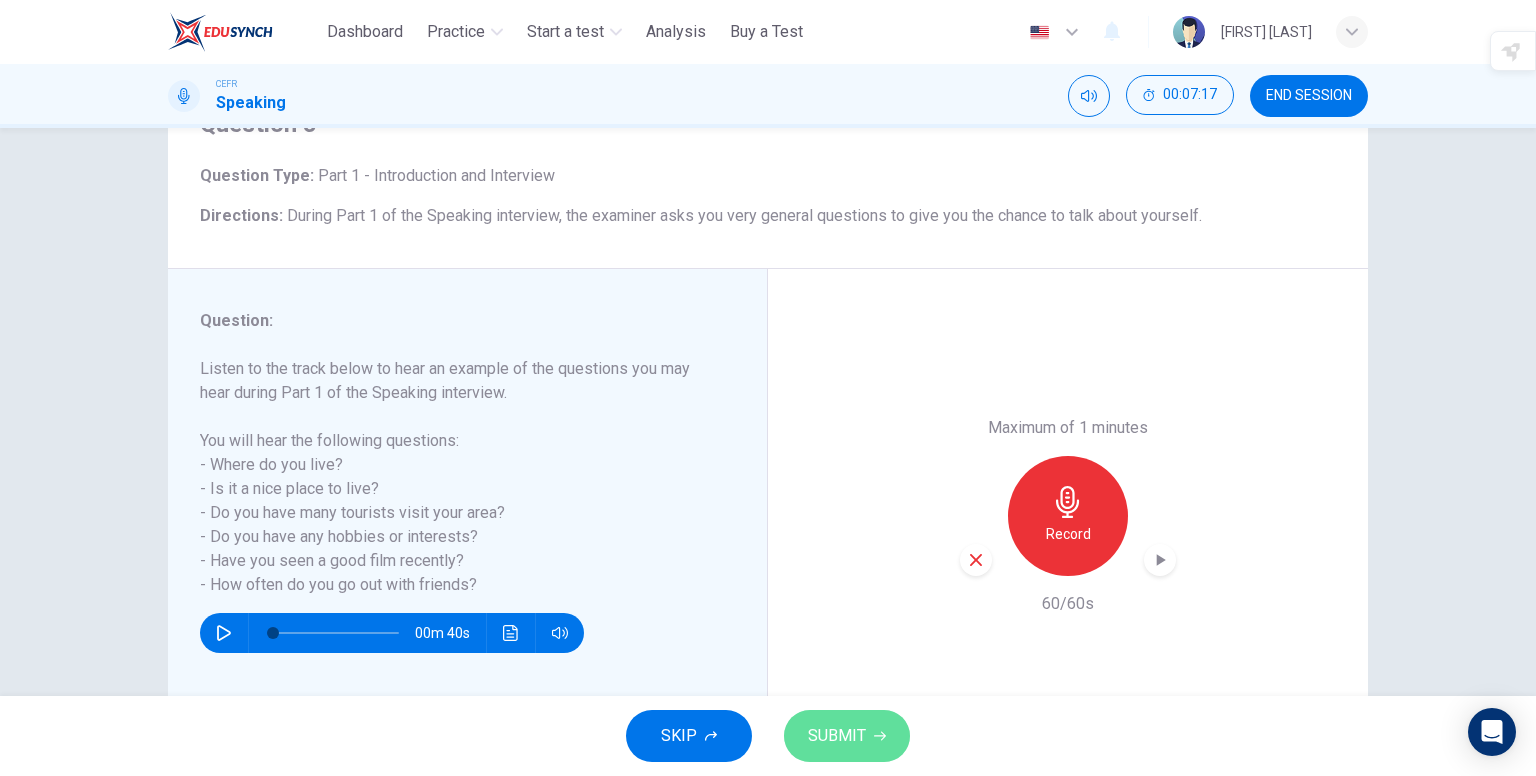 click on "SUBMIT" at bounding box center [847, 736] 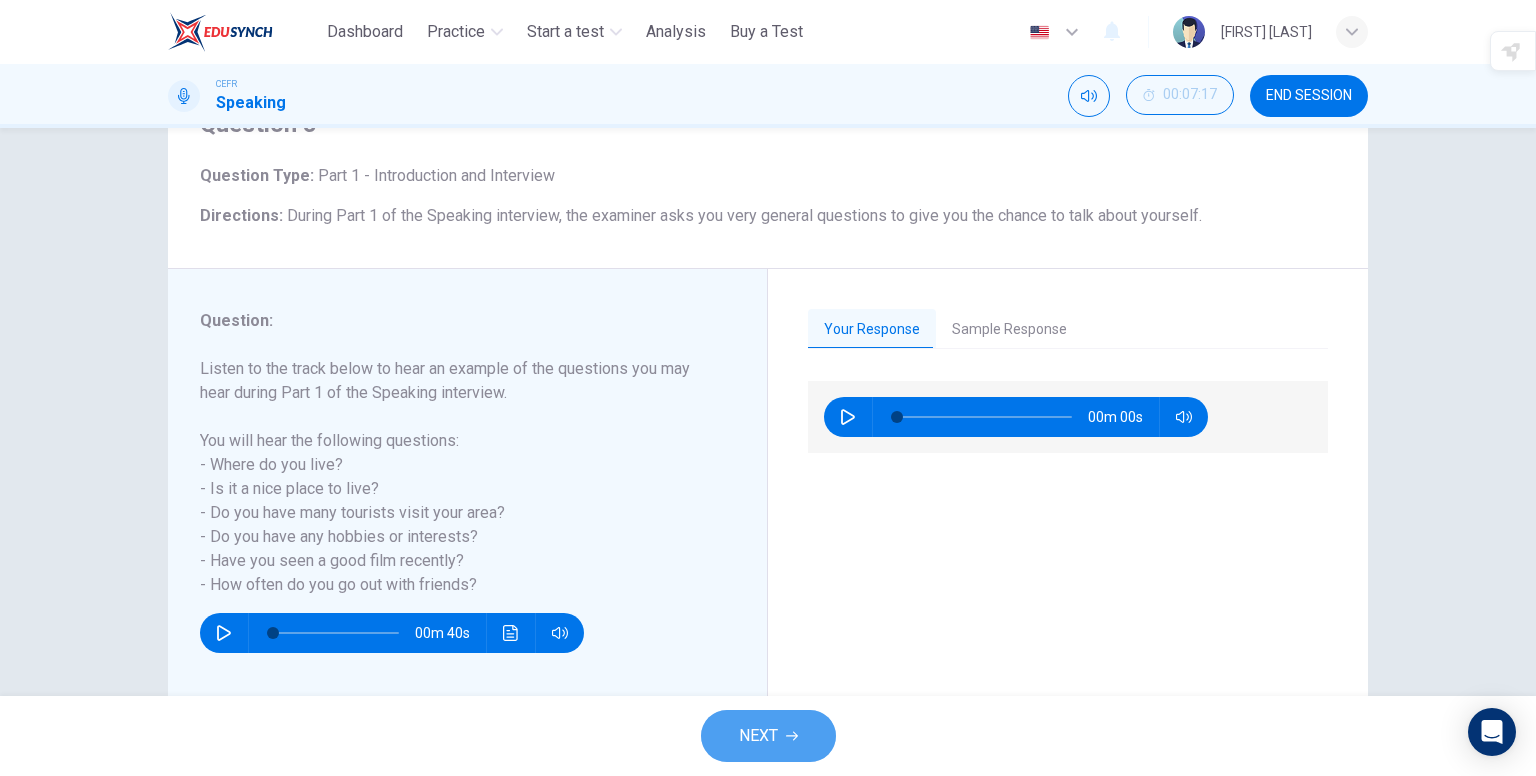 click at bounding box center (792, 736) 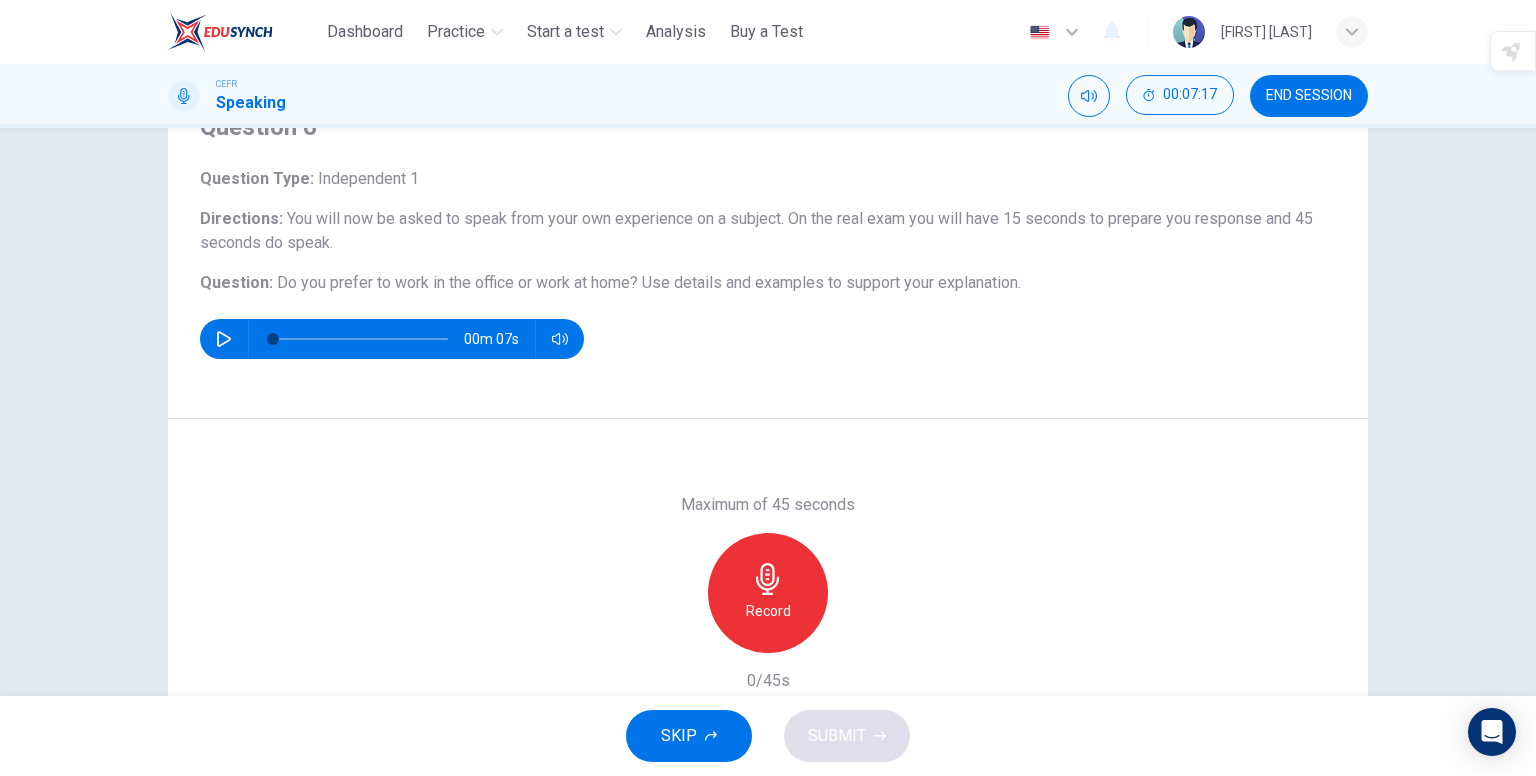 scroll, scrollTop: 100, scrollLeft: 0, axis: vertical 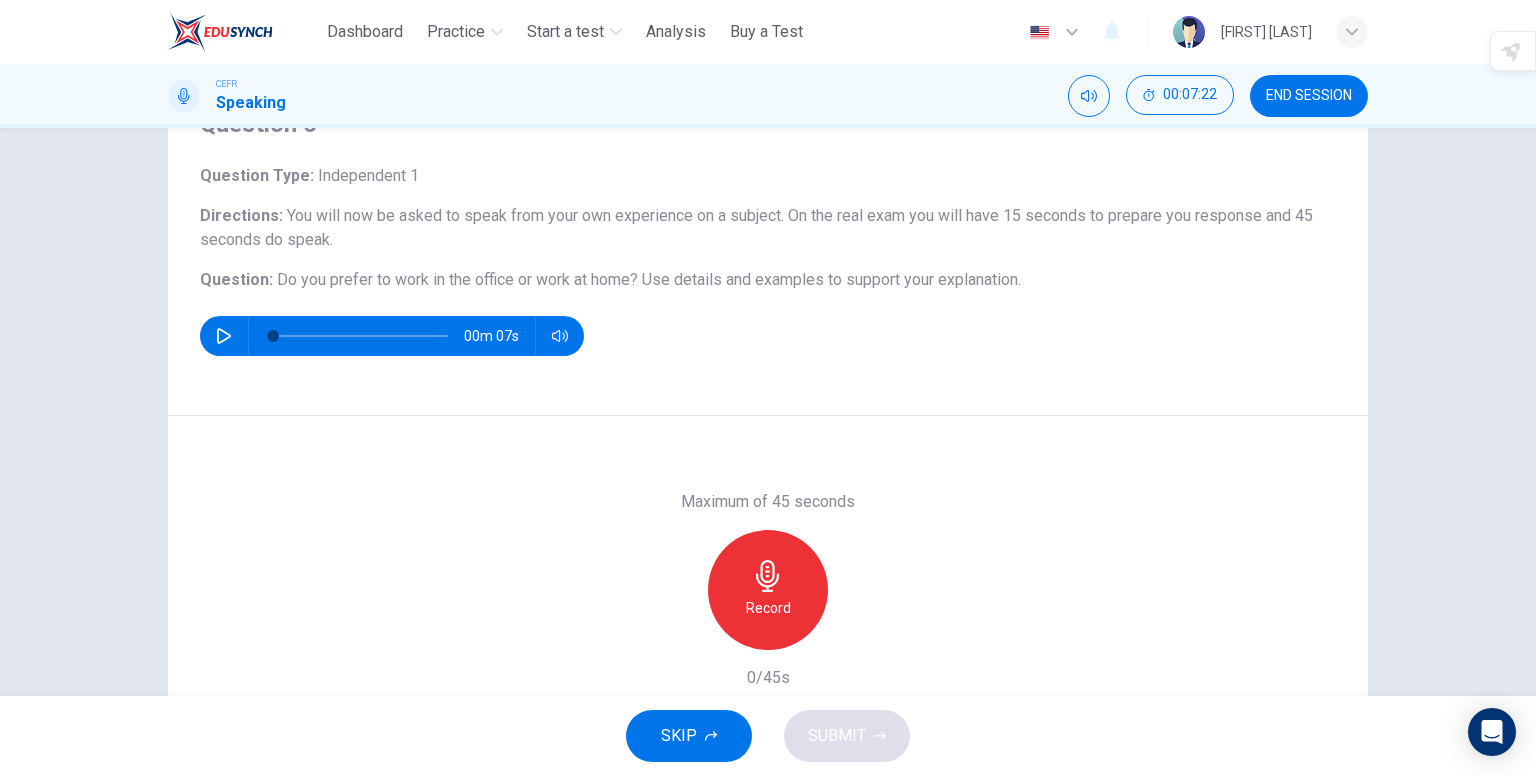 click on "Record" at bounding box center (768, 590) 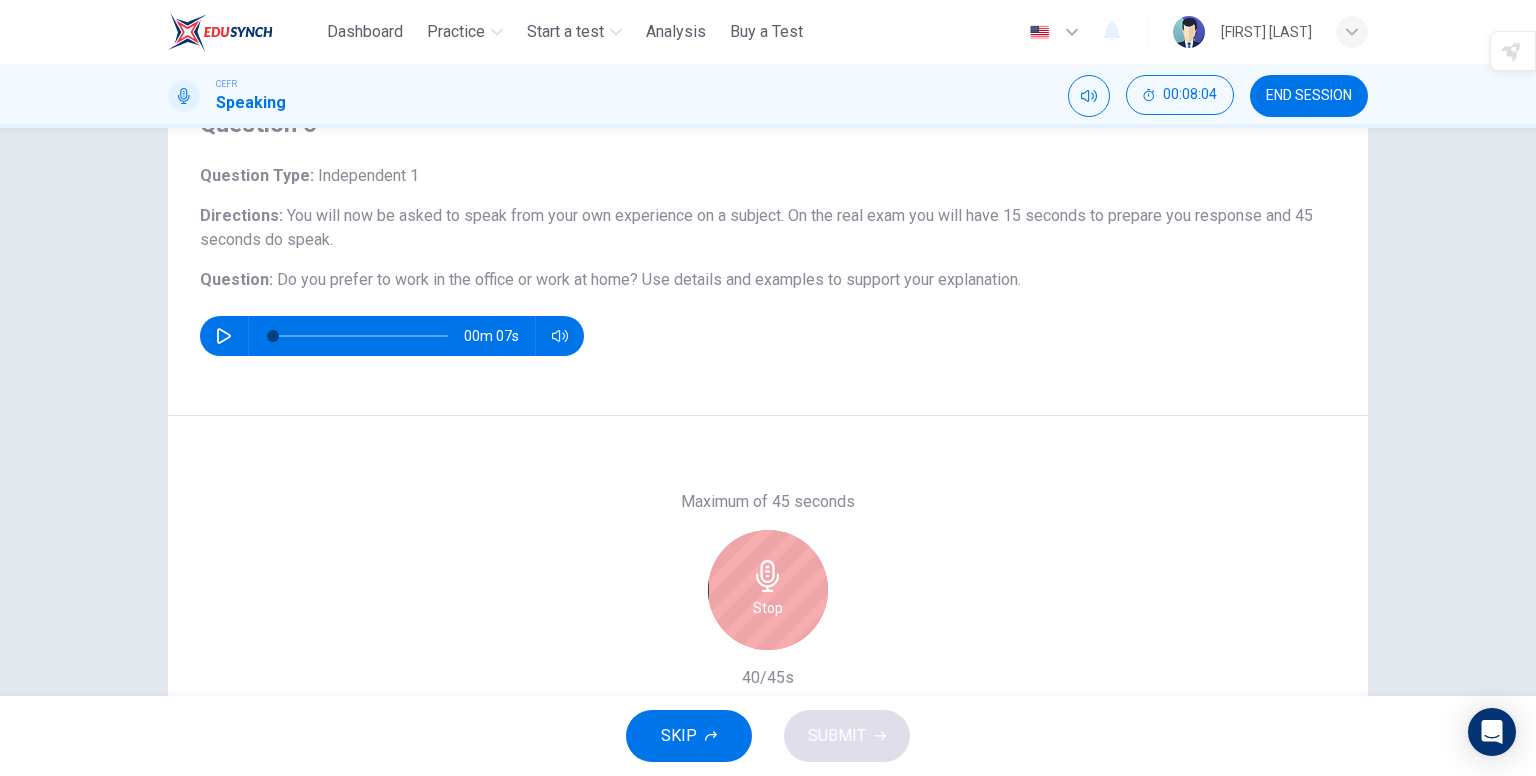 click on "Stop" at bounding box center (768, 590) 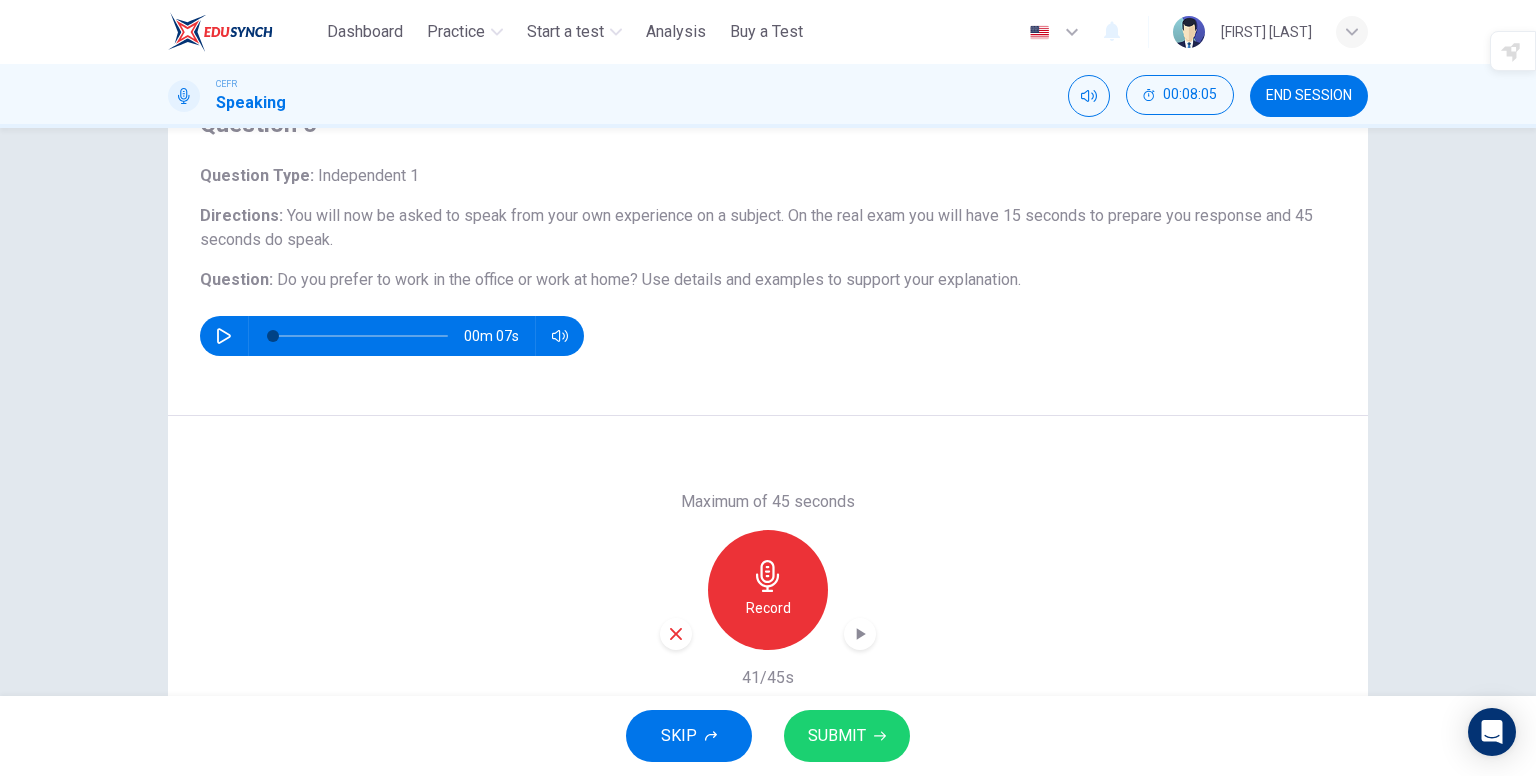 click on "SUBMIT" at bounding box center [847, 736] 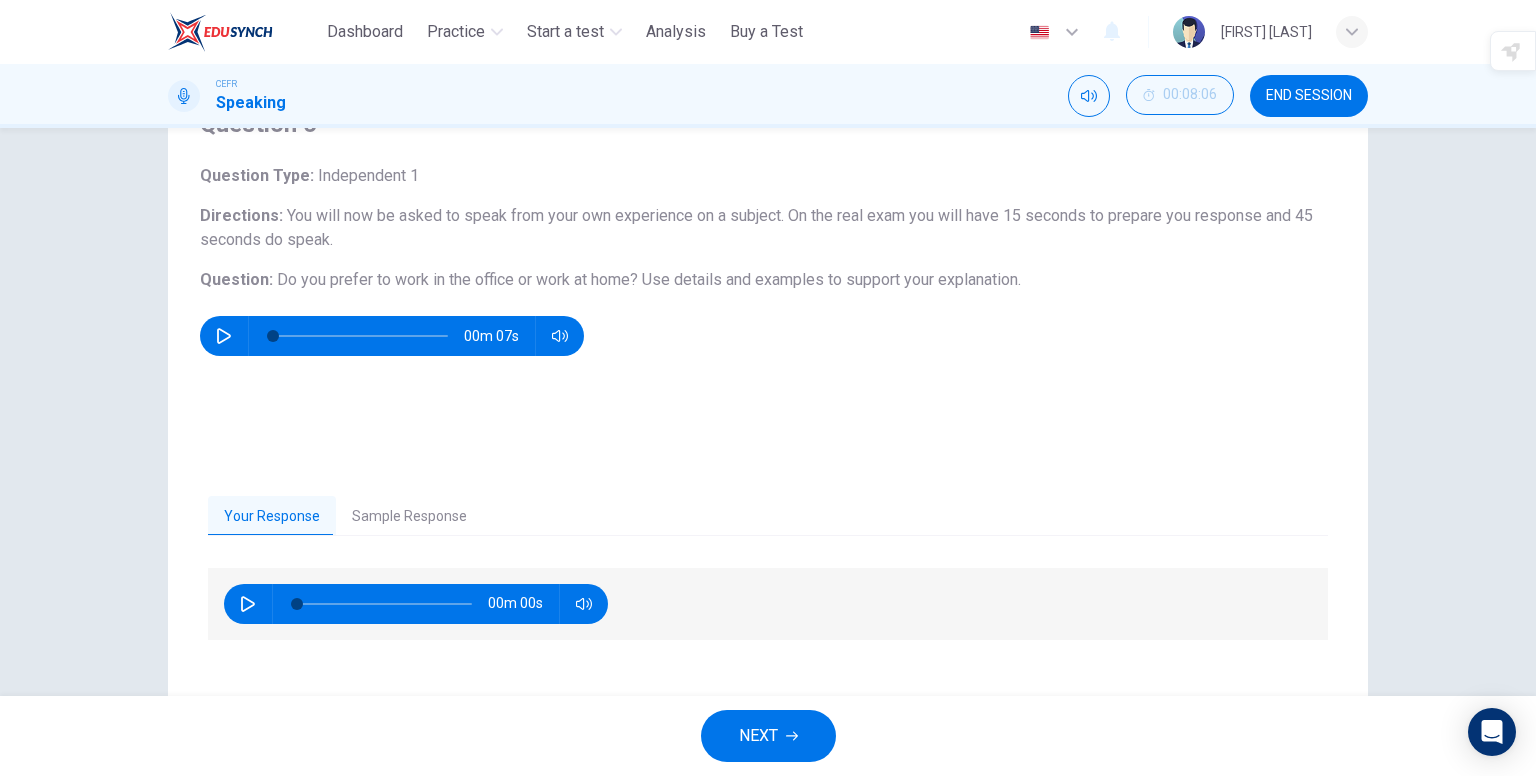 click on "END SESSION" at bounding box center (1309, 96) 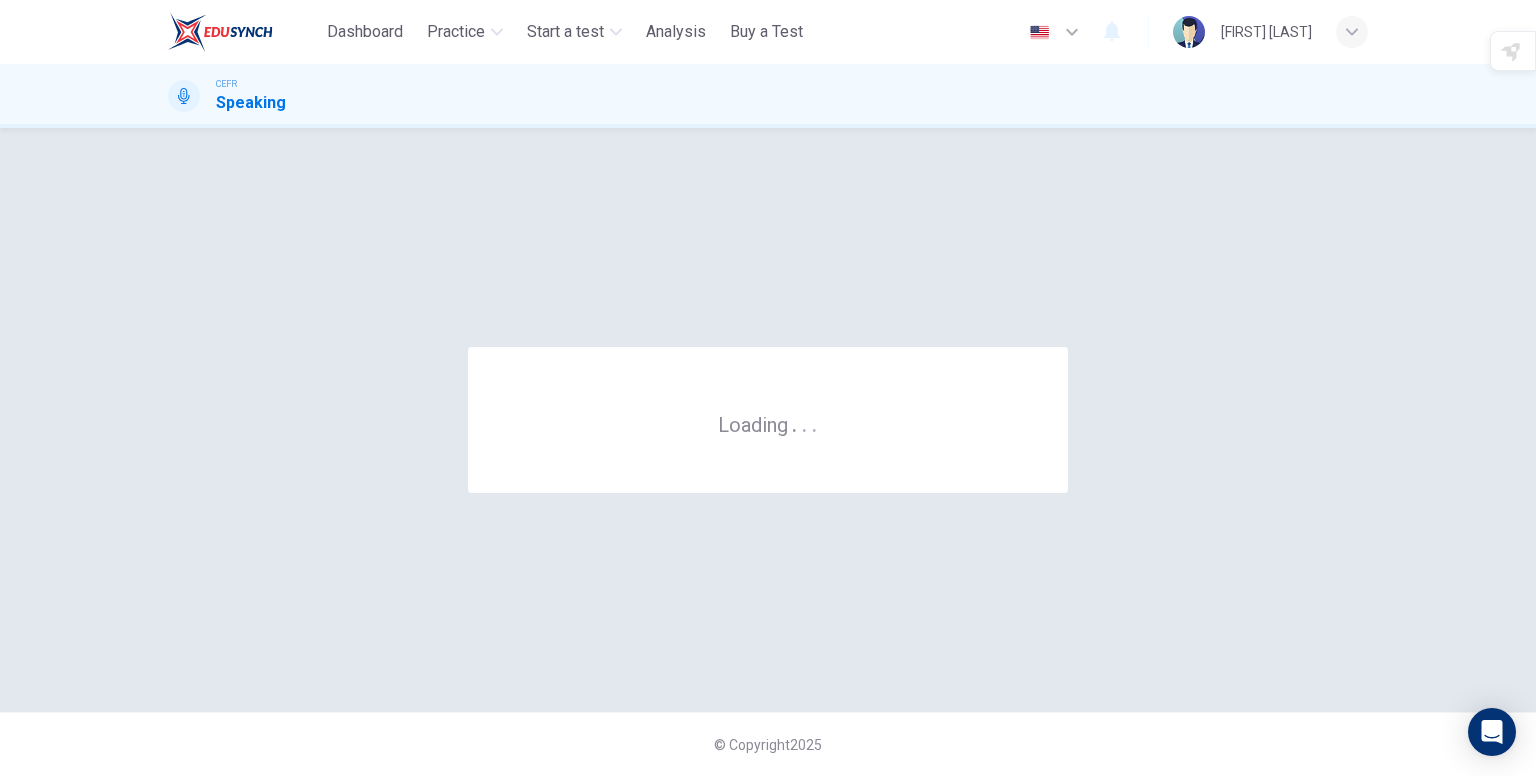 scroll, scrollTop: 0, scrollLeft: 0, axis: both 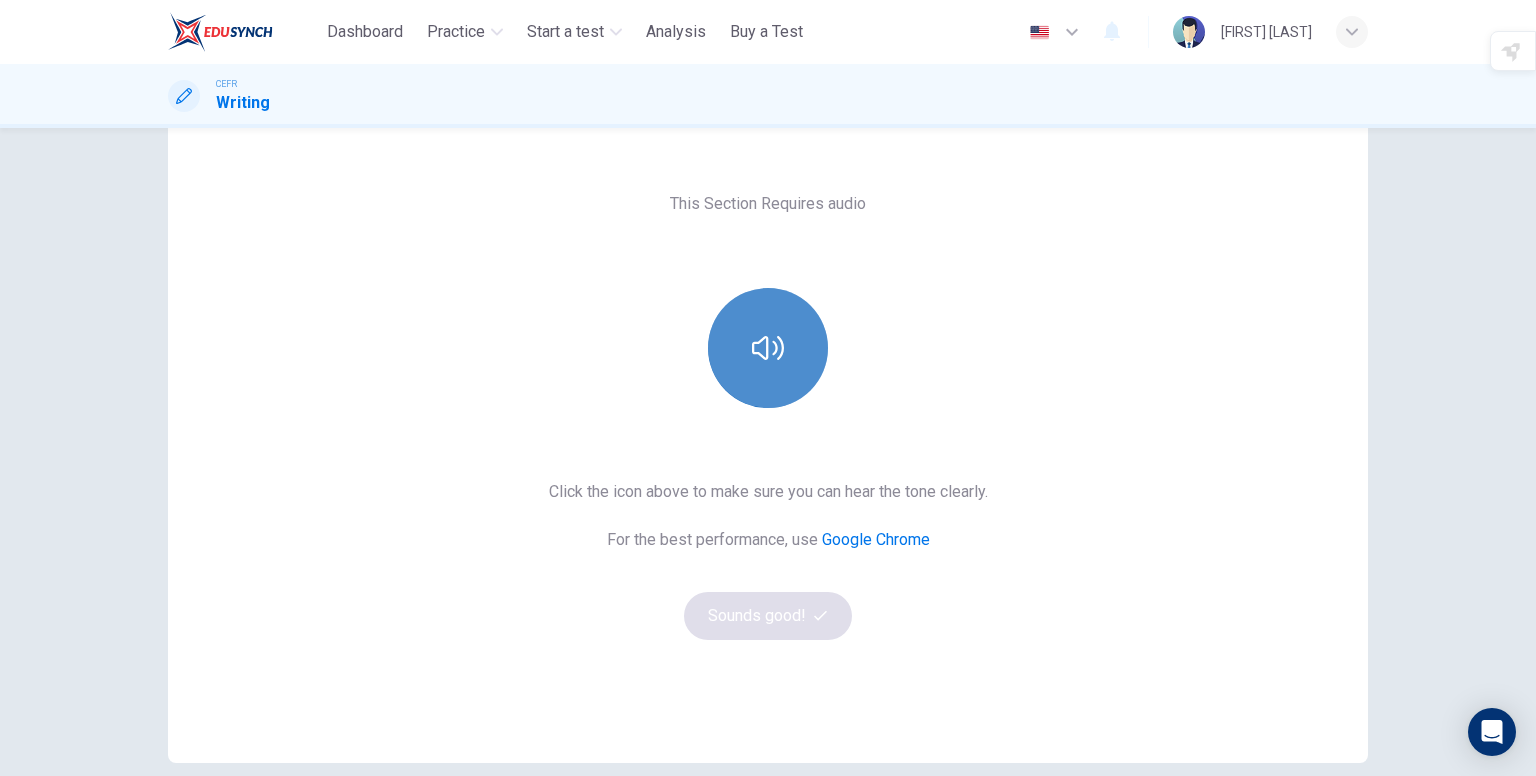click at bounding box center [768, 348] 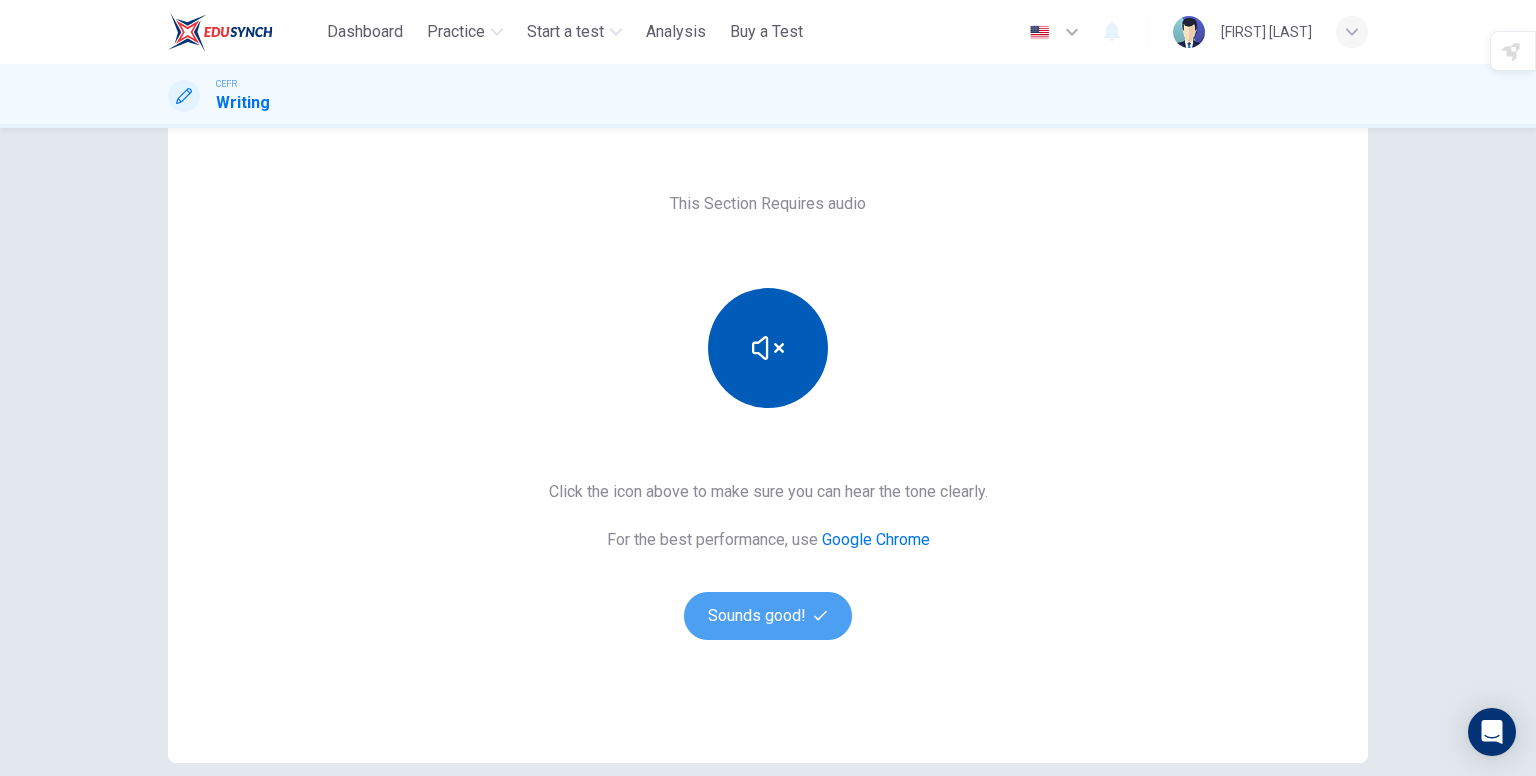 drag, startPoint x: 800, startPoint y: 615, endPoint x: 827, endPoint y: 429, distance: 187.94946 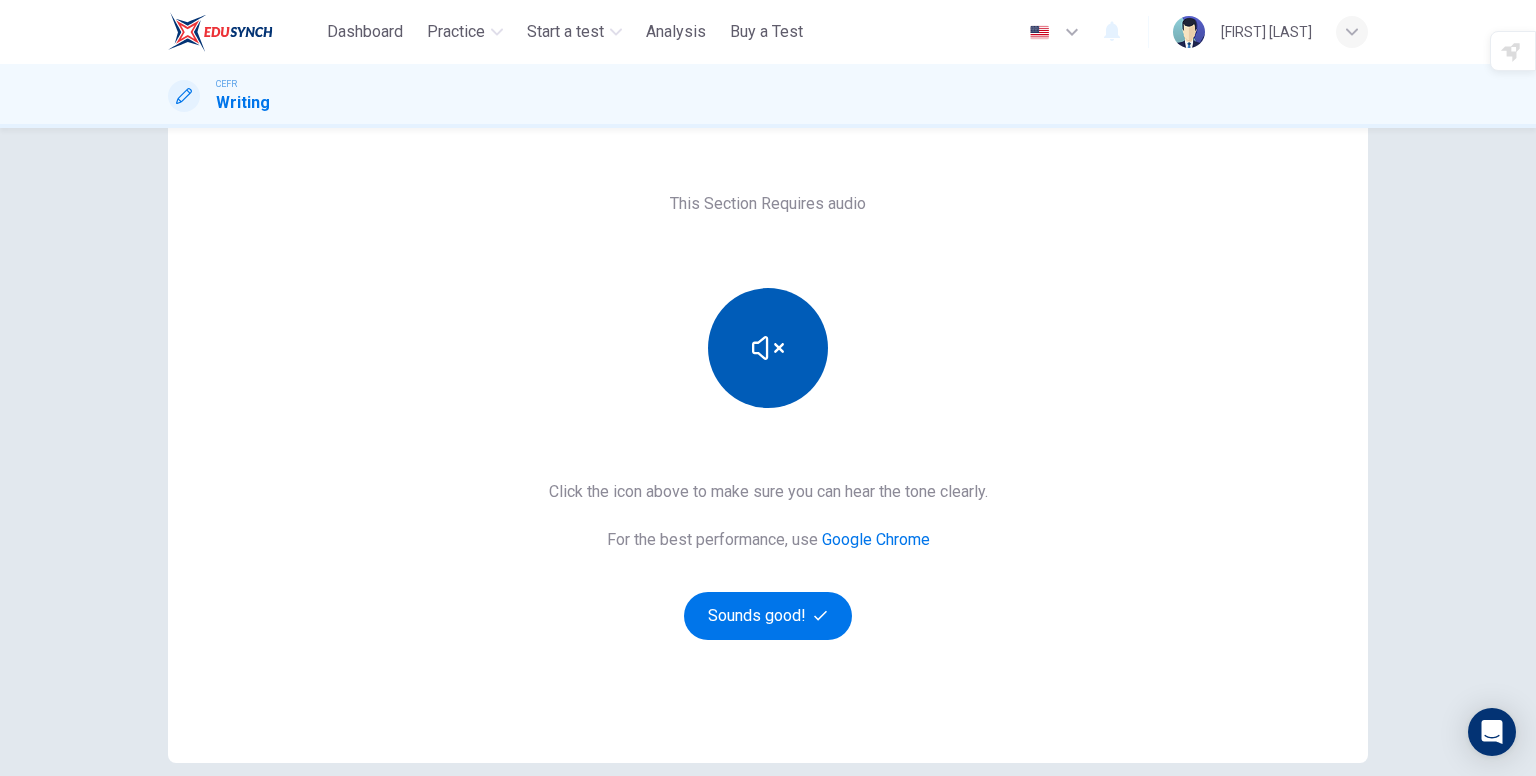 click at bounding box center [768, 348] 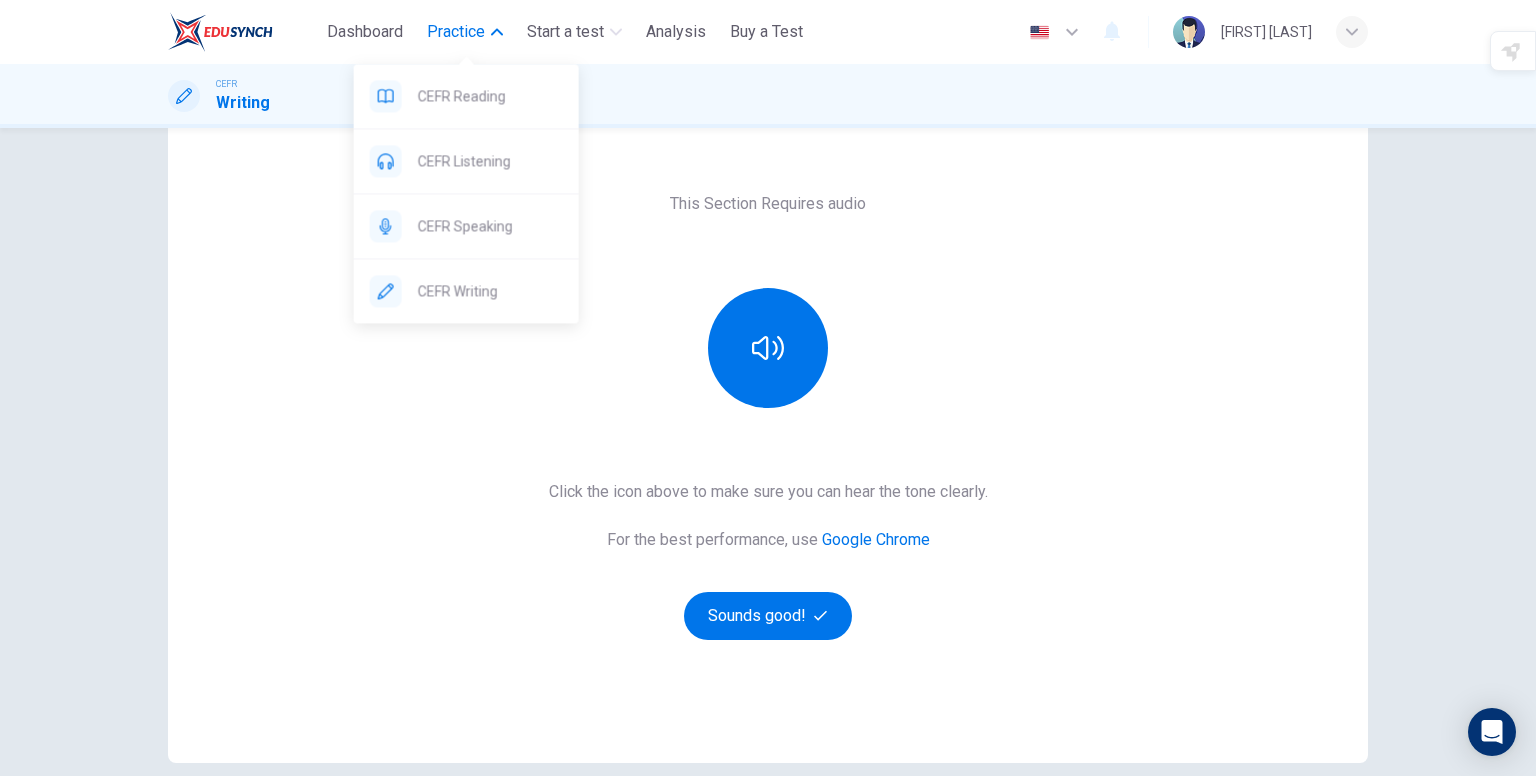 click on "Practice" at bounding box center [456, 32] 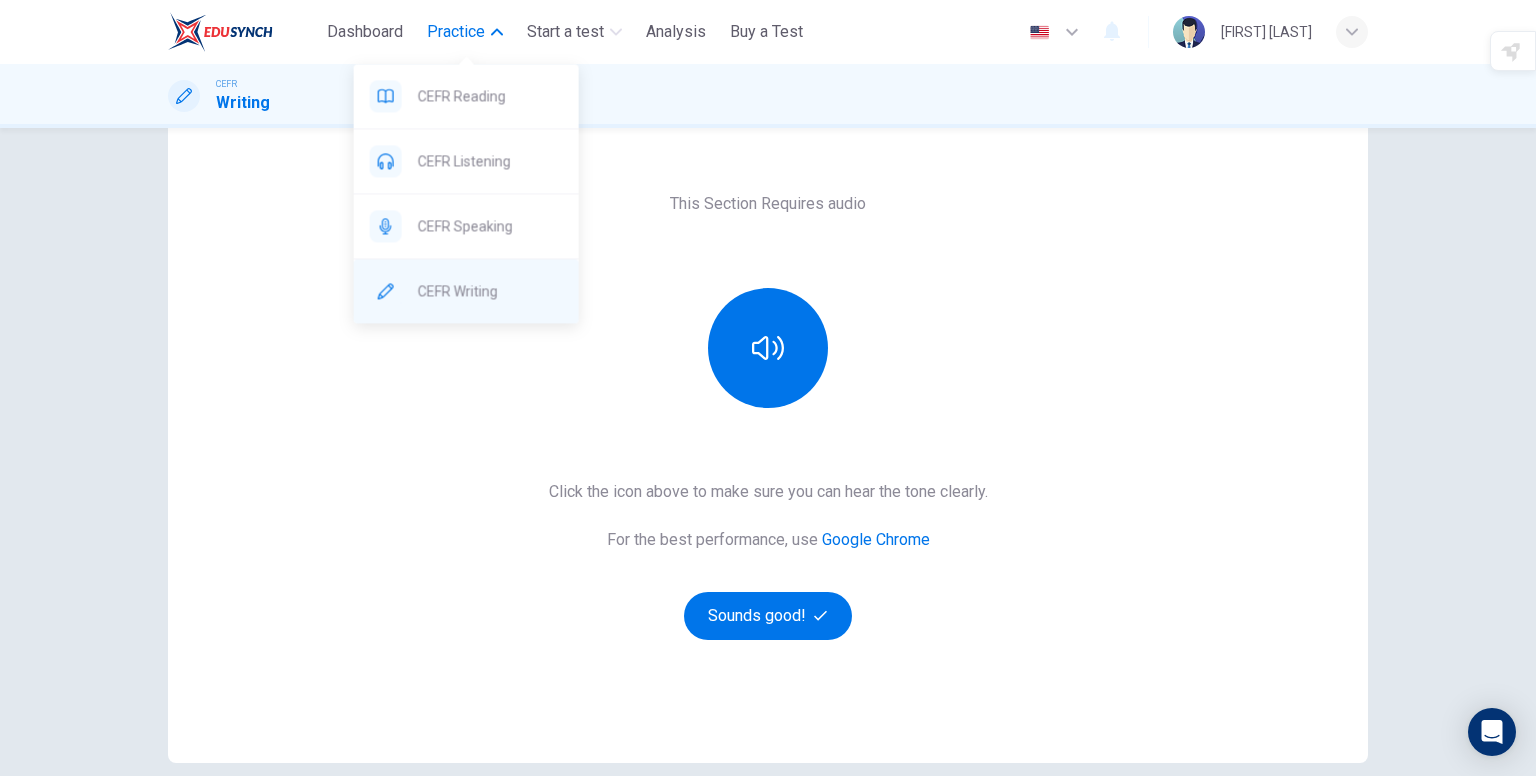 click on "CEFR Writing" at bounding box center [490, 96] 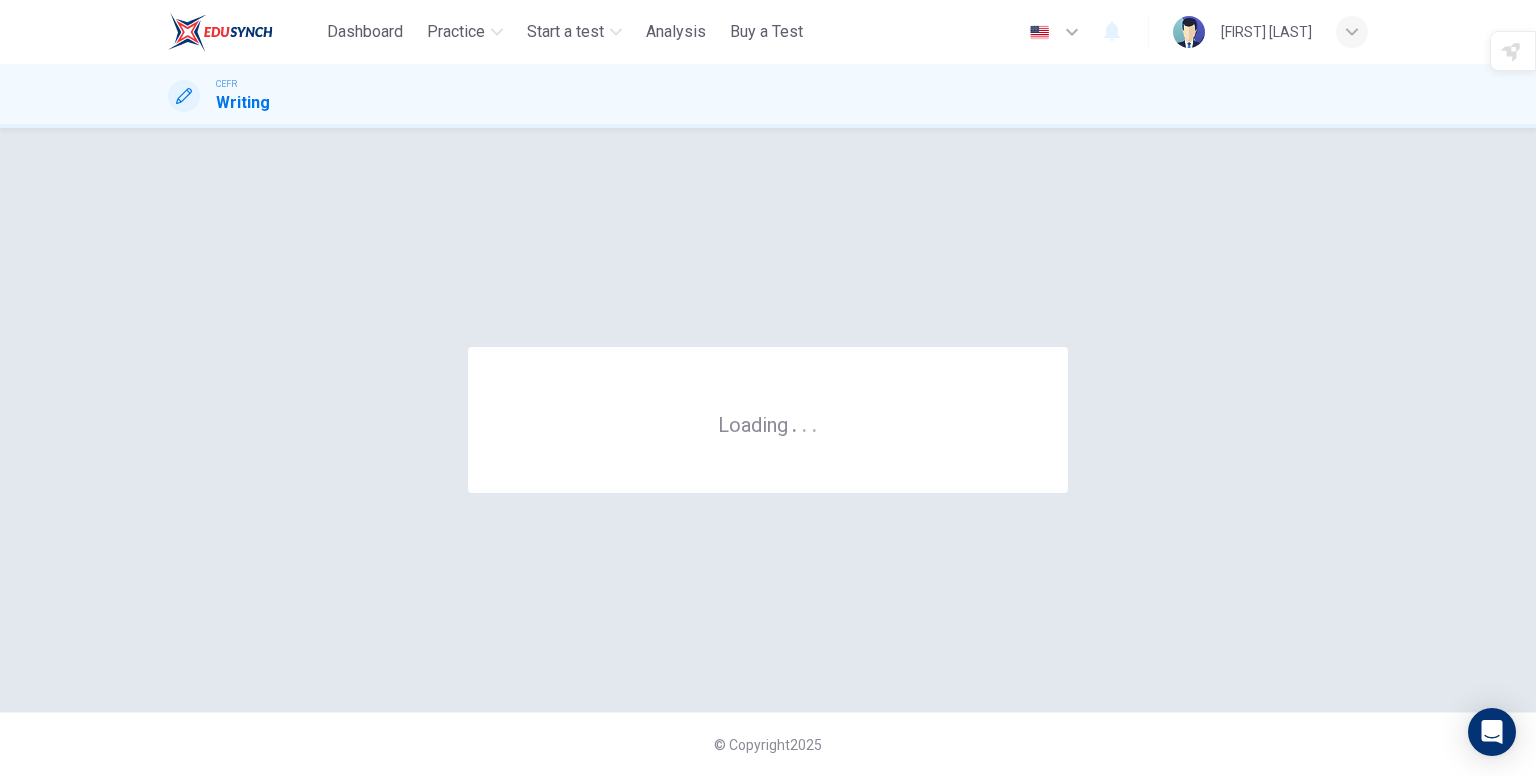 scroll, scrollTop: 0, scrollLeft: 0, axis: both 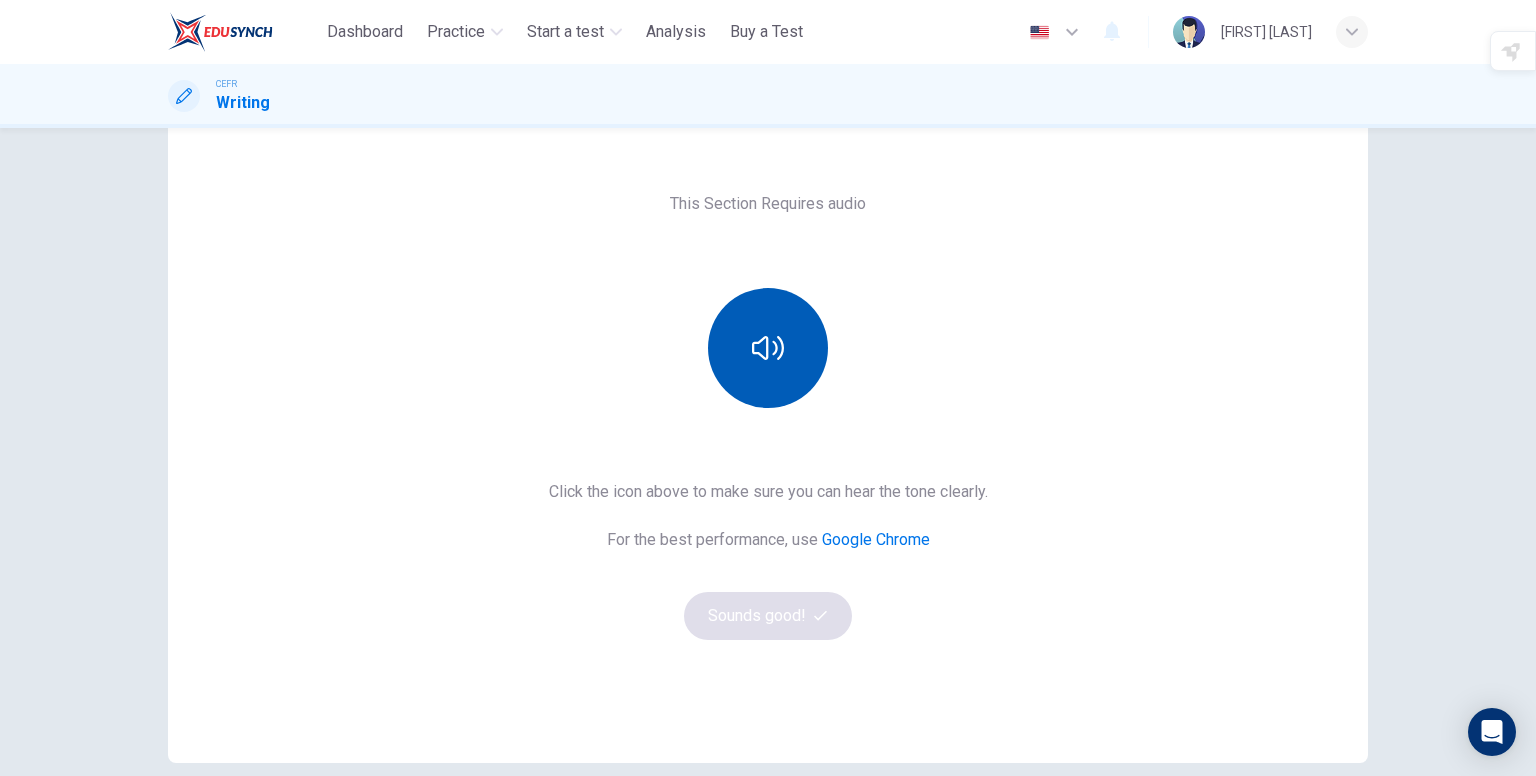 click at bounding box center (768, 348) 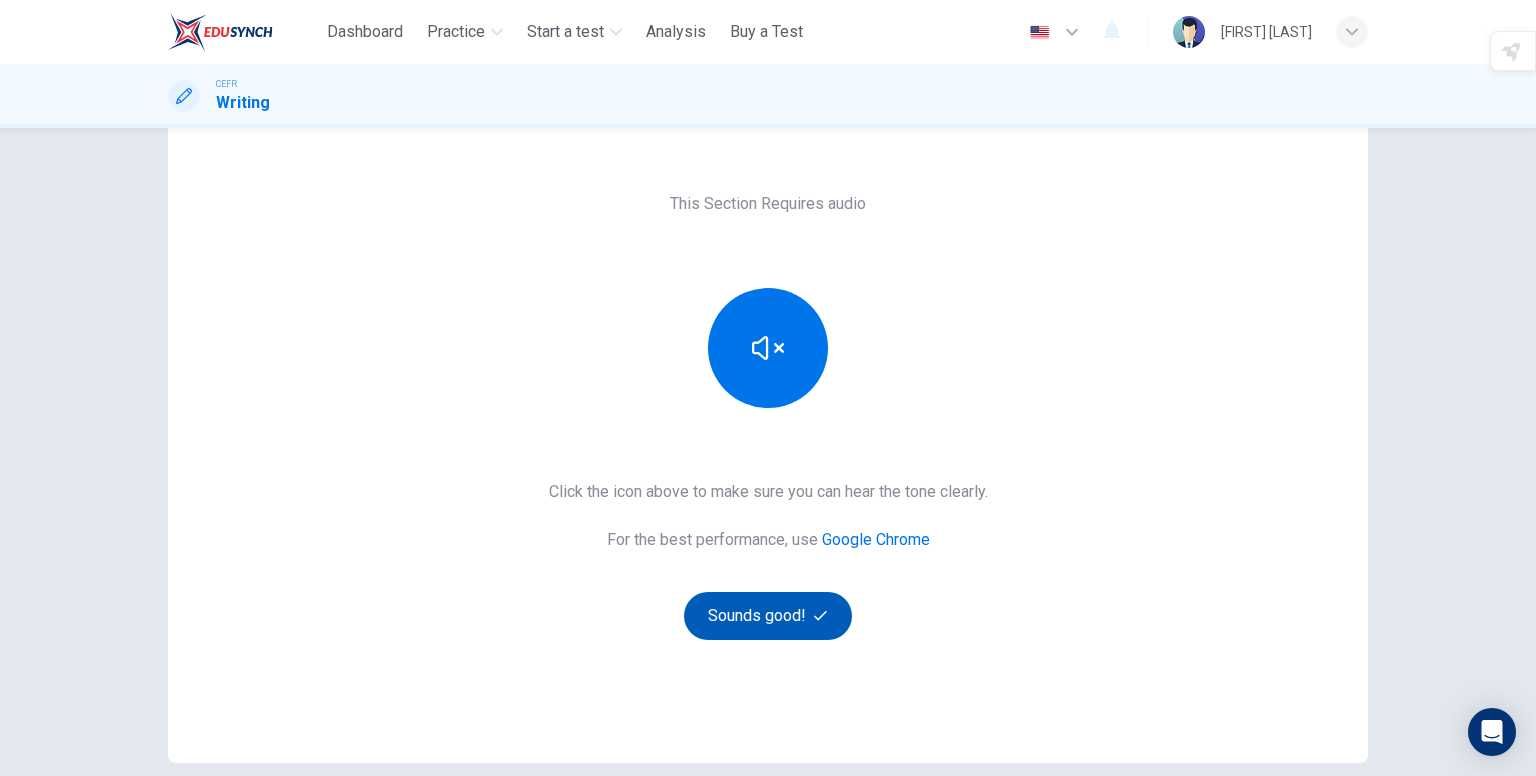 click on "Sounds good!" at bounding box center (768, 616) 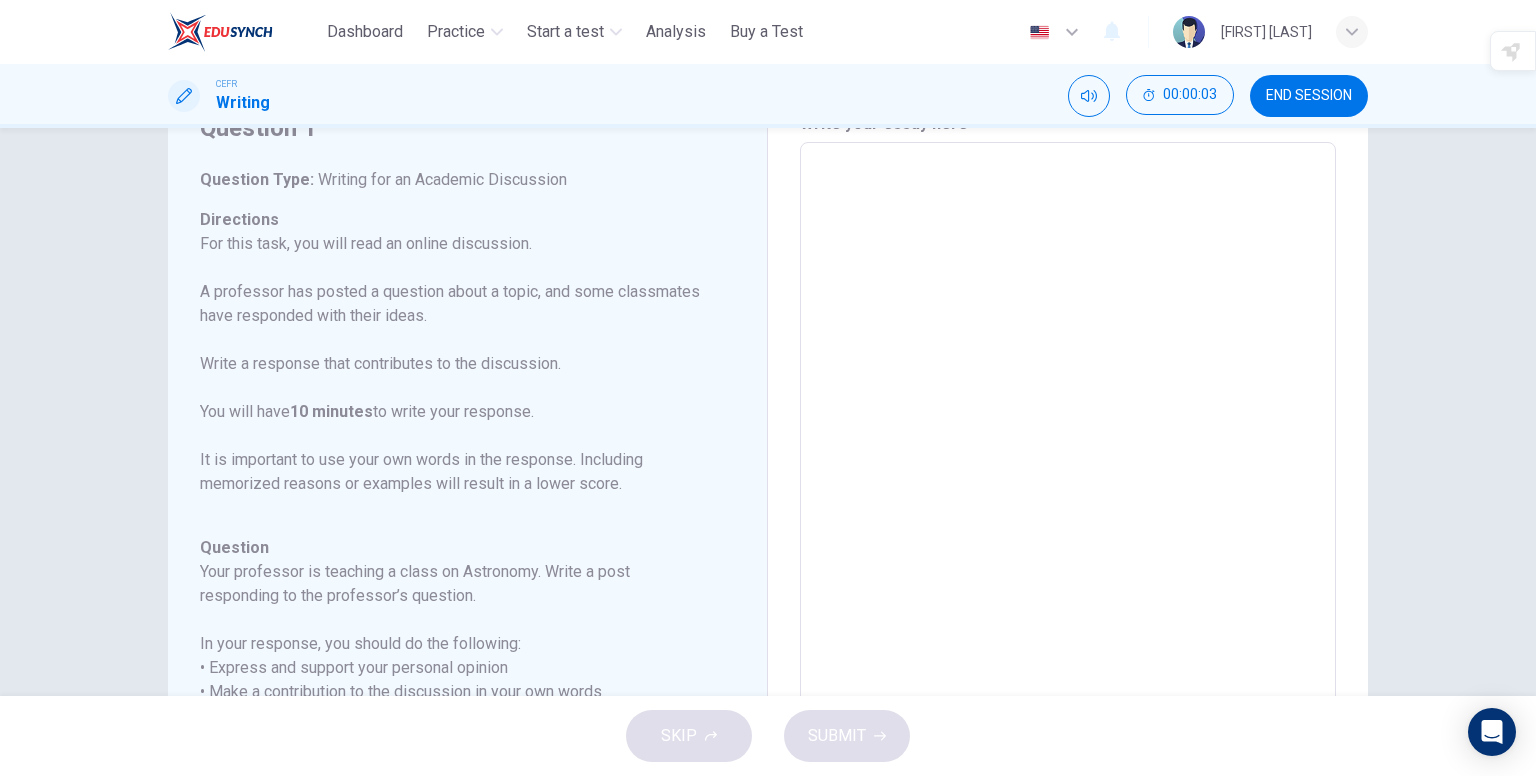 scroll, scrollTop: 100, scrollLeft: 0, axis: vertical 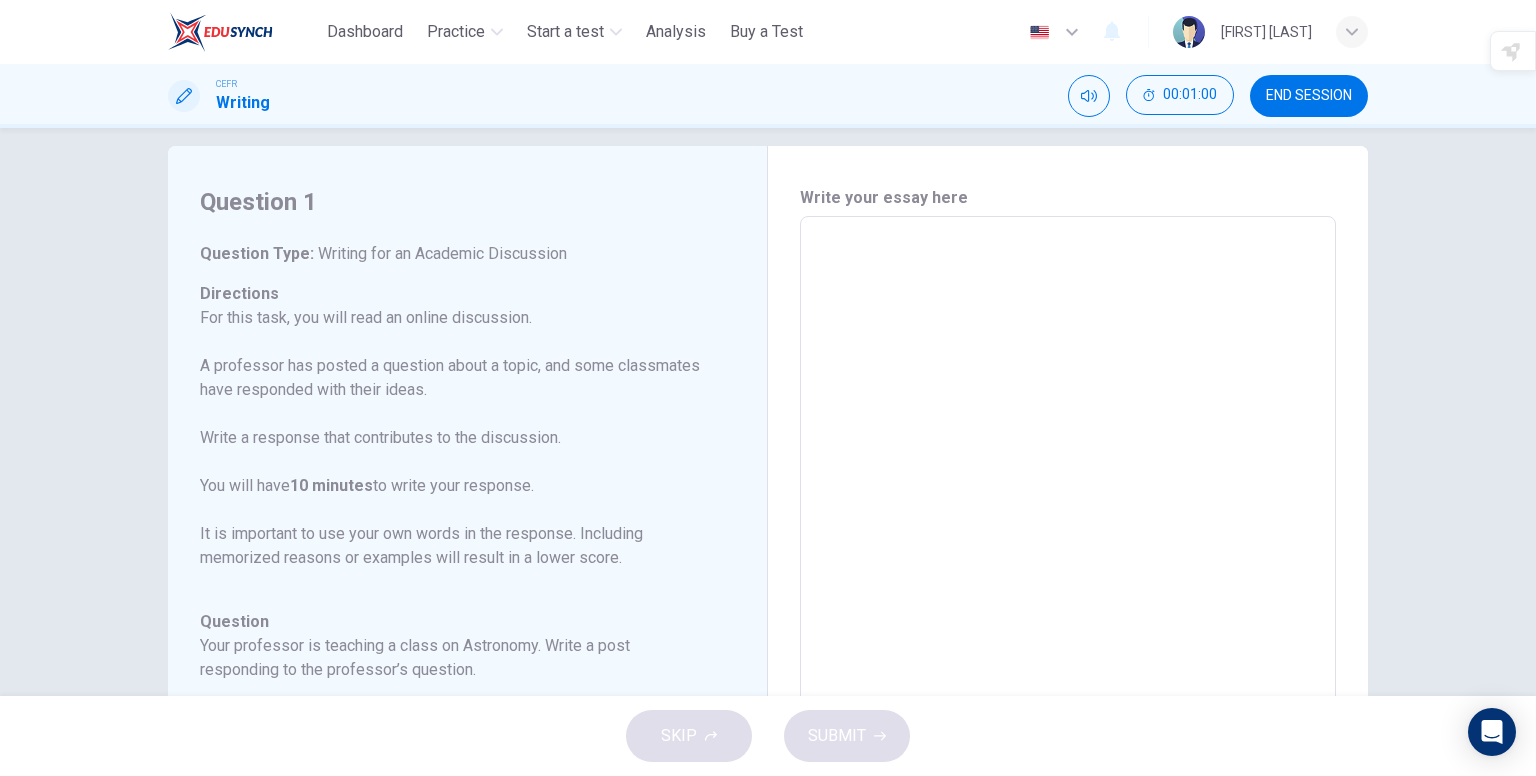 click at bounding box center [1068, 550] 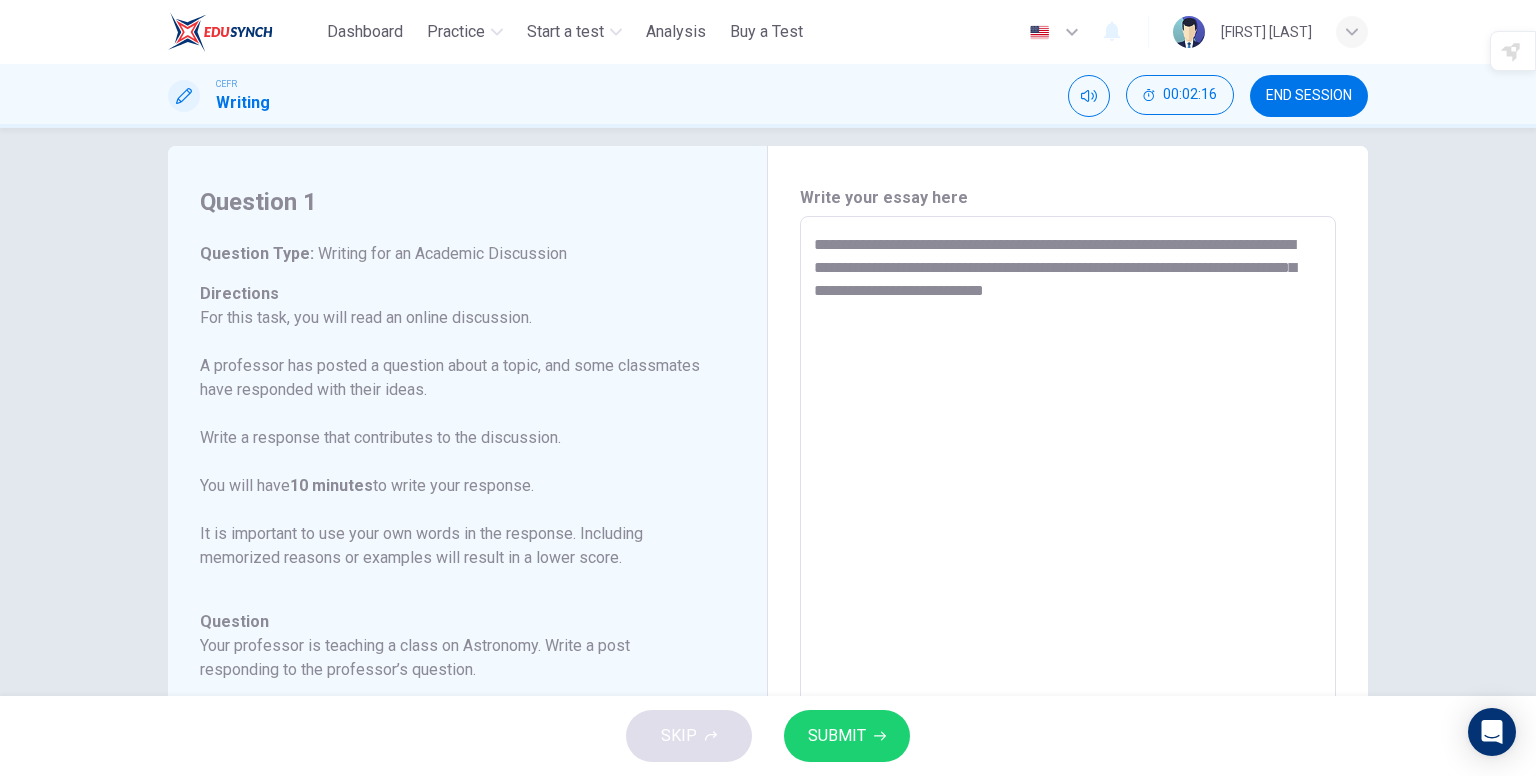 click on "**********" at bounding box center (1068, 550) 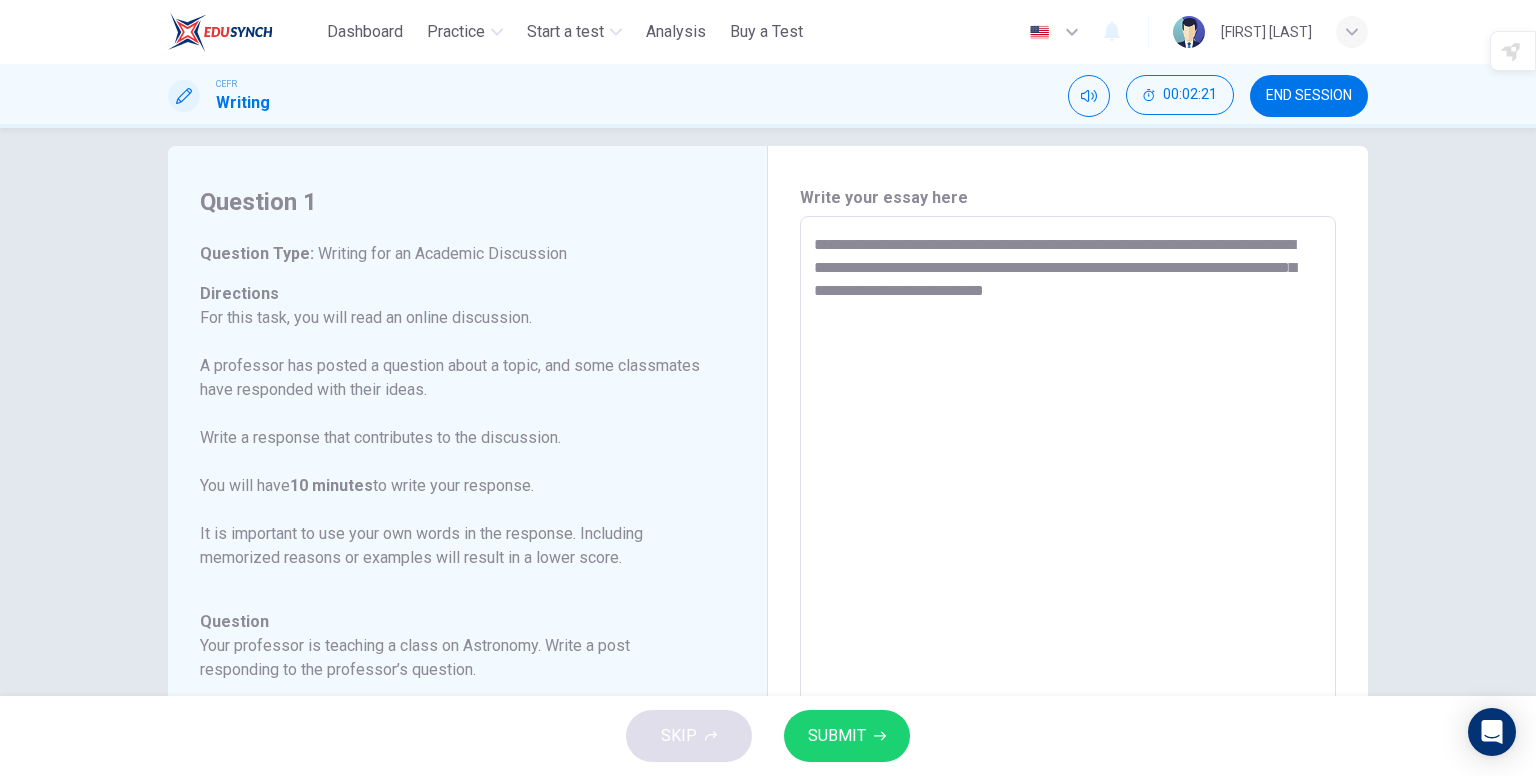 click on "**********" at bounding box center (1068, 550) 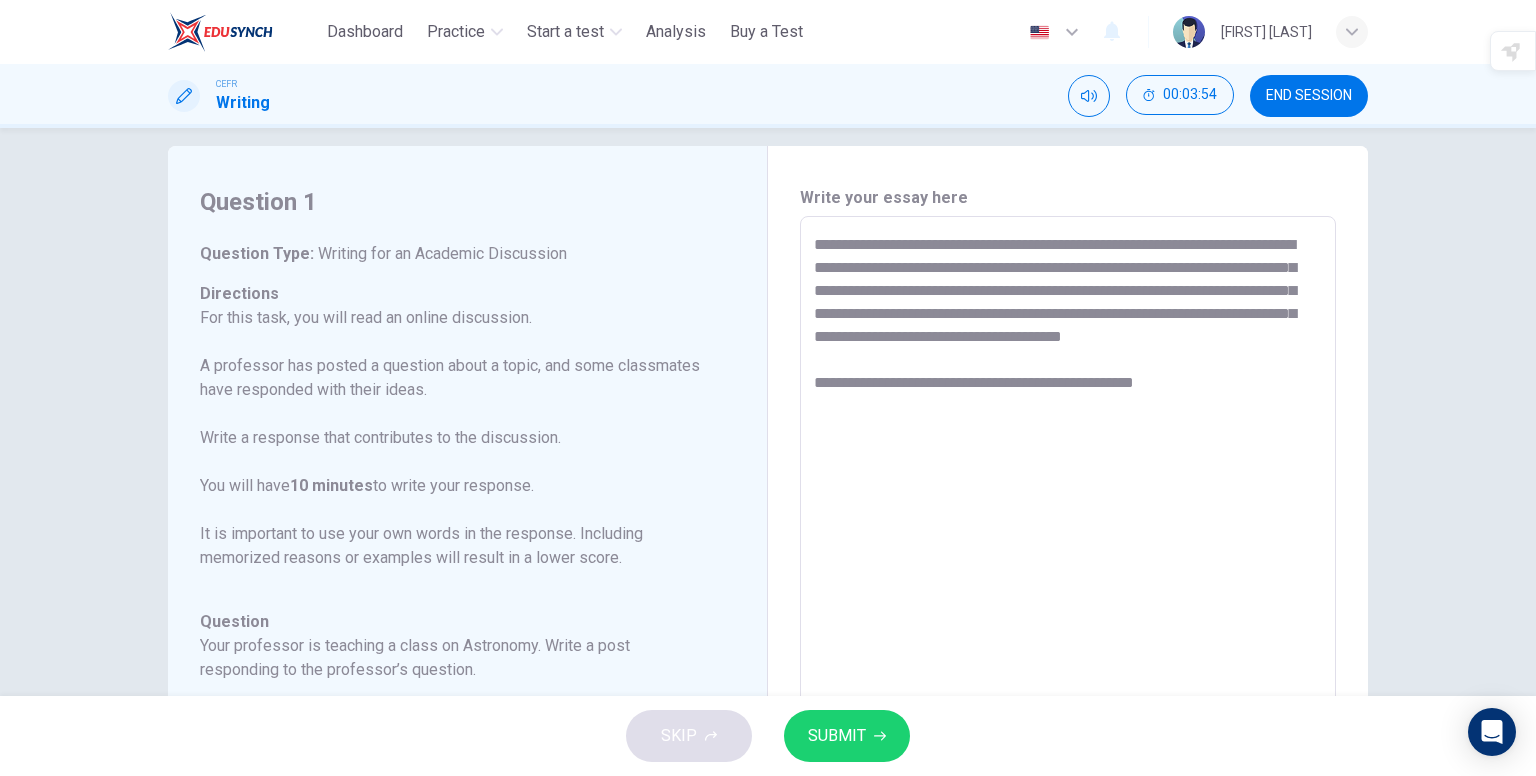 click on "**********" at bounding box center [1068, 550] 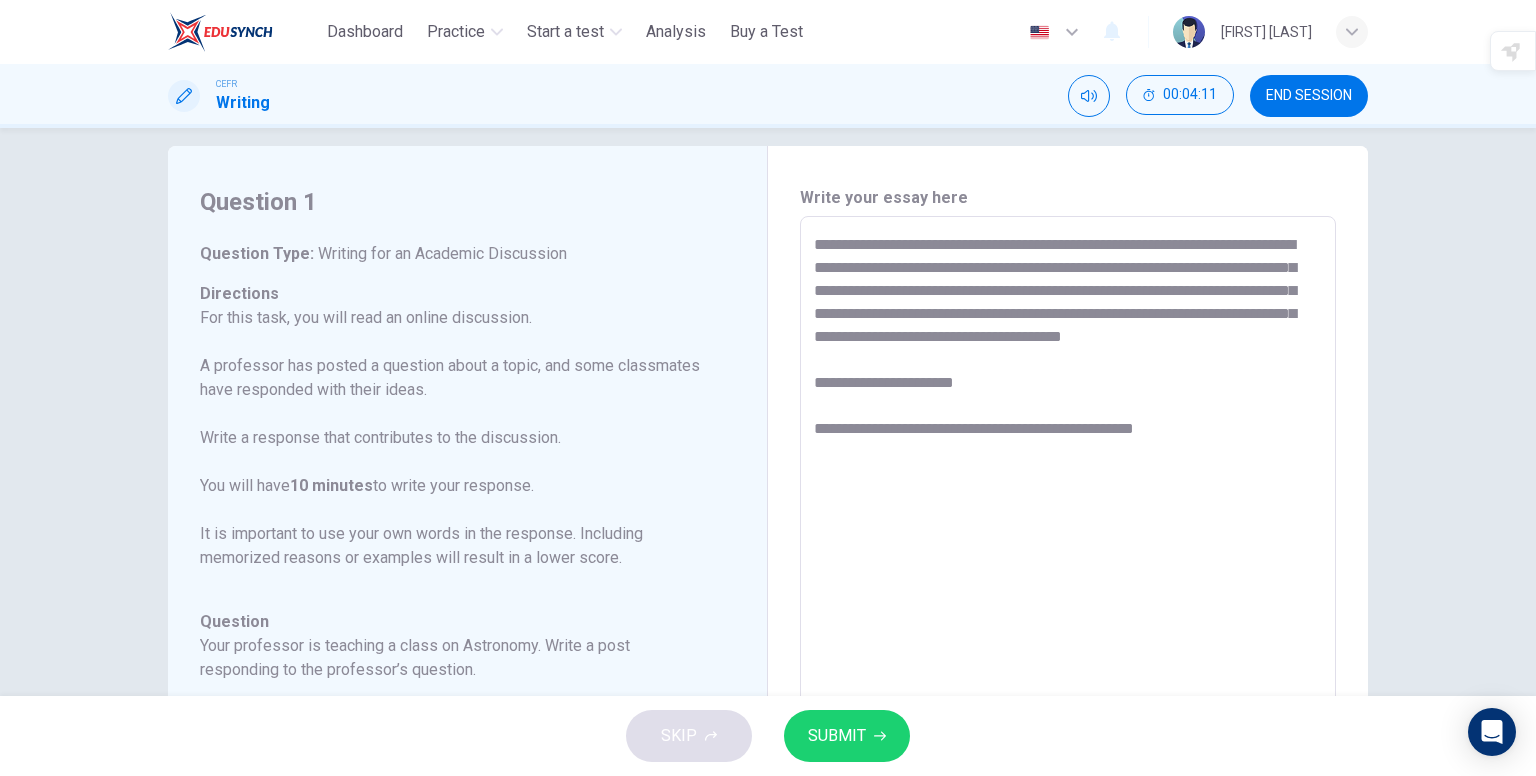 click on "**********" at bounding box center [1068, 550] 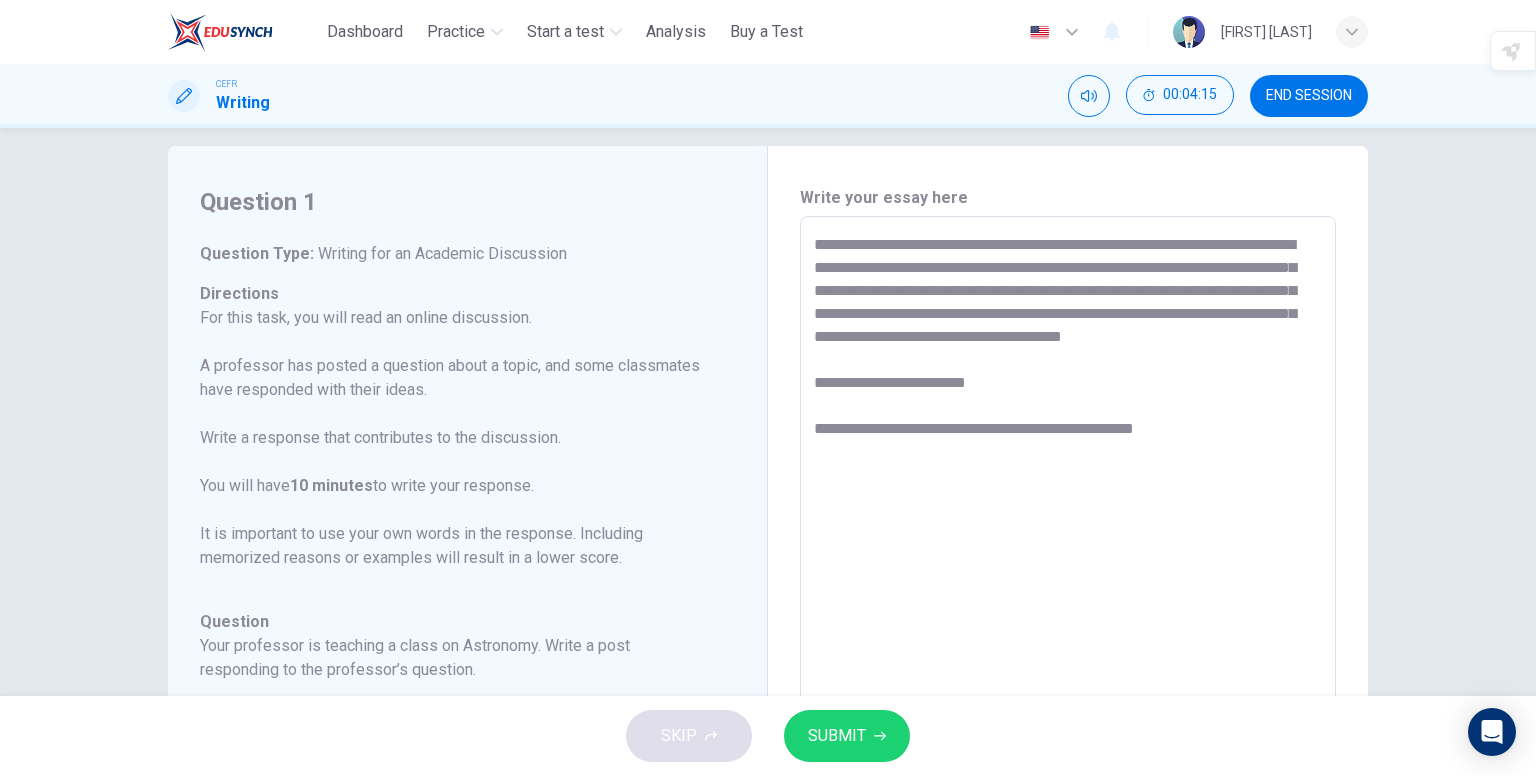 click on "**********" at bounding box center (1068, 550) 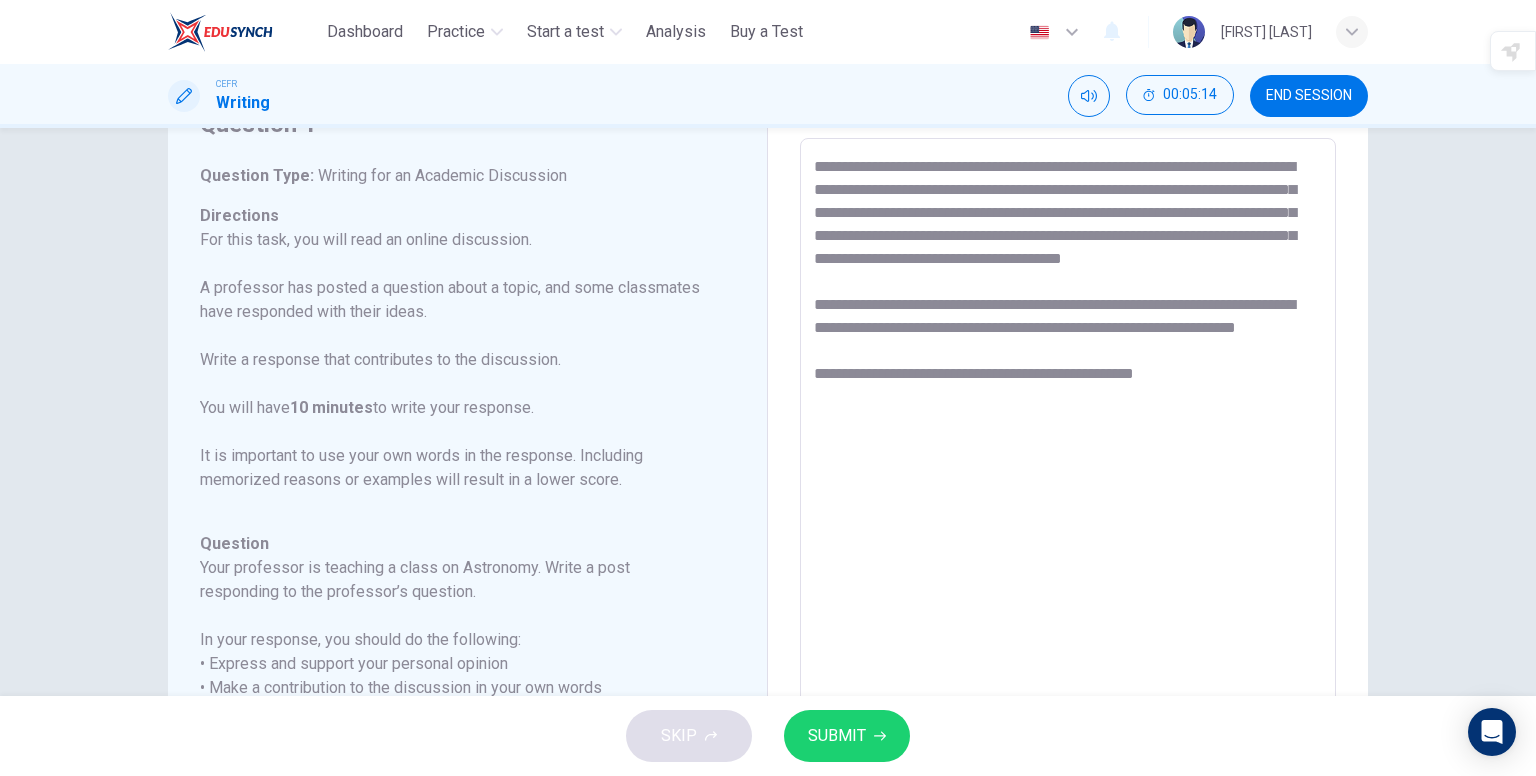 scroll, scrollTop: 97, scrollLeft: 0, axis: vertical 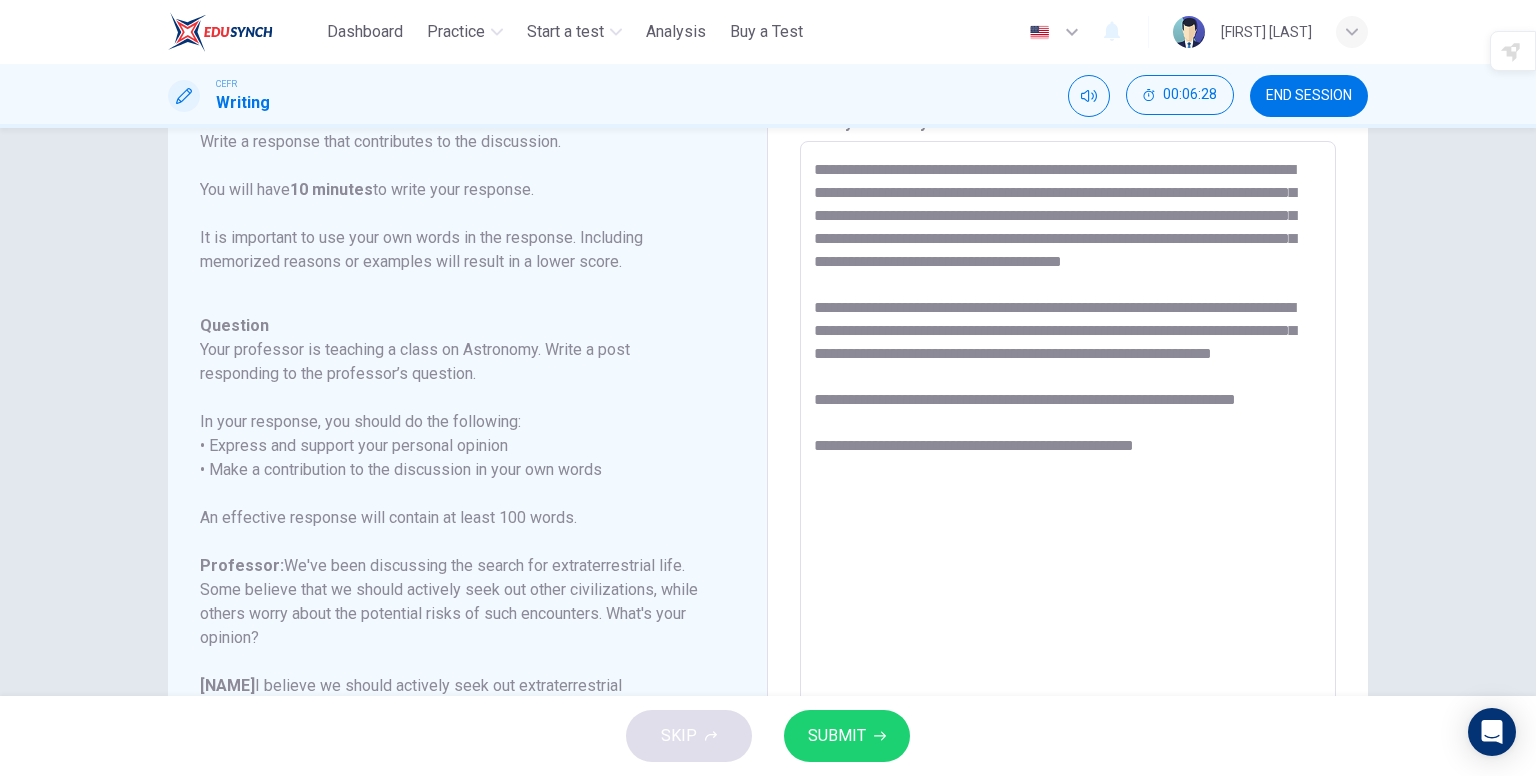 click on "**********" at bounding box center [1068, 475] 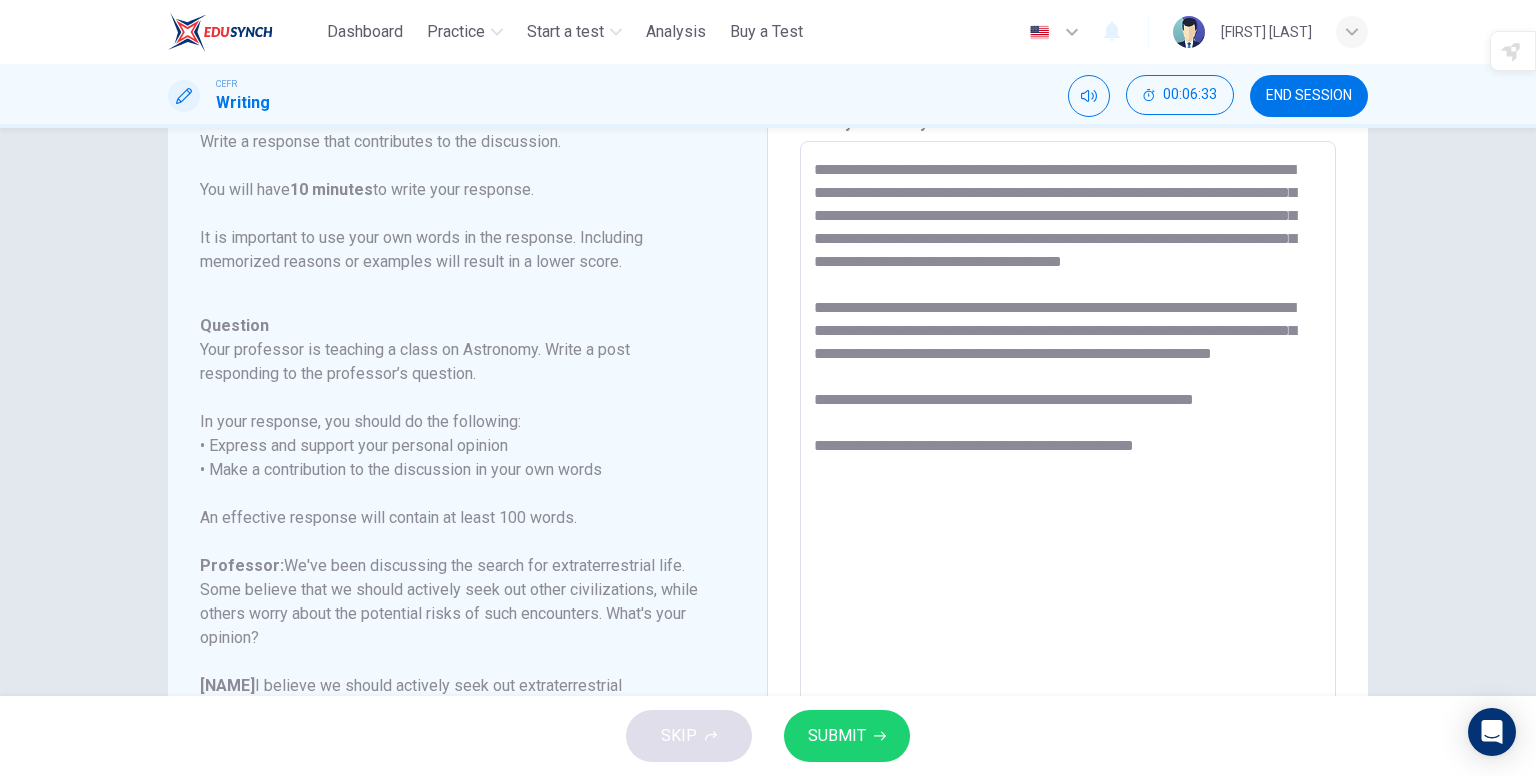 click on "**********" at bounding box center (1068, 475) 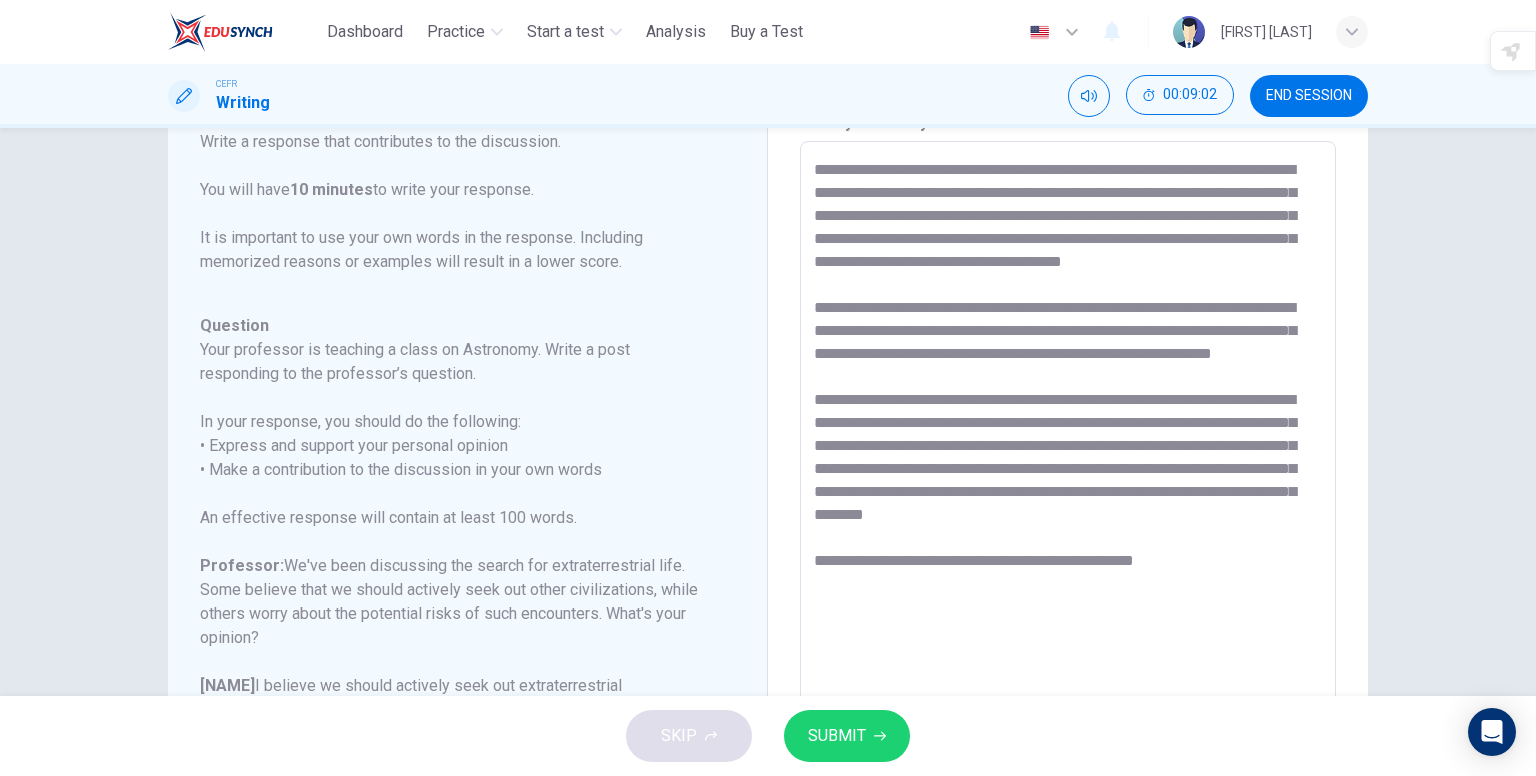 click on "* ​" at bounding box center [1068, 475] 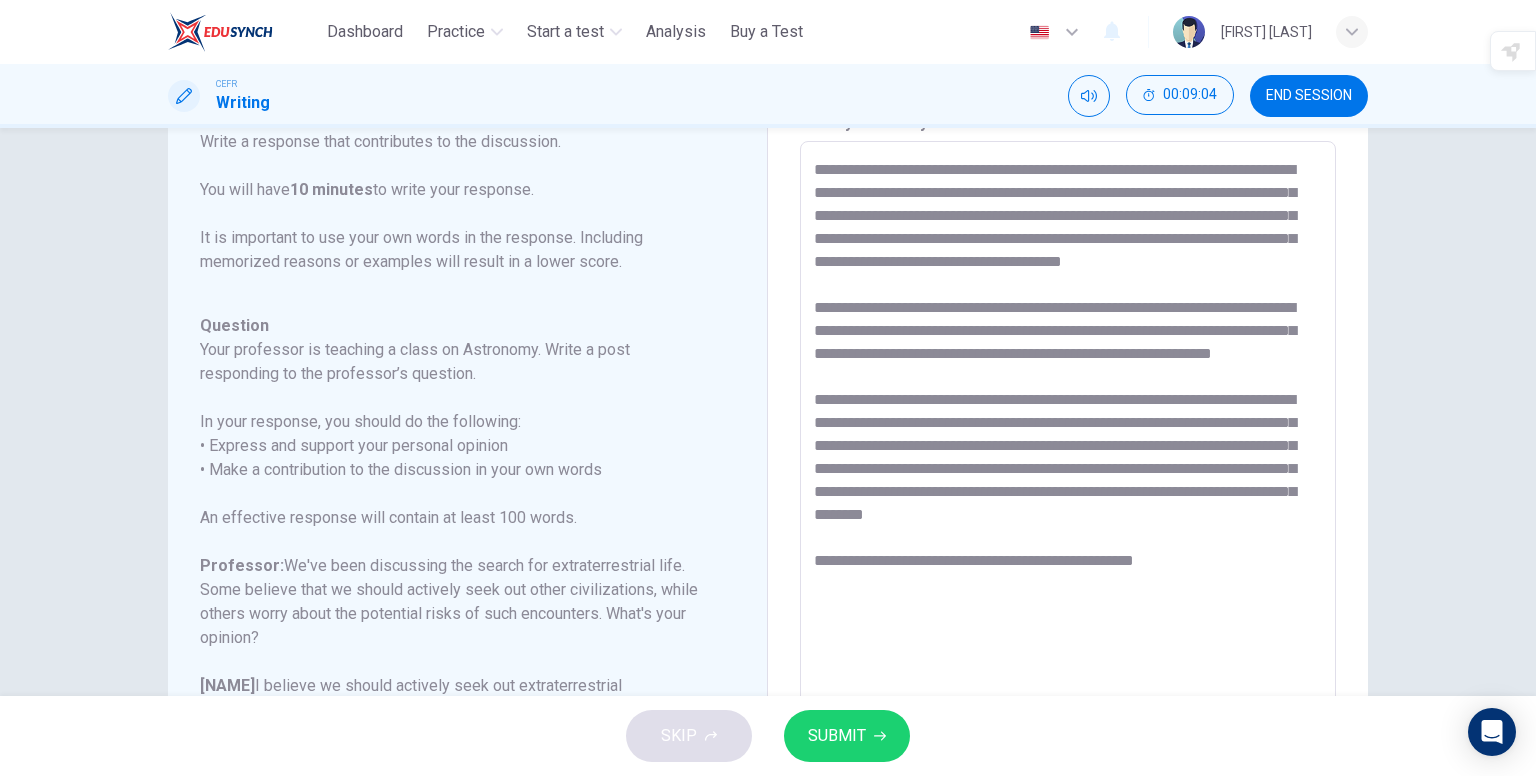click at bounding box center (1068, 475) 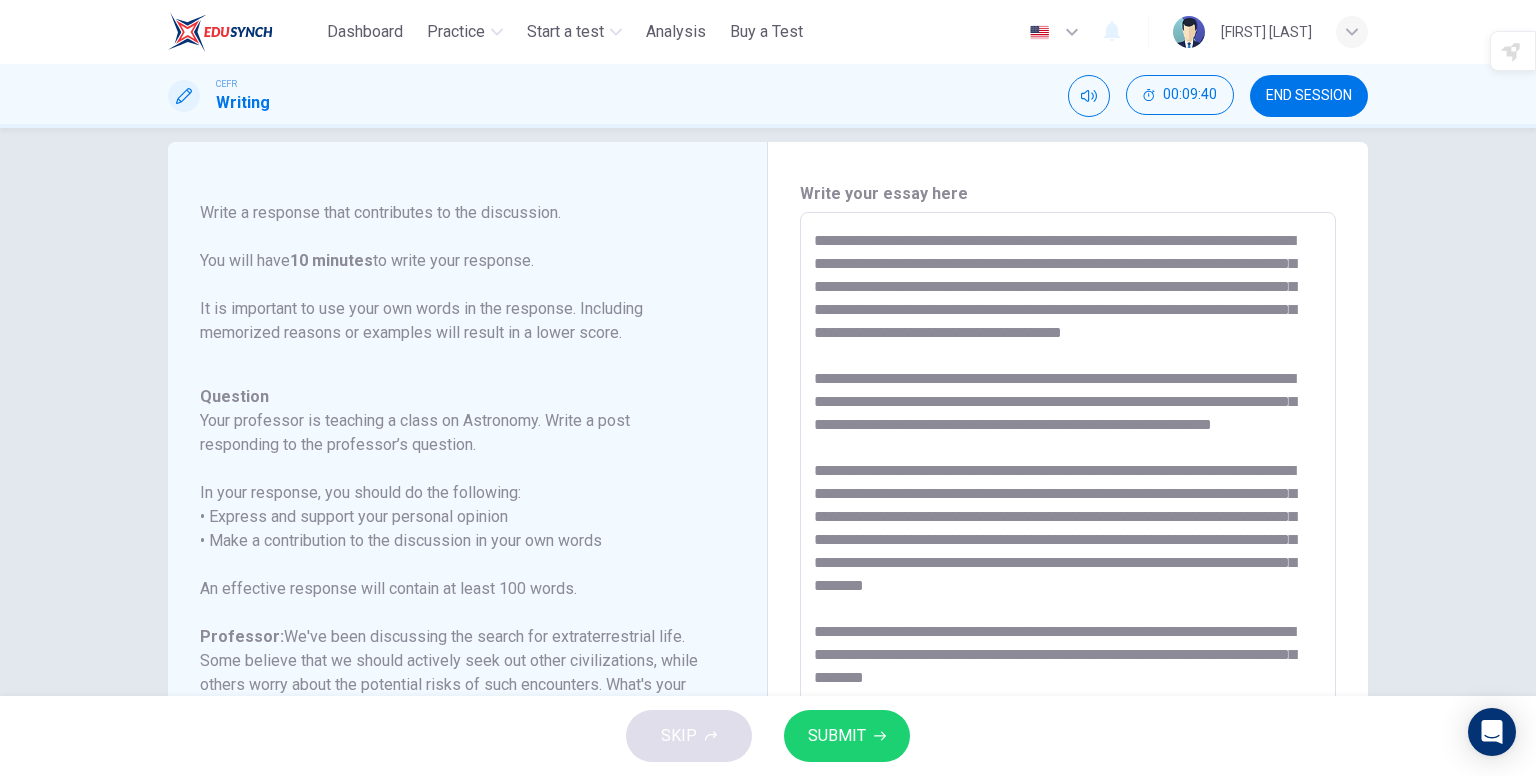 scroll, scrollTop: 0, scrollLeft: 0, axis: both 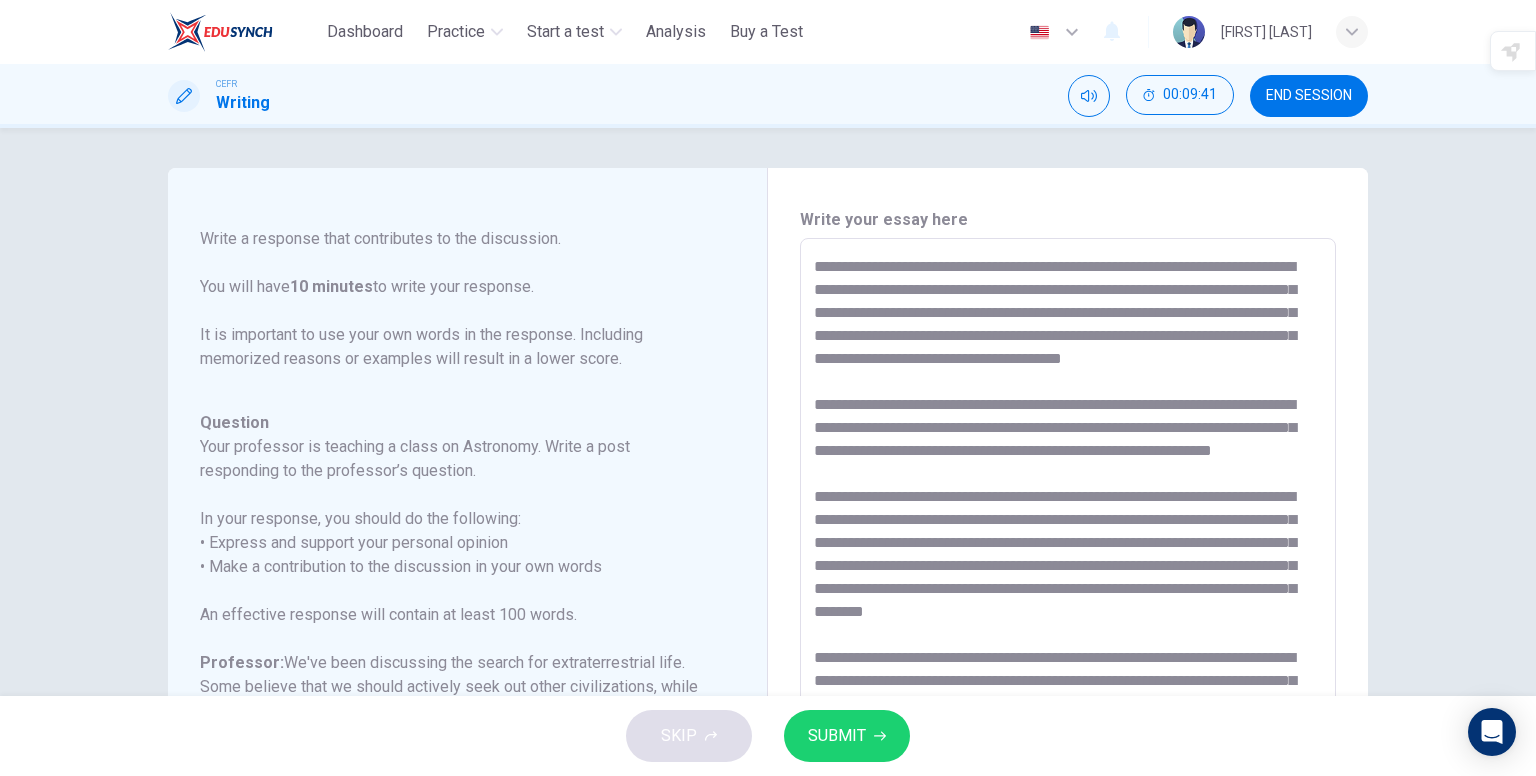 type on "**********" 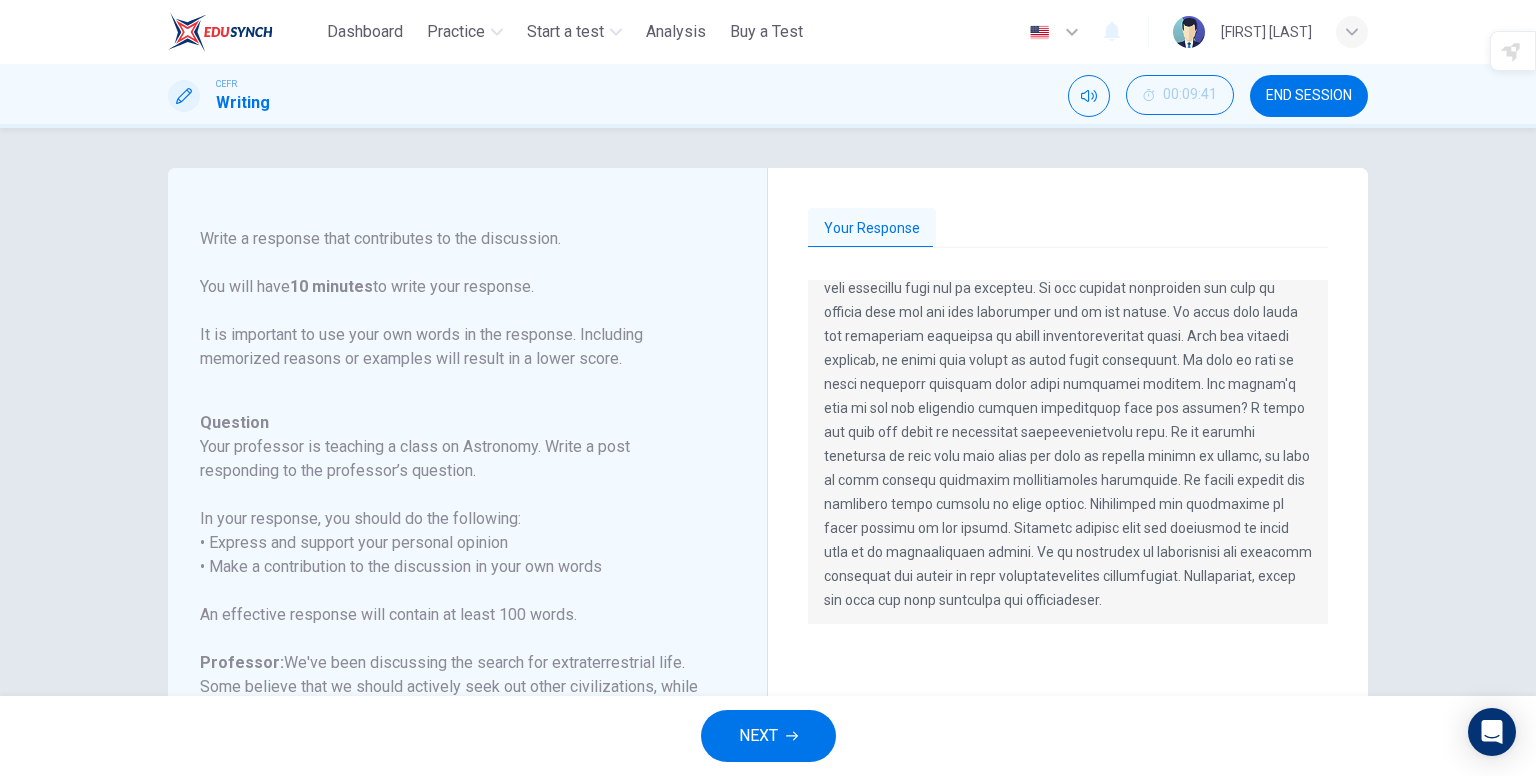 scroll, scrollTop: 72, scrollLeft: 0, axis: vertical 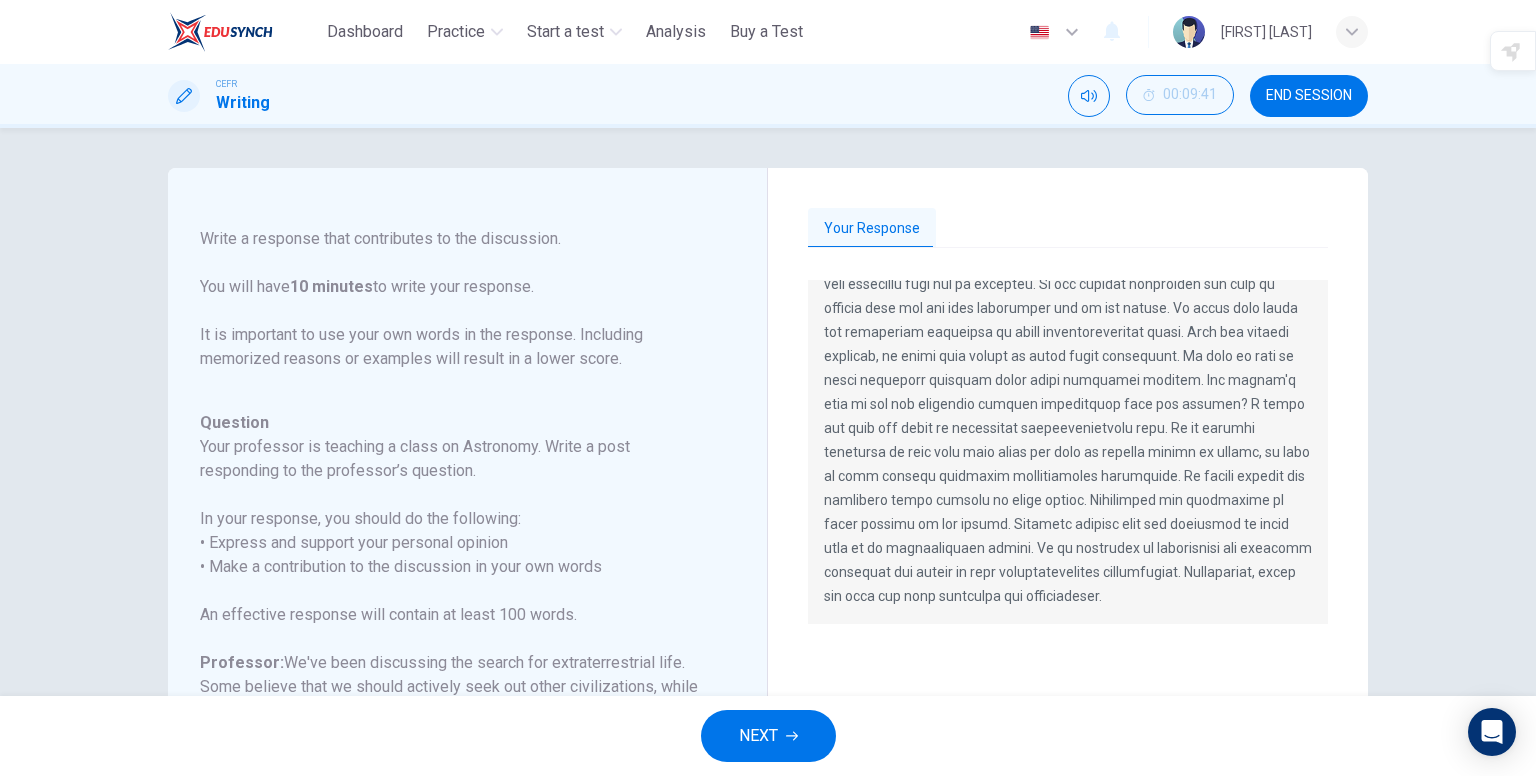 click on "NEXT" at bounding box center (768, 736) 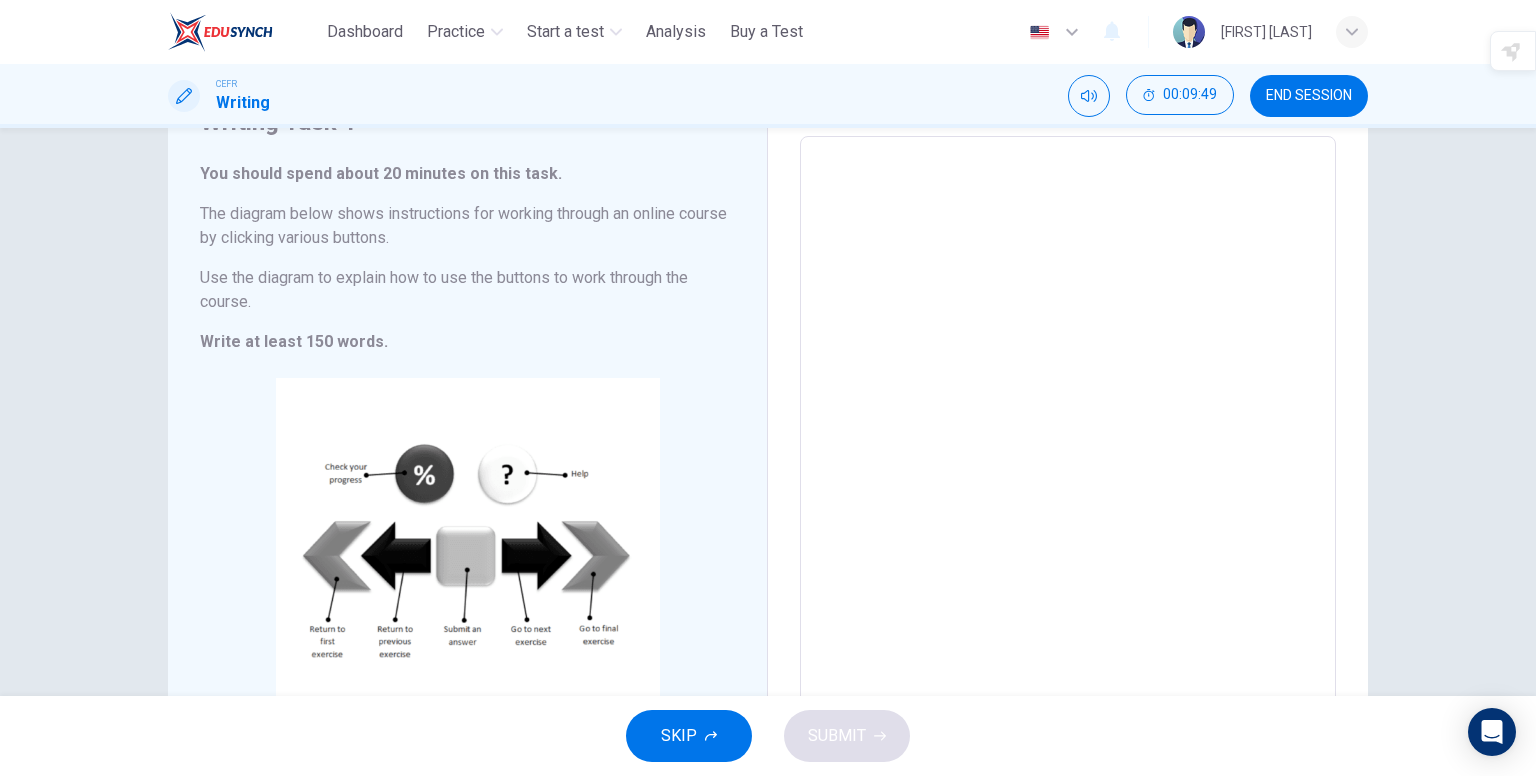 scroll, scrollTop: 100, scrollLeft: 0, axis: vertical 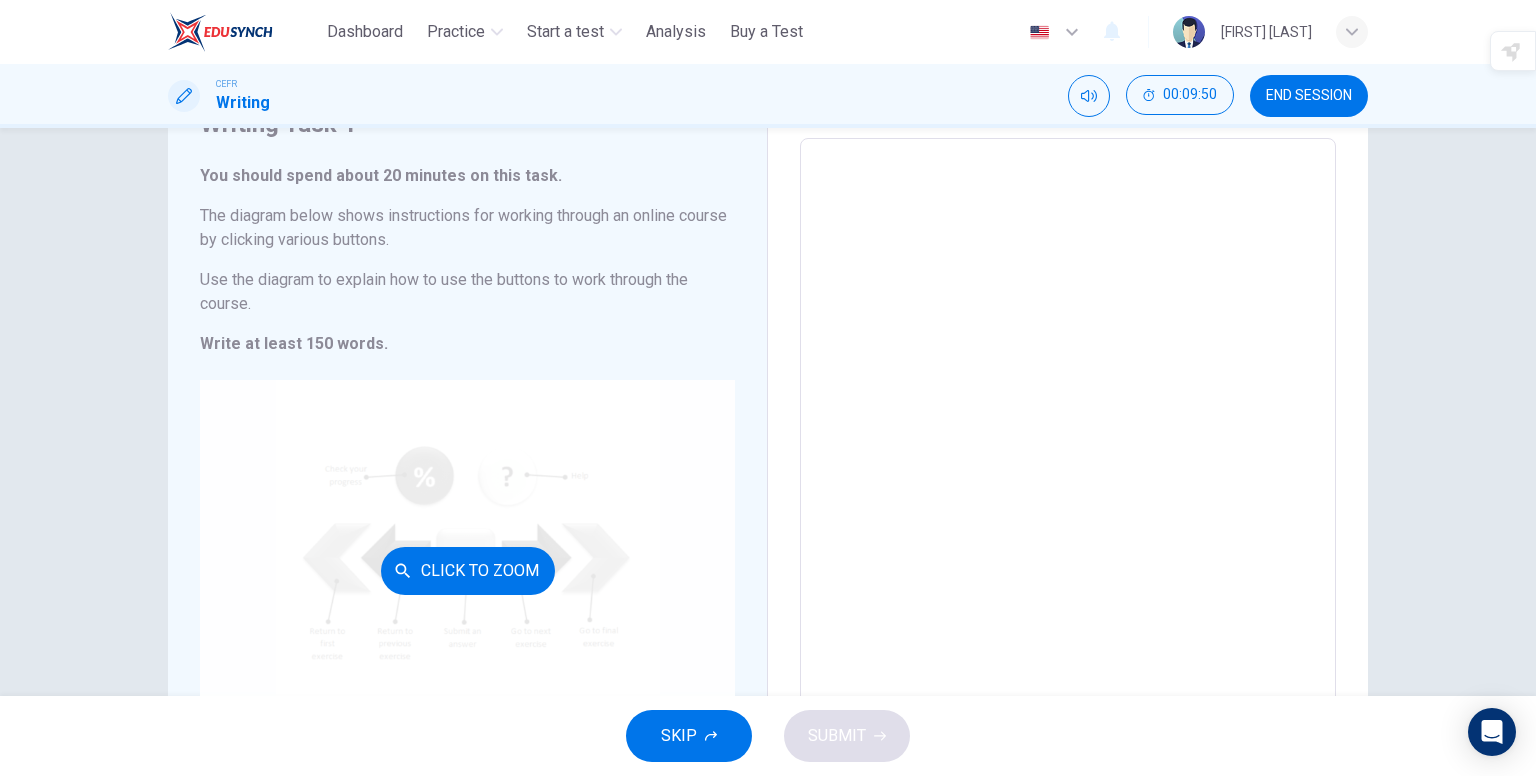 click on "Click to Zoom" at bounding box center [467, 570] 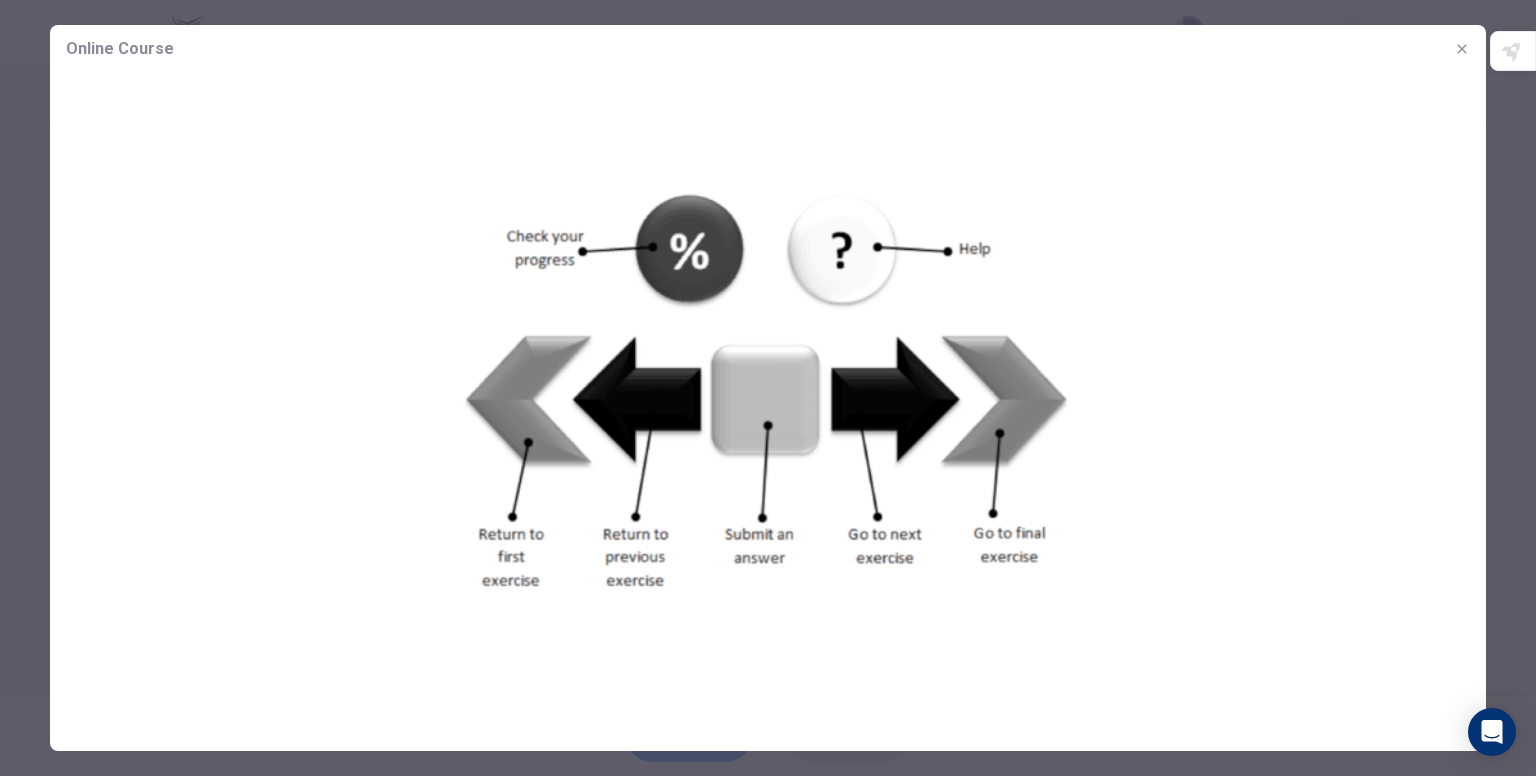 click at bounding box center (1461, 48) 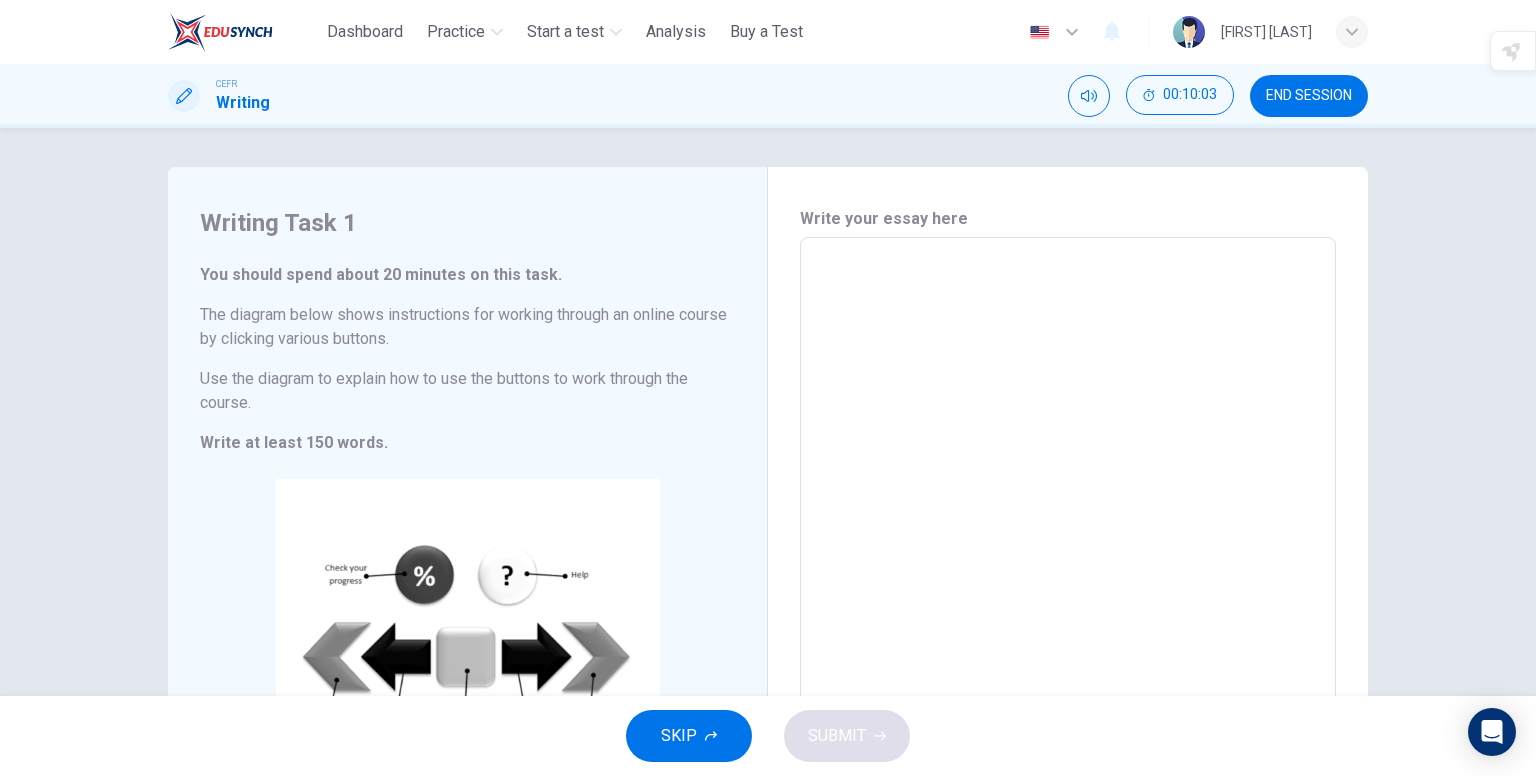 scroll, scrollTop: 0, scrollLeft: 0, axis: both 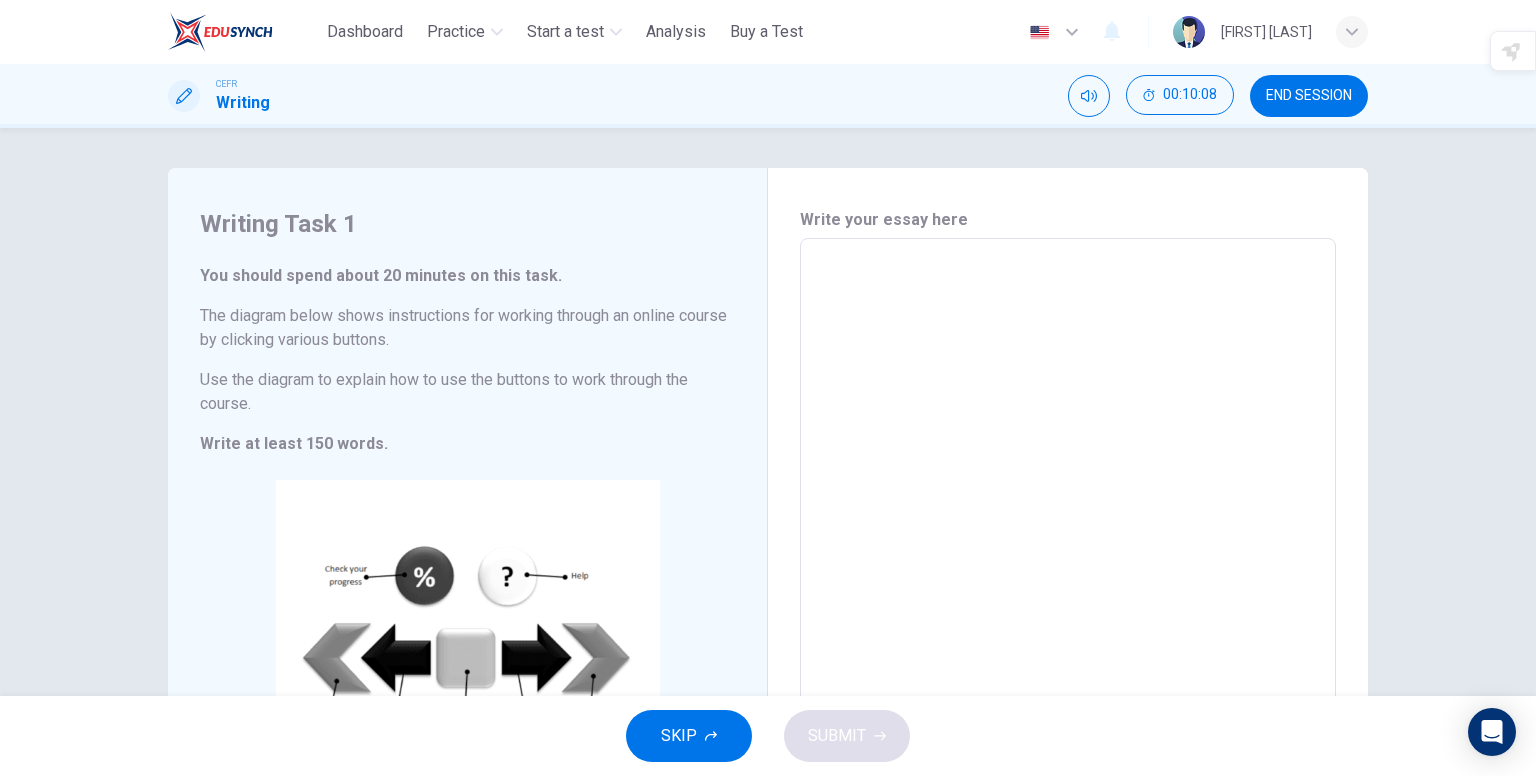 click at bounding box center [1068, 534] 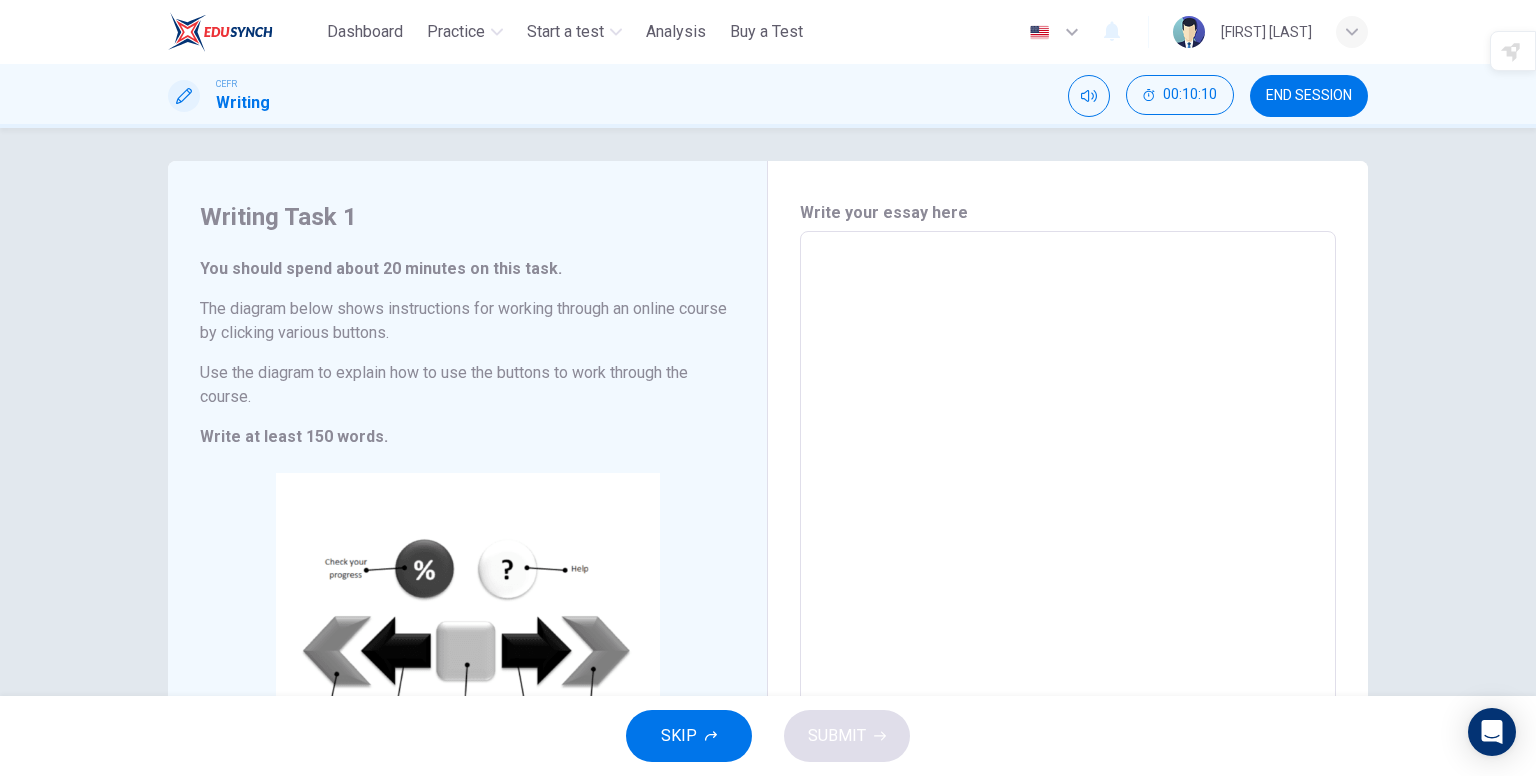 scroll, scrollTop: 0, scrollLeft: 0, axis: both 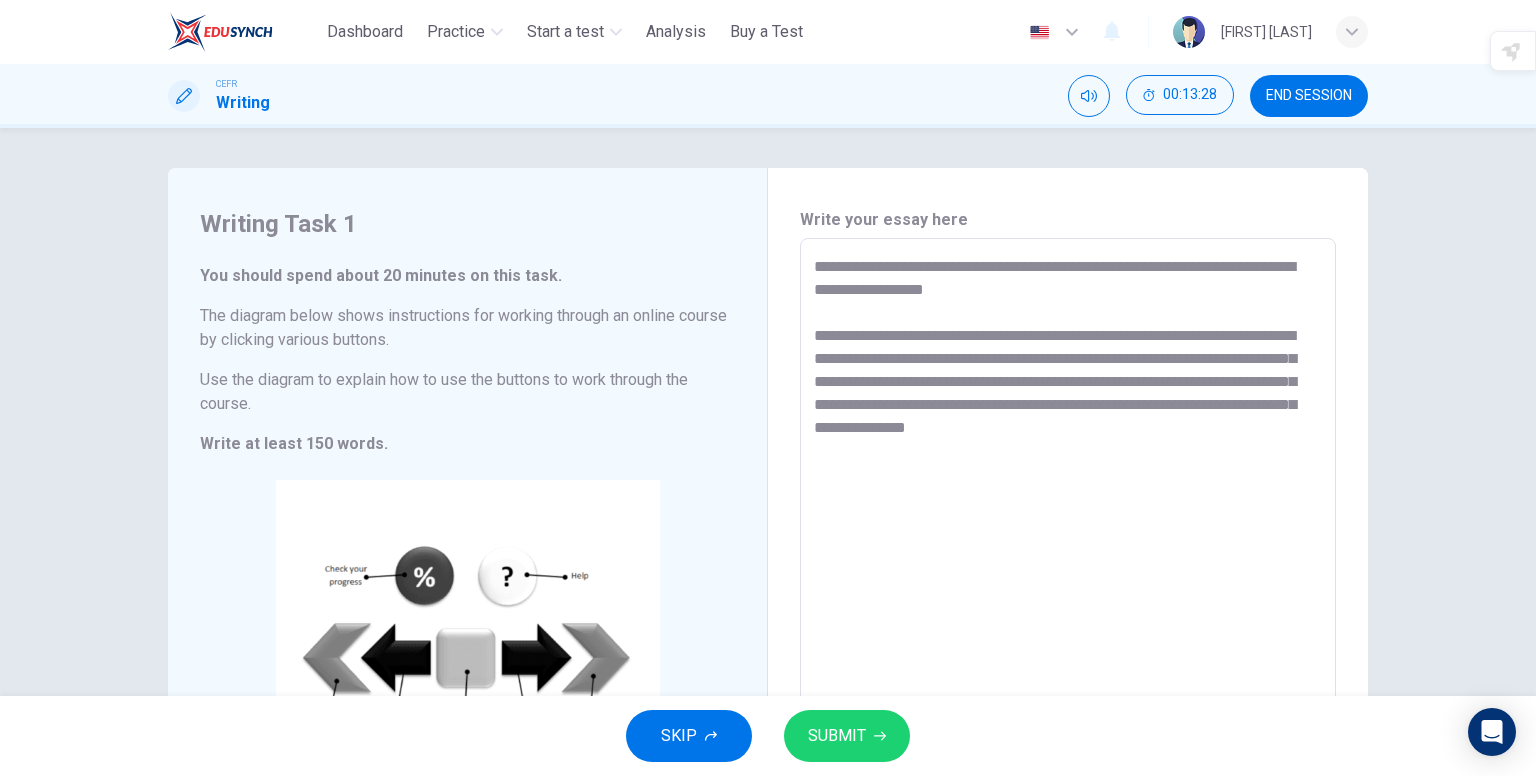 click on "**********" at bounding box center (1068, 534) 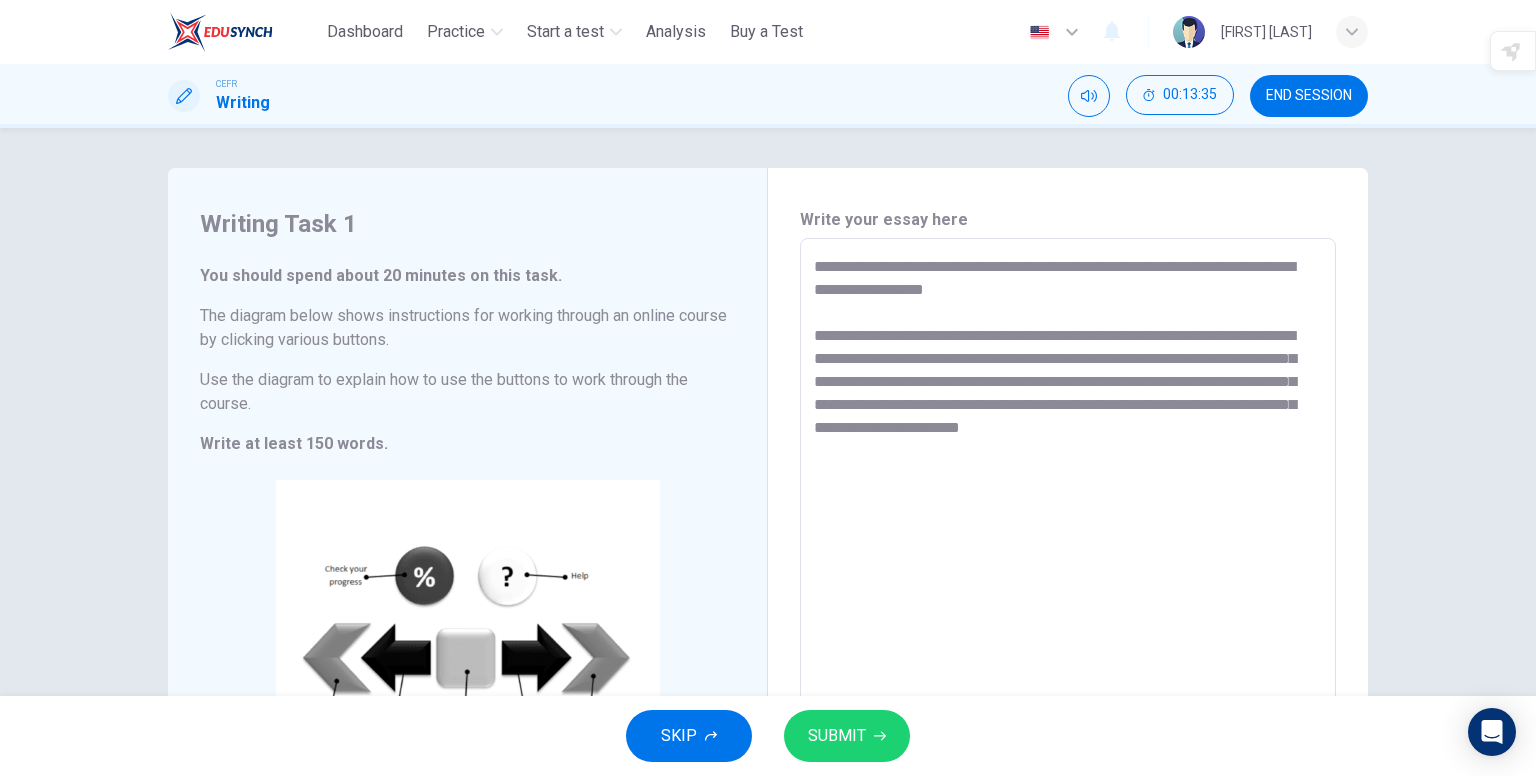 click on "**********" at bounding box center (1068, 534) 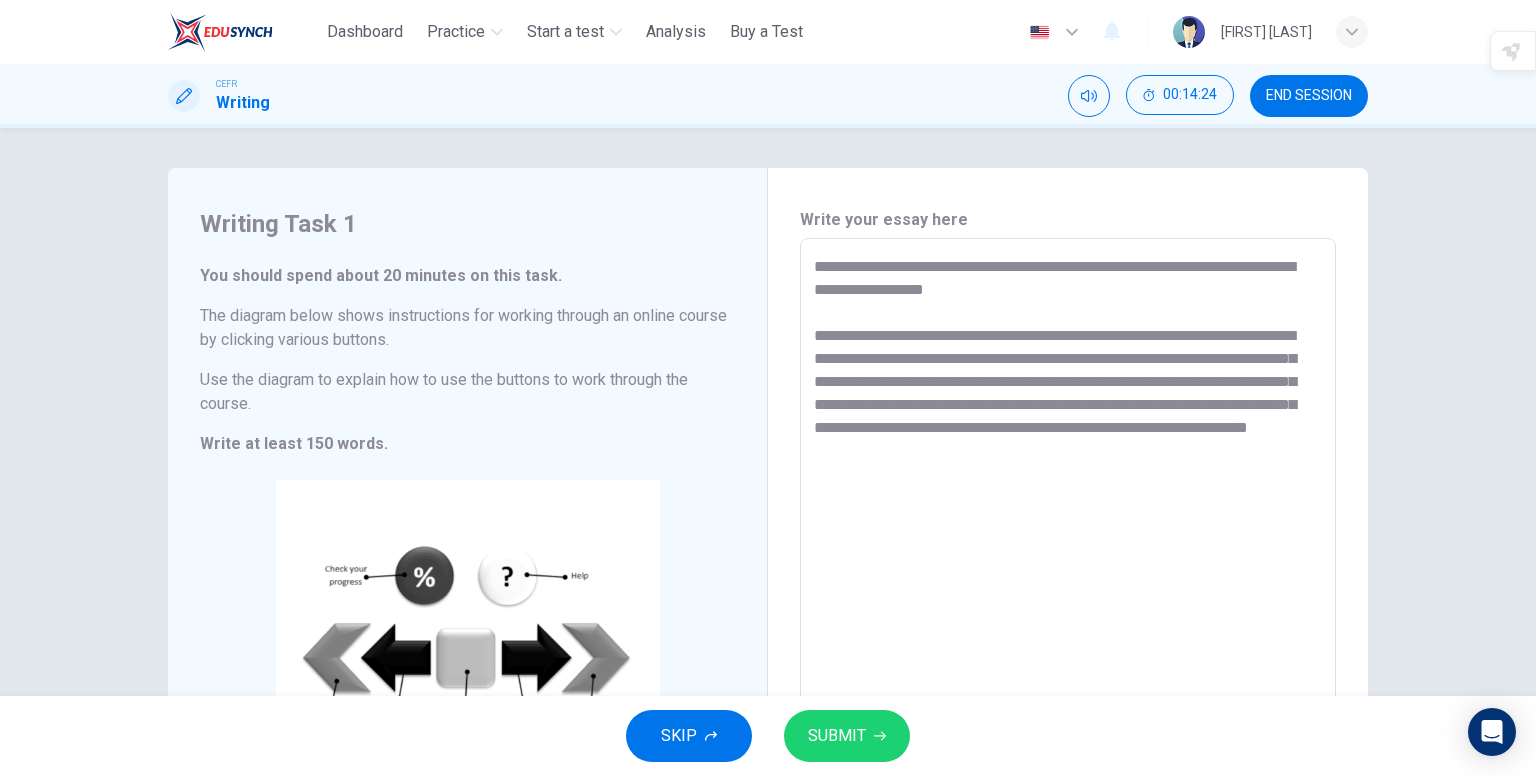 scroll, scrollTop: 244, scrollLeft: 0, axis: vertical 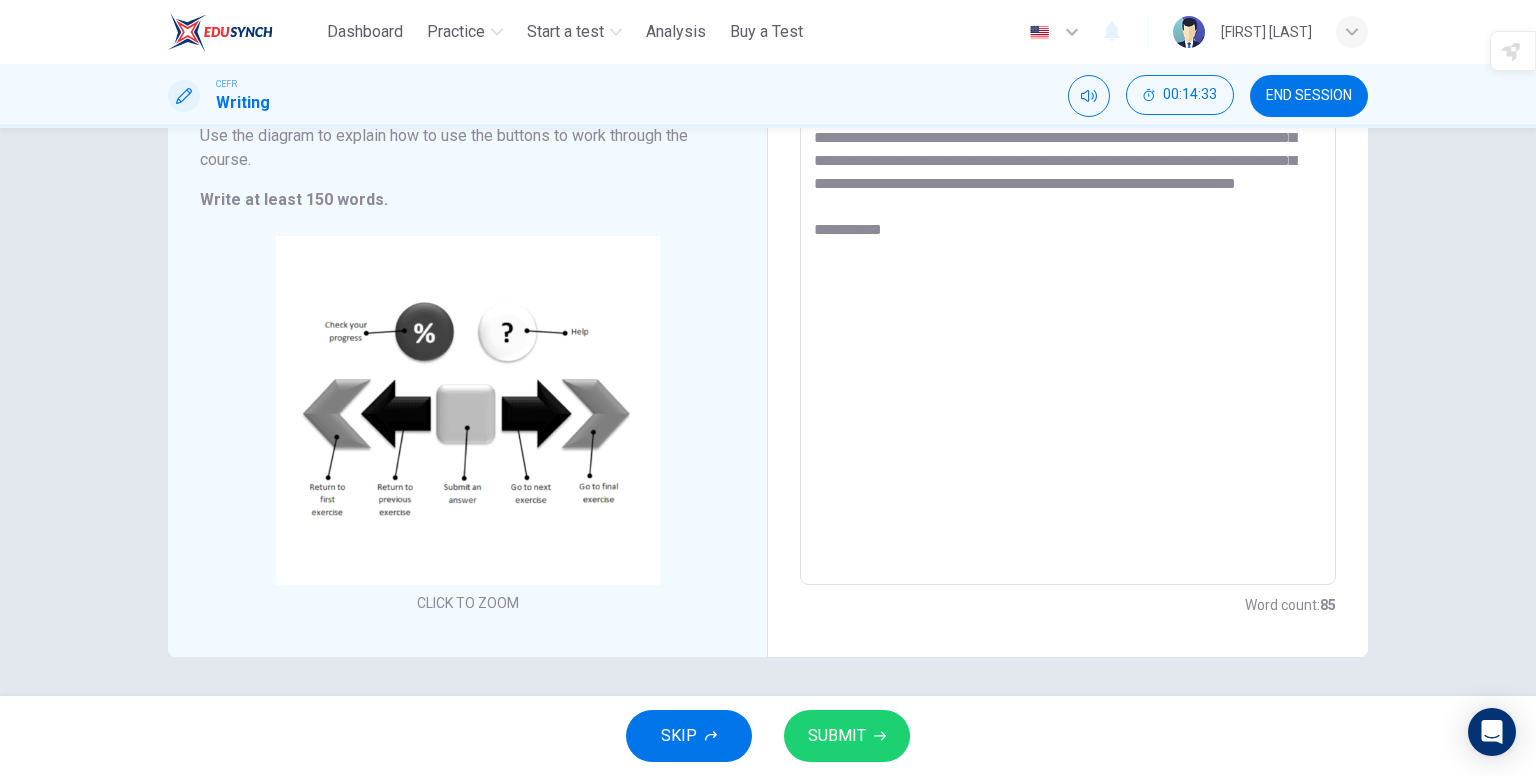 click on "**********" at bounding box center [1068, 290] 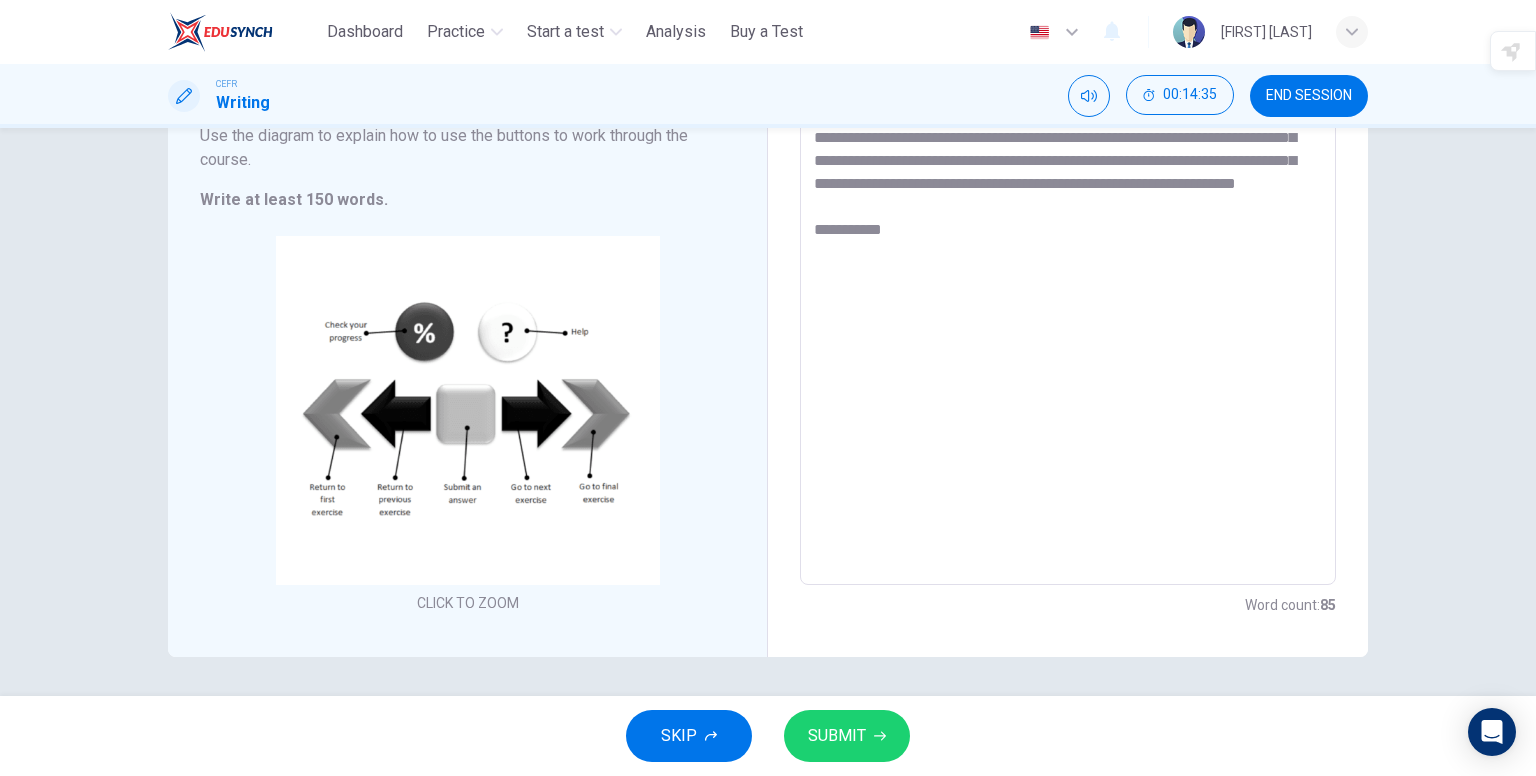 click on "**********" at bounding box center (1068, 290) 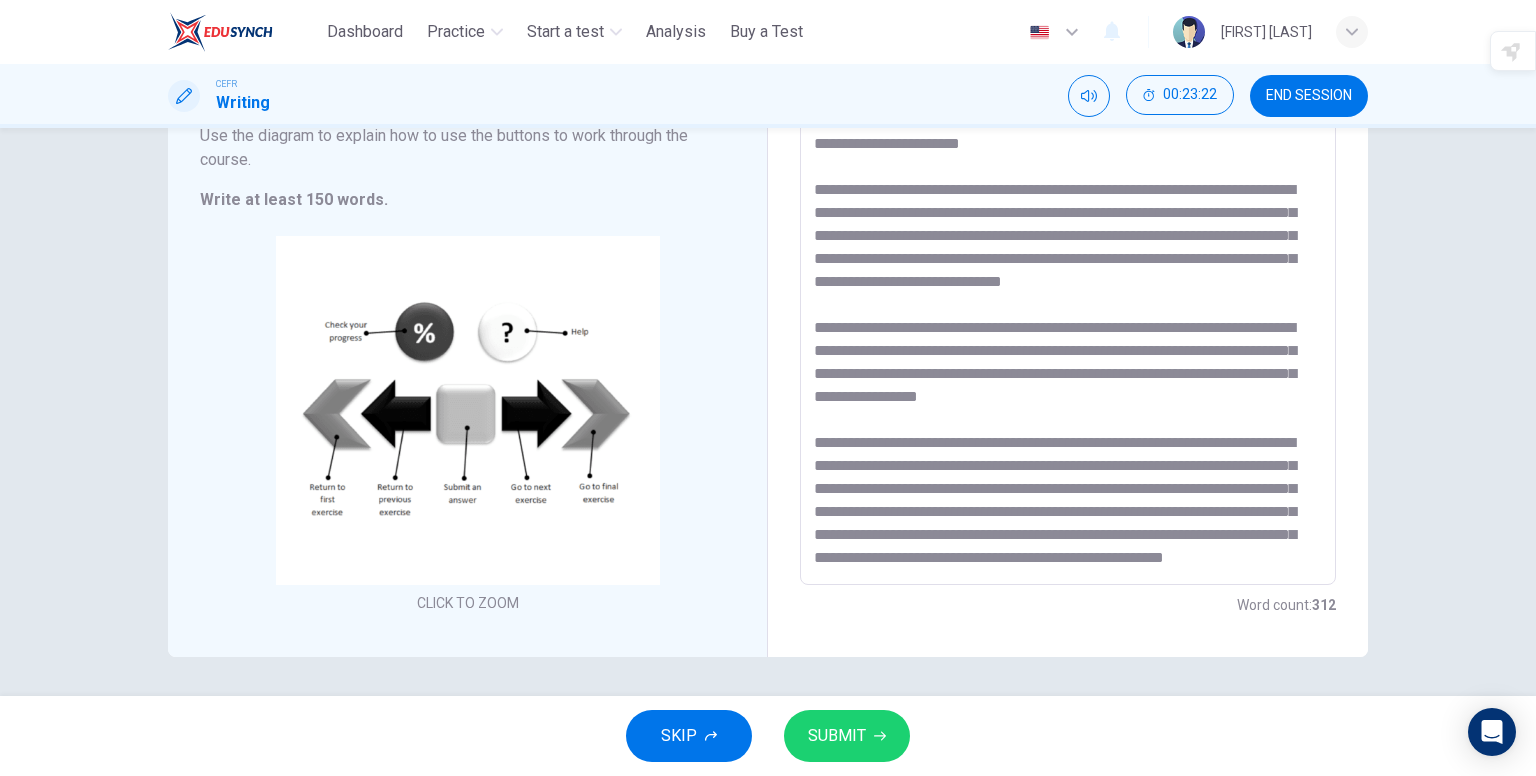 scroll, scrollTop: 199, scrollLeft: 0, axis: vertical 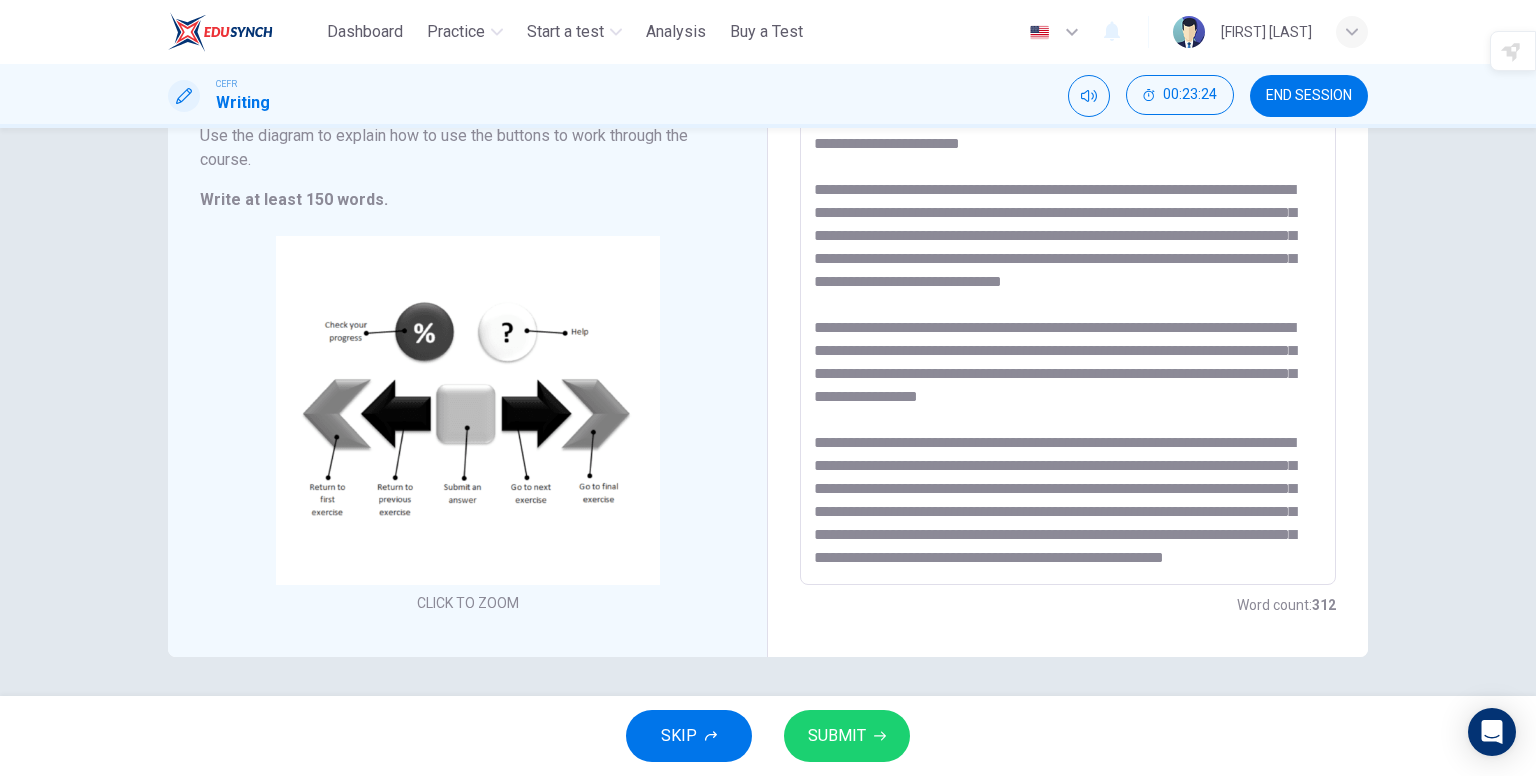 type on "**********" 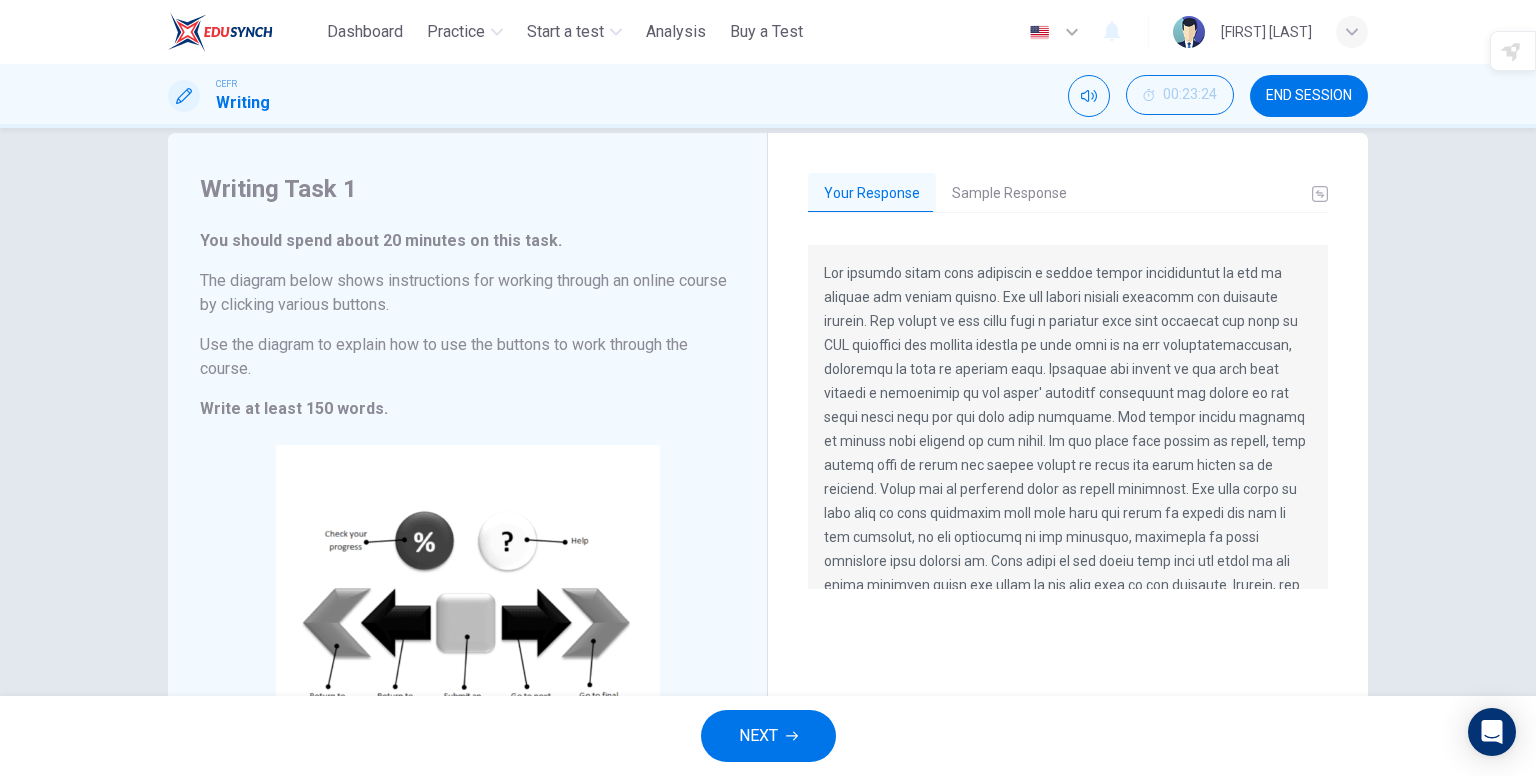 scroll, scrollTop: 0, scrollLeft: 0, axis: both 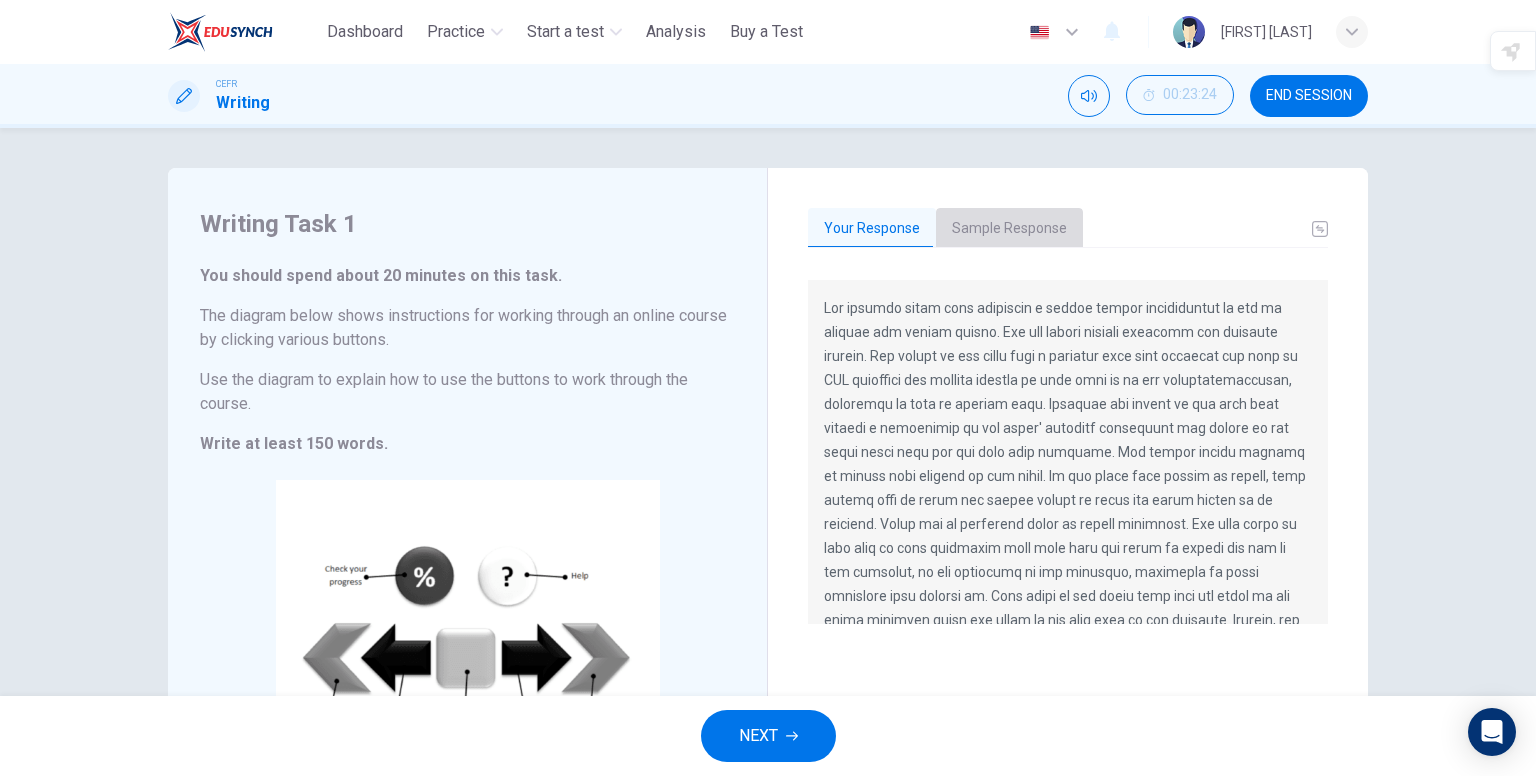 click on "Sample Response" at bounding box center (1009, 229) 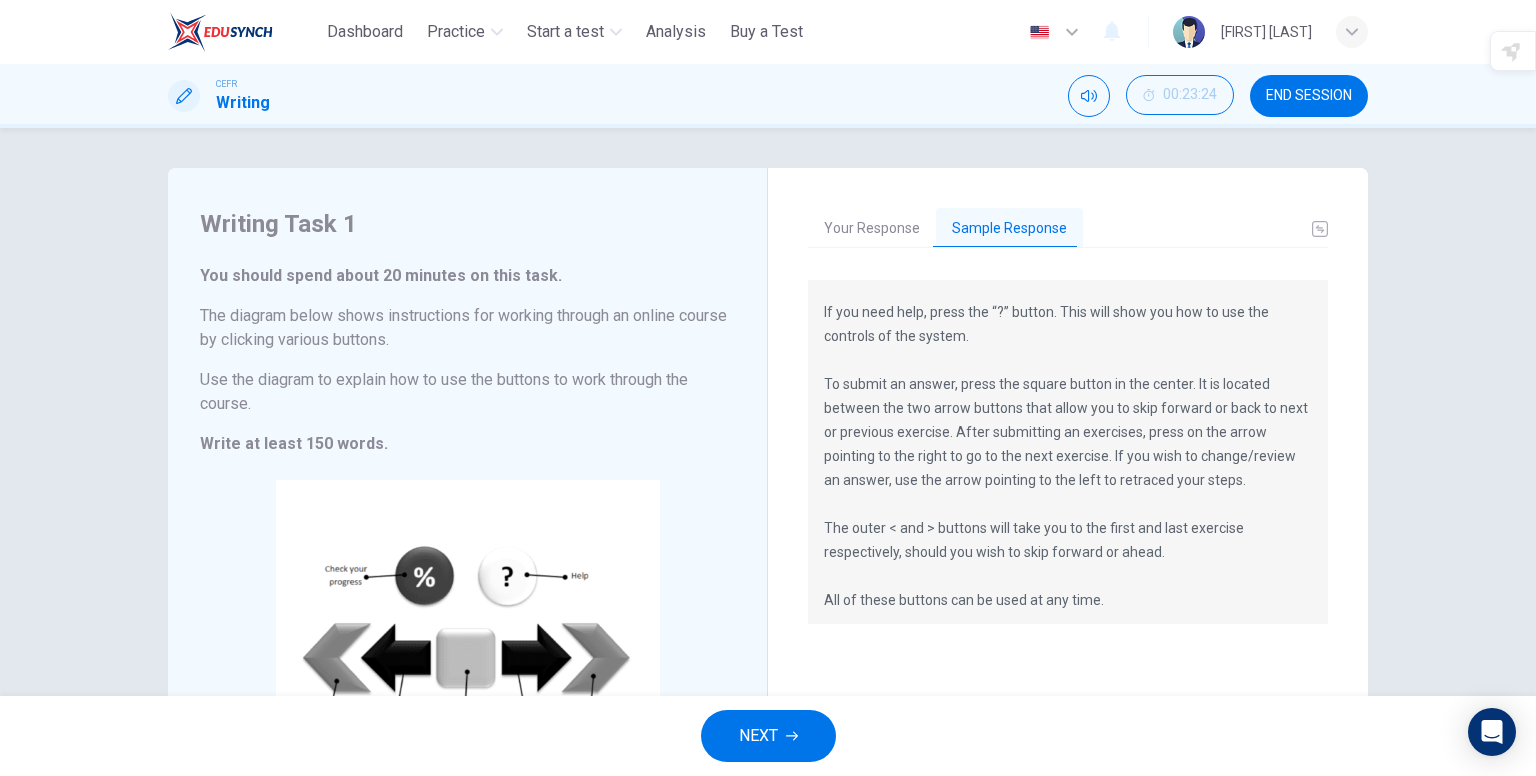 scroll, scrollTop: 144, scrollLeft: 0, axis: vertical 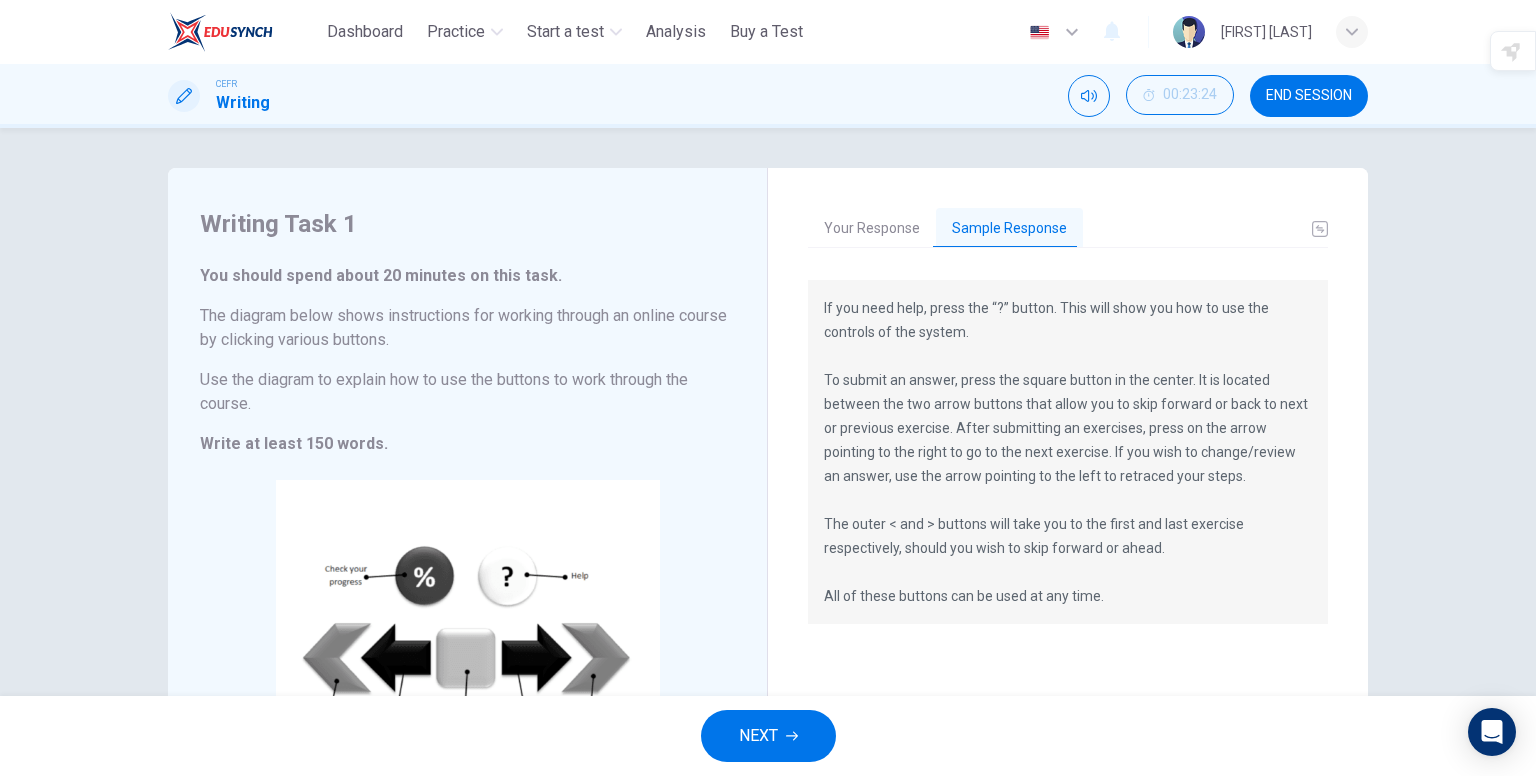 click on "NEXT" at bounding box center [768, 736] 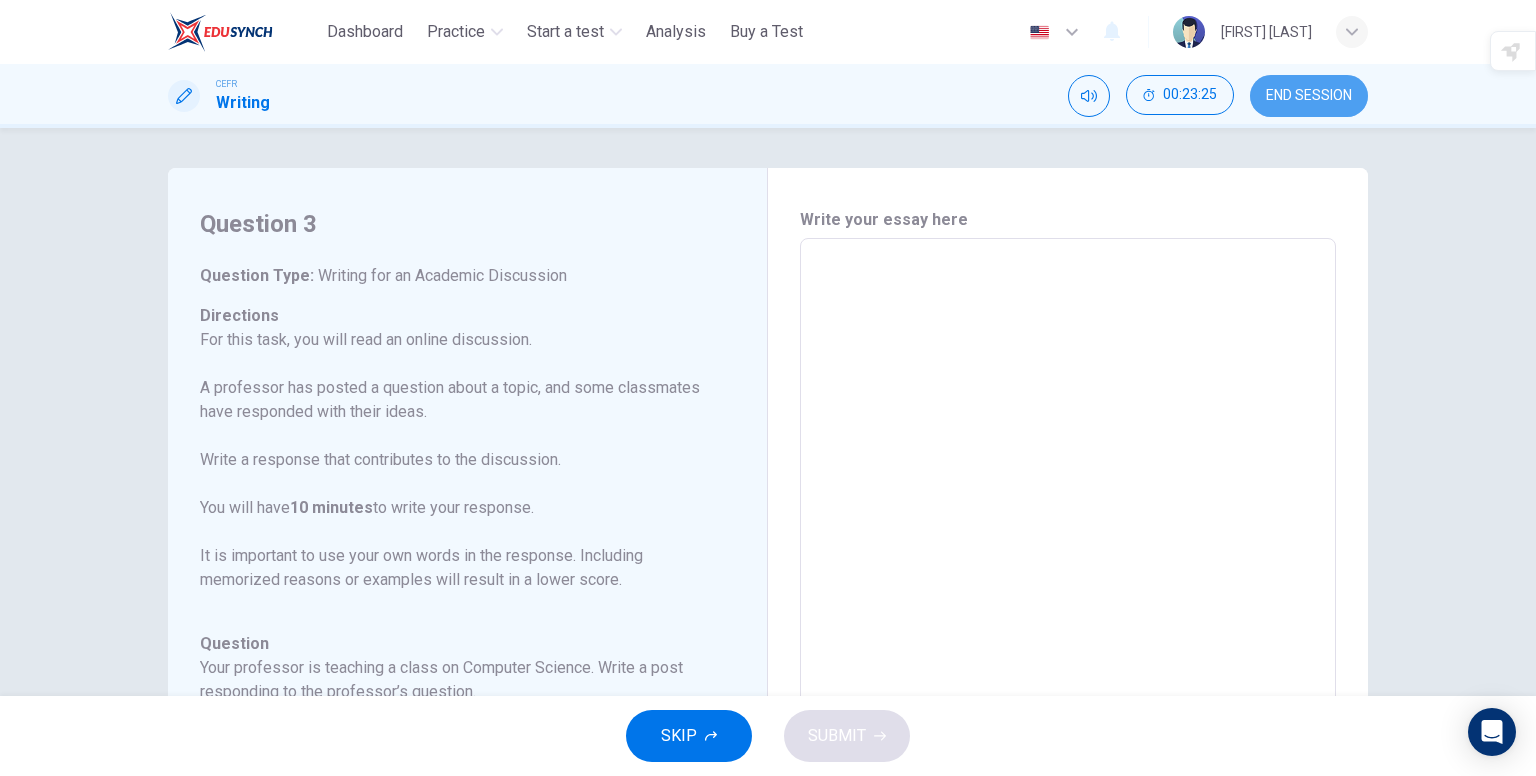 click on "END SESSION" at bounding box center (1309, 96) 